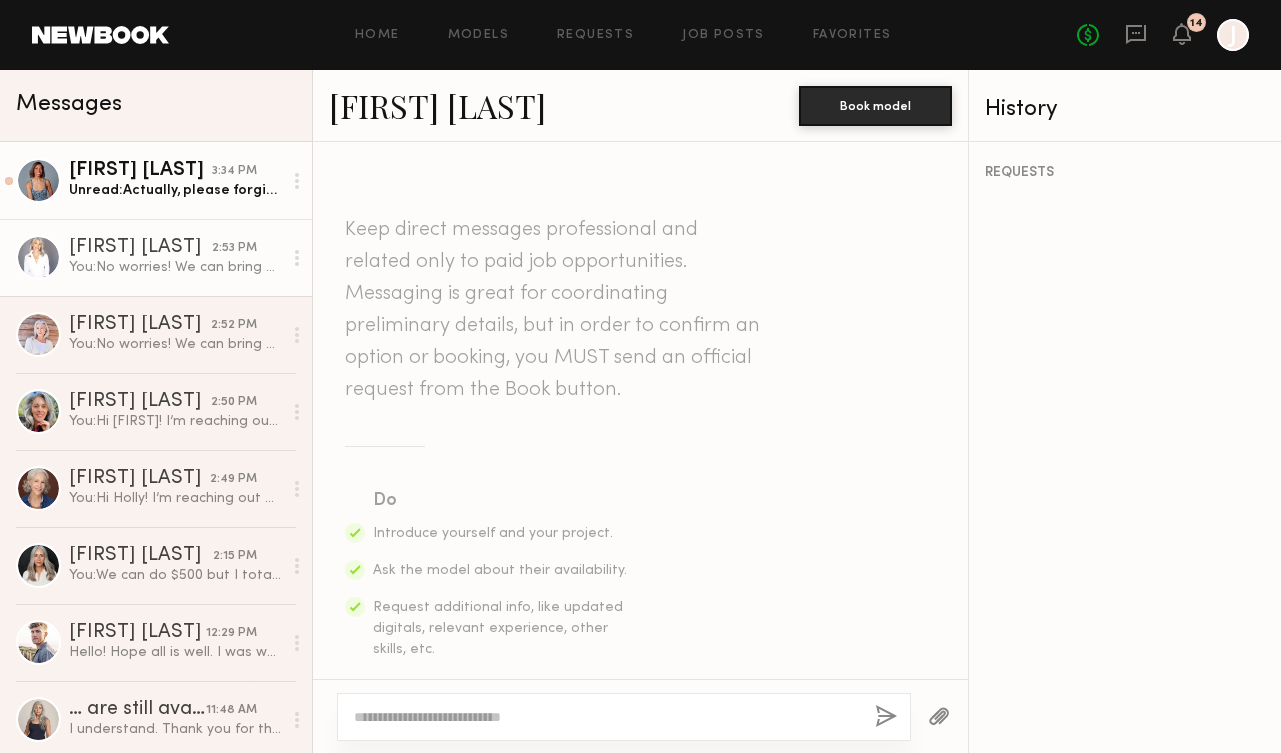 scroll, scrollTop: 0, scrollLeft: 0, axis: both 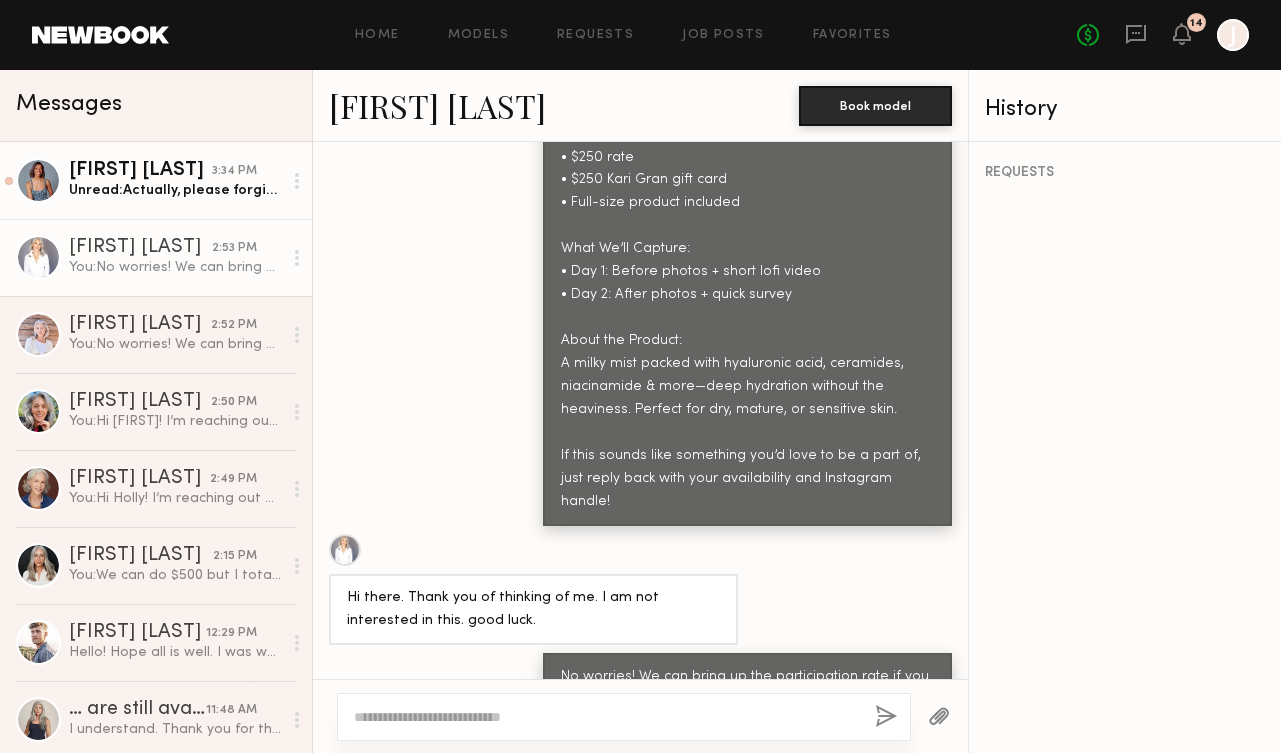 click on "Unread:  Actually, please forgive me: I’m looking at the Kari Gran website, which lists beeswax as an ingredient.
I’m allergic to beeswax, and I’ll need to withdraw myself from consideration, if it’s an ingredient in the moisturizing spray you’re testing for this shoot.
Can you please confirm whether beeswax is an ingredient in the moisturizing spray?
Thank you, and standing by for your reply,
Lorna" 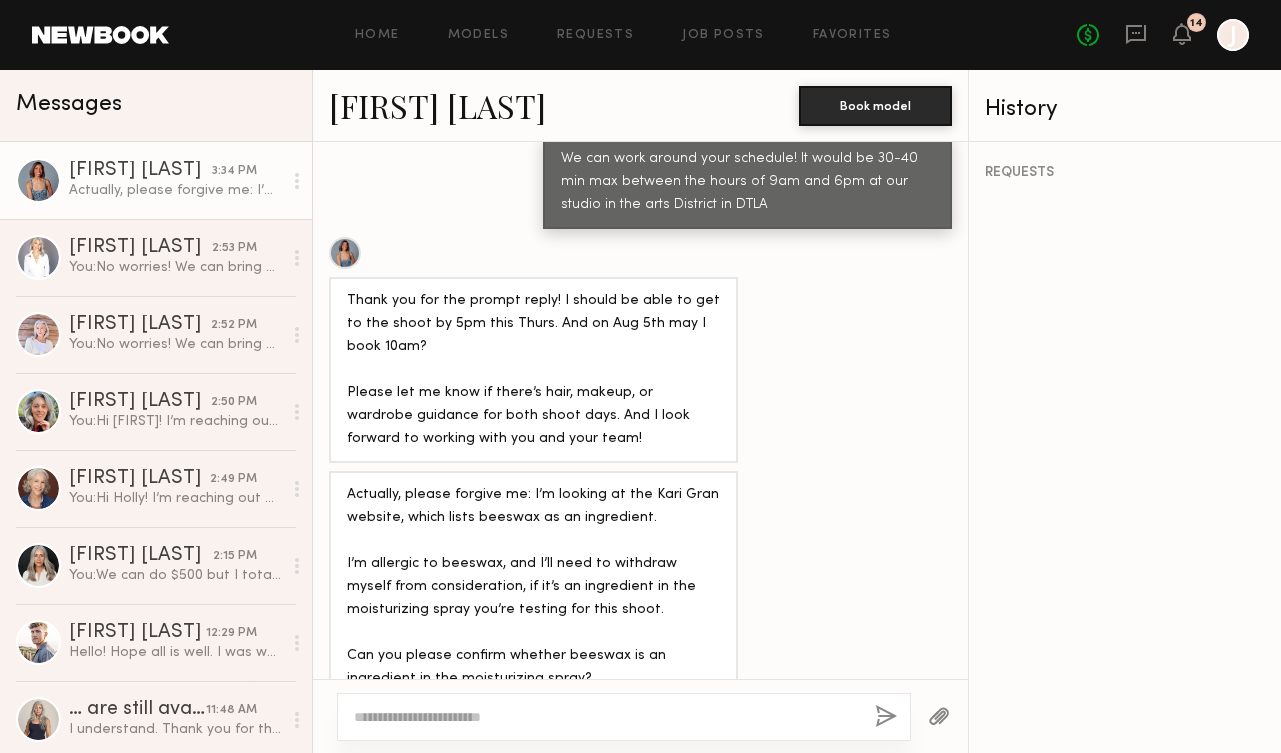 scroll, scrollTop: 2036, scrollLeft: 0, axis: vertical 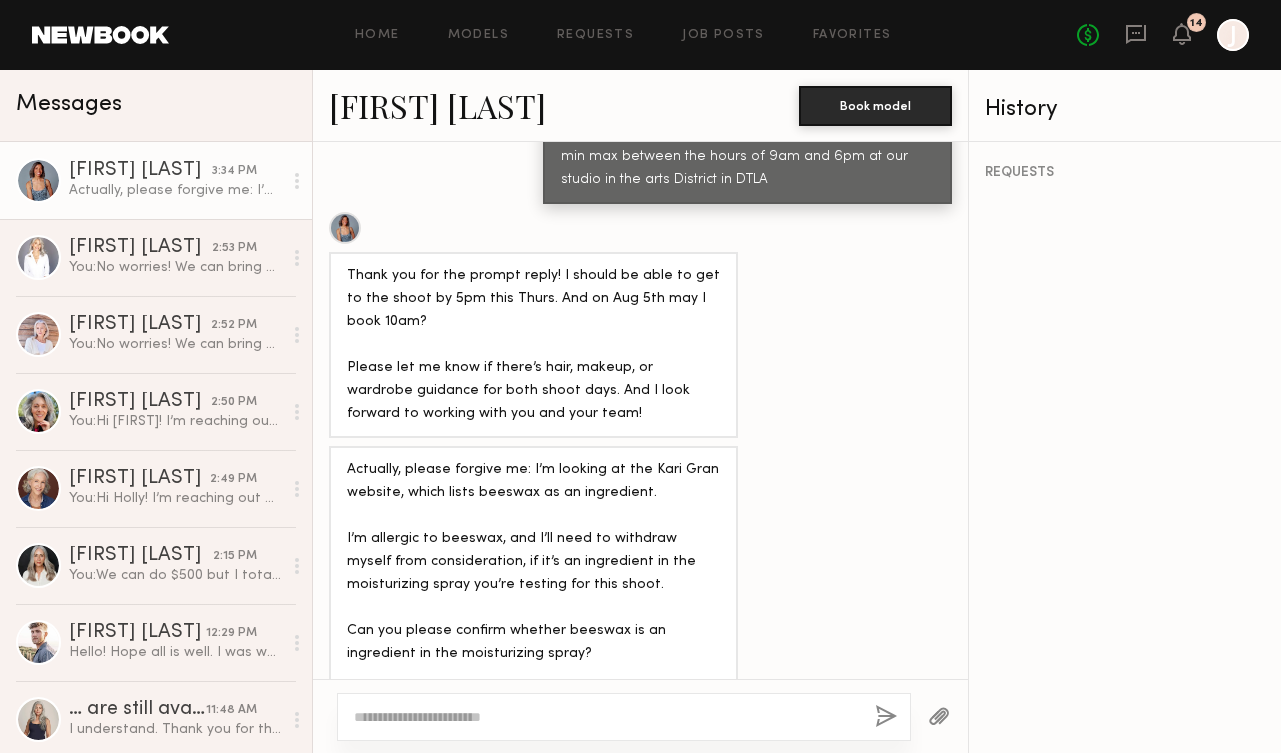 click on "[FIRST] [LAST]" 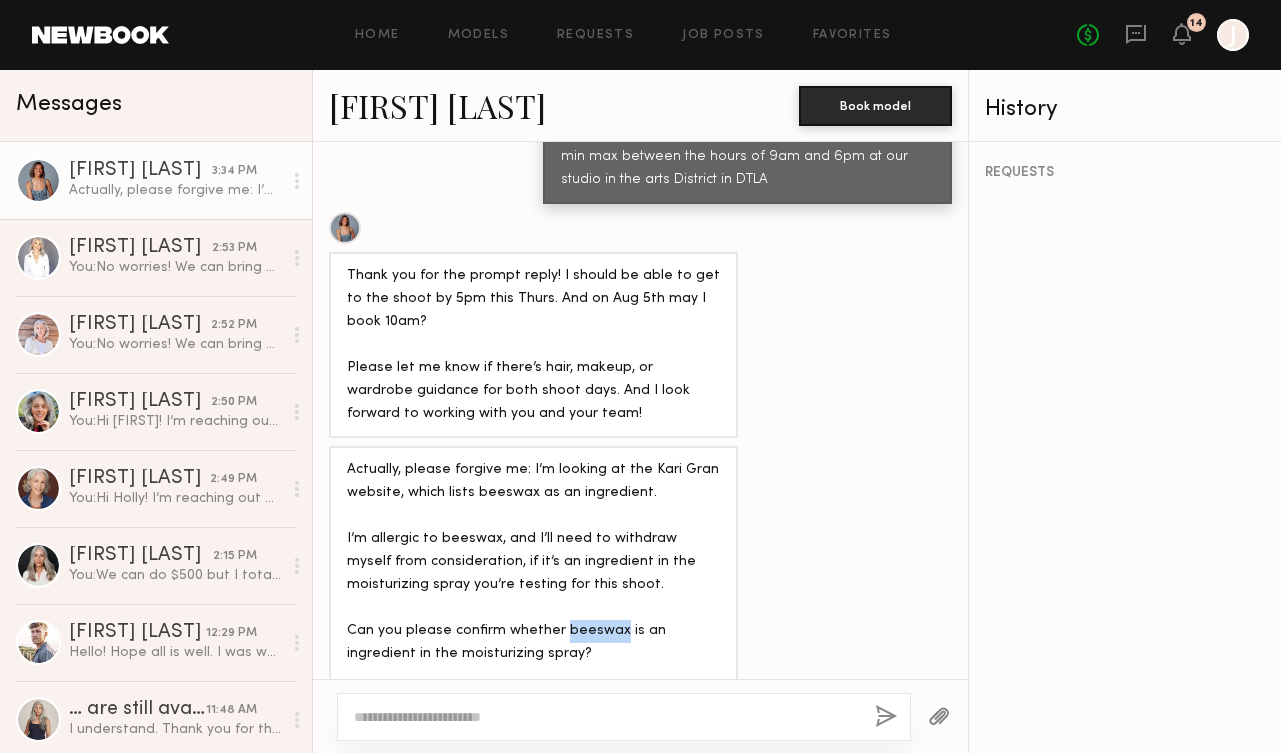 drag, startPoint x: 558, startPoint y: 544, endPoint x: 613, endPoint y: 545, distance: 55.00909 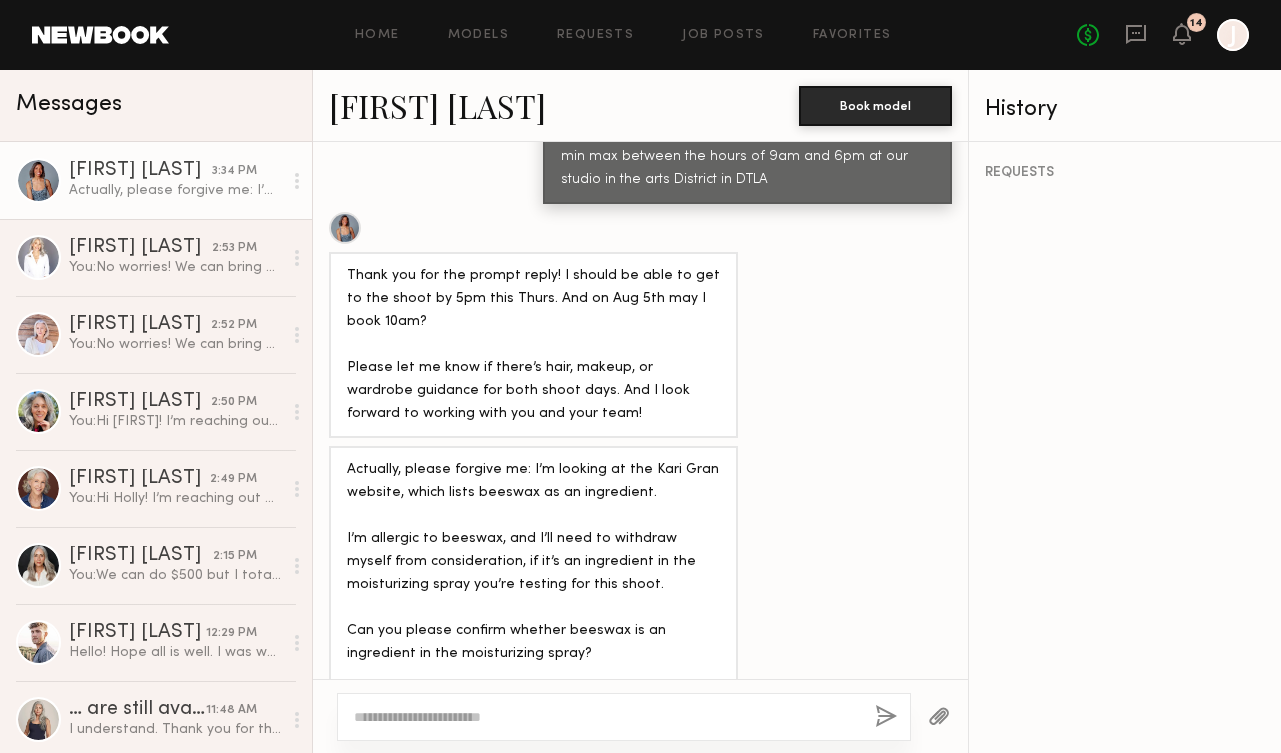 click 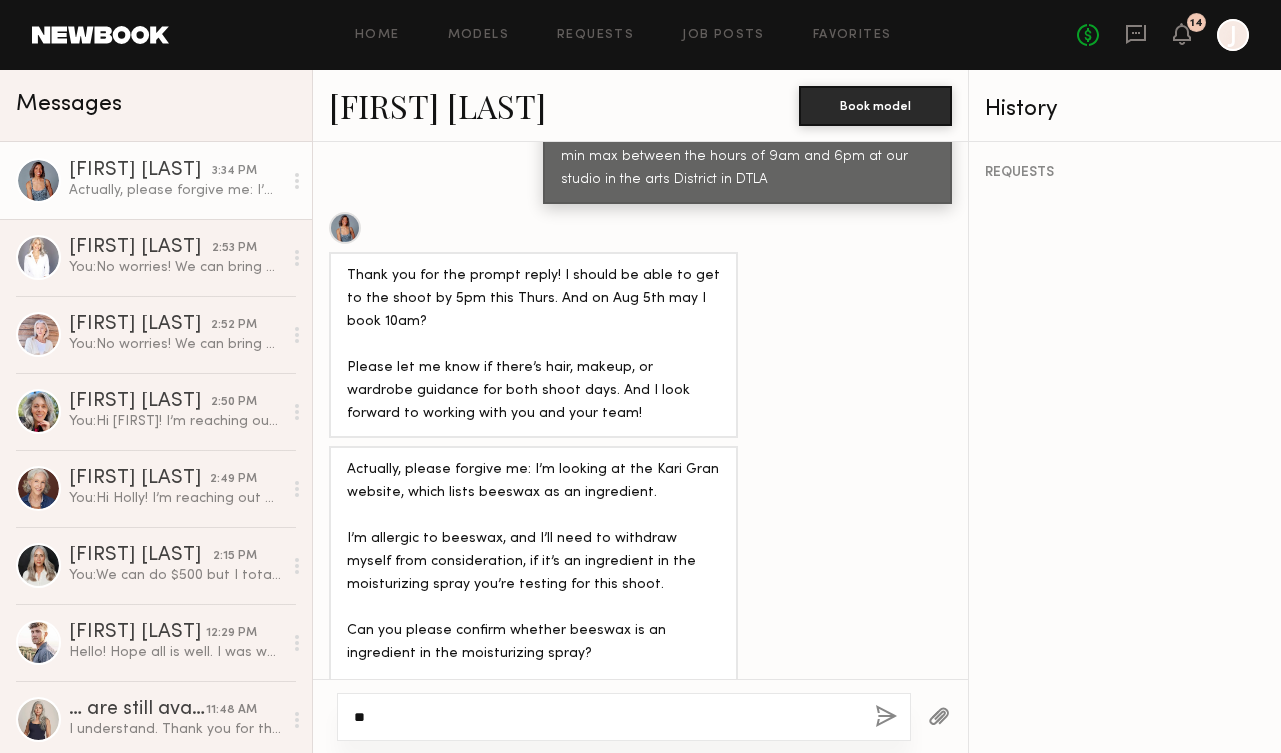 type on "*" 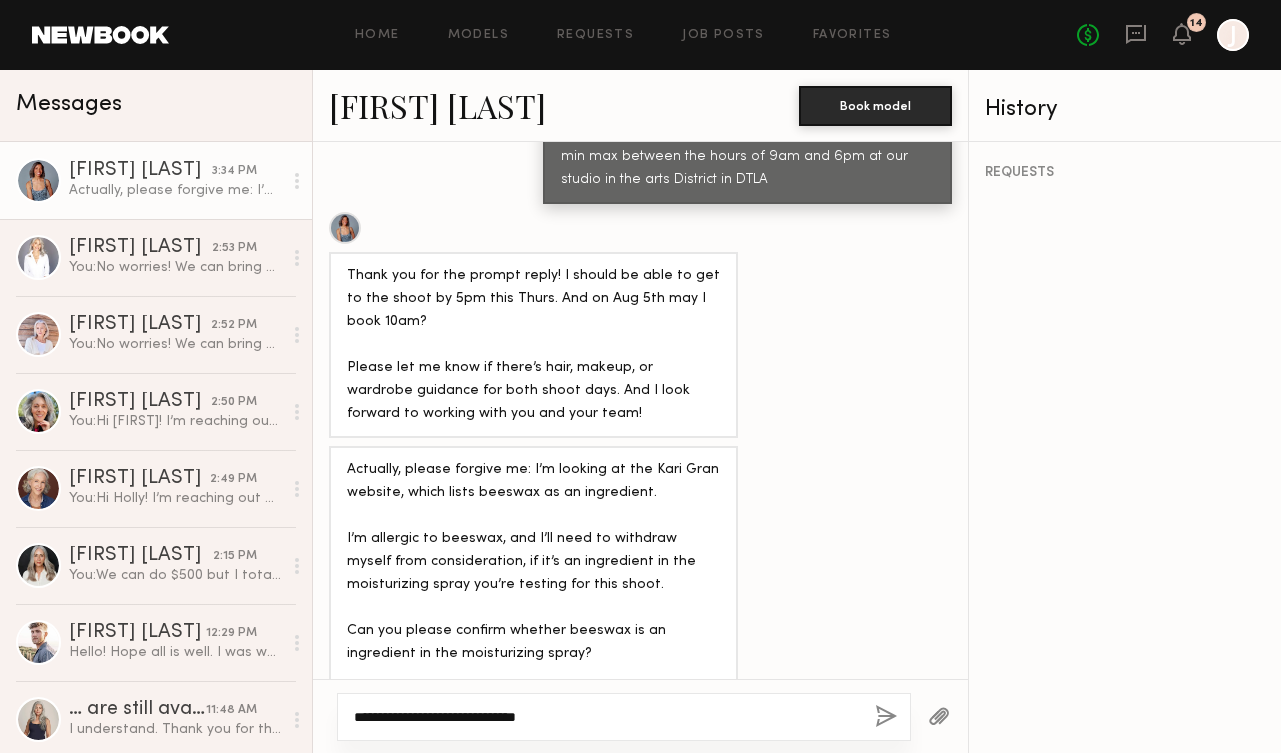 type on "**********" 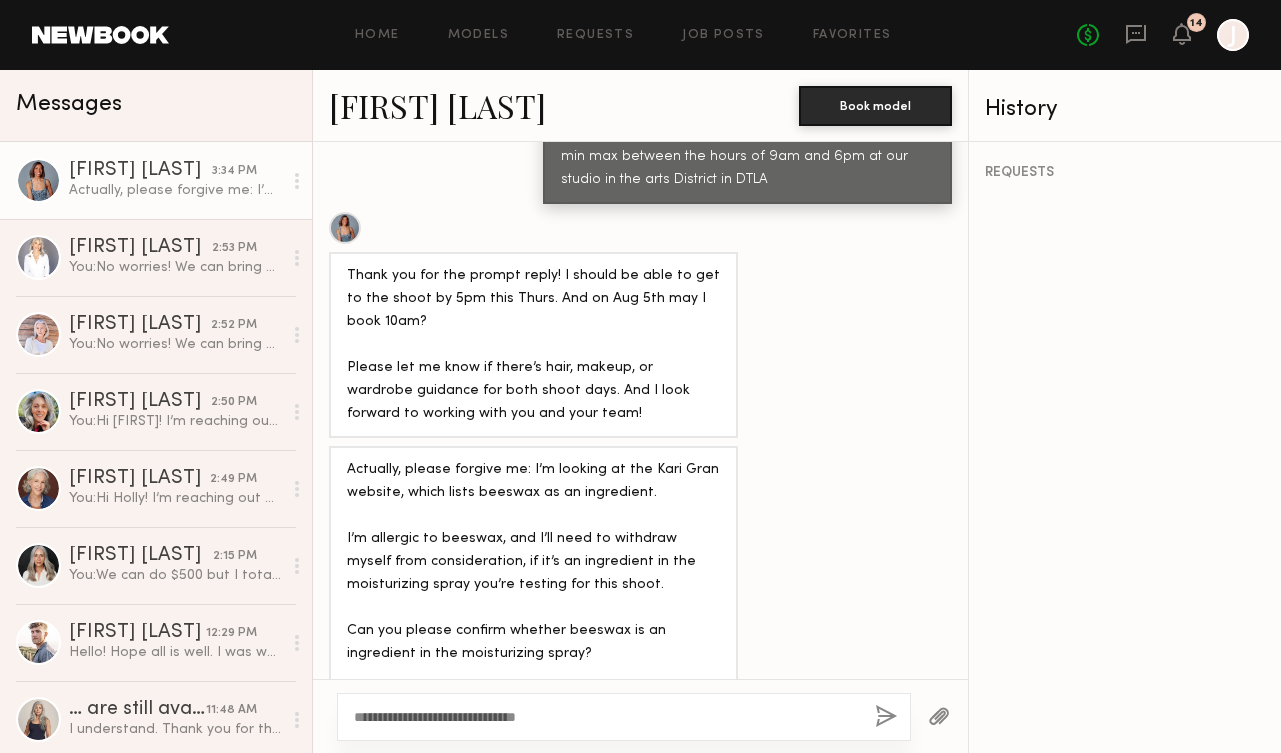 click 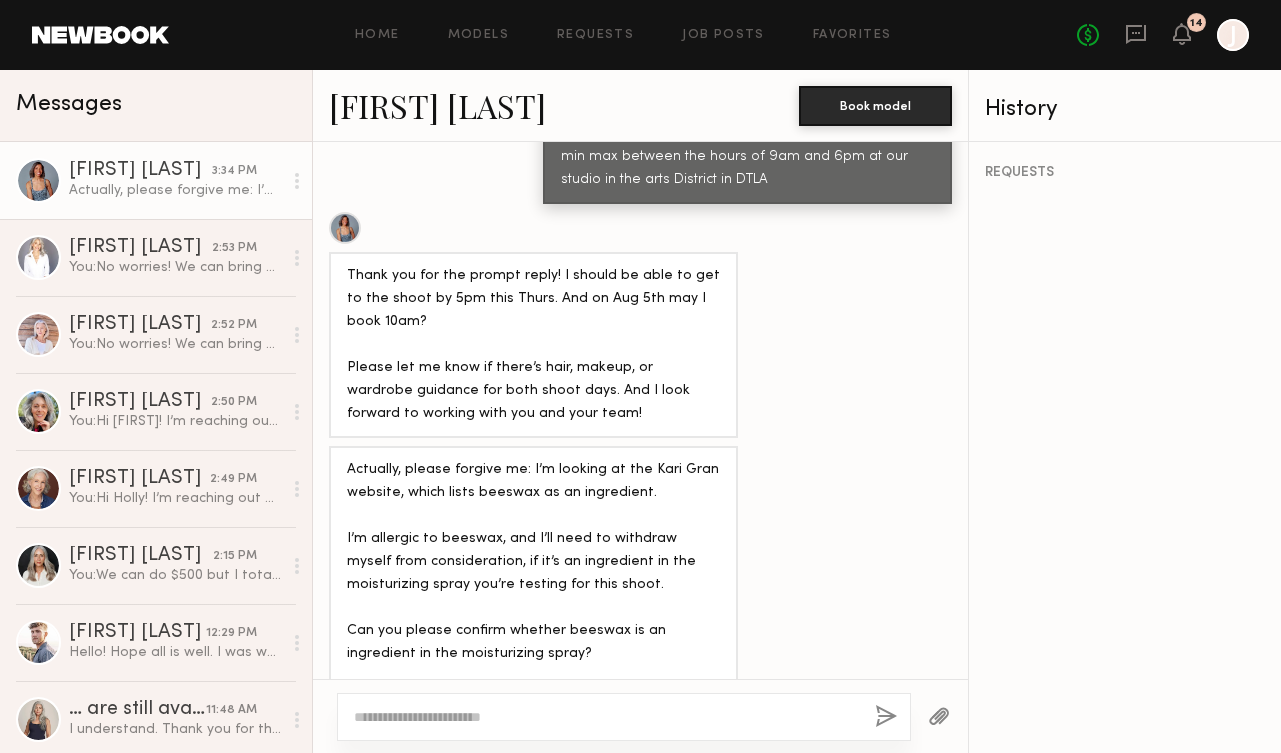 scroll, scrollTop: 2244, scrollLeft: 0, axis: vertical 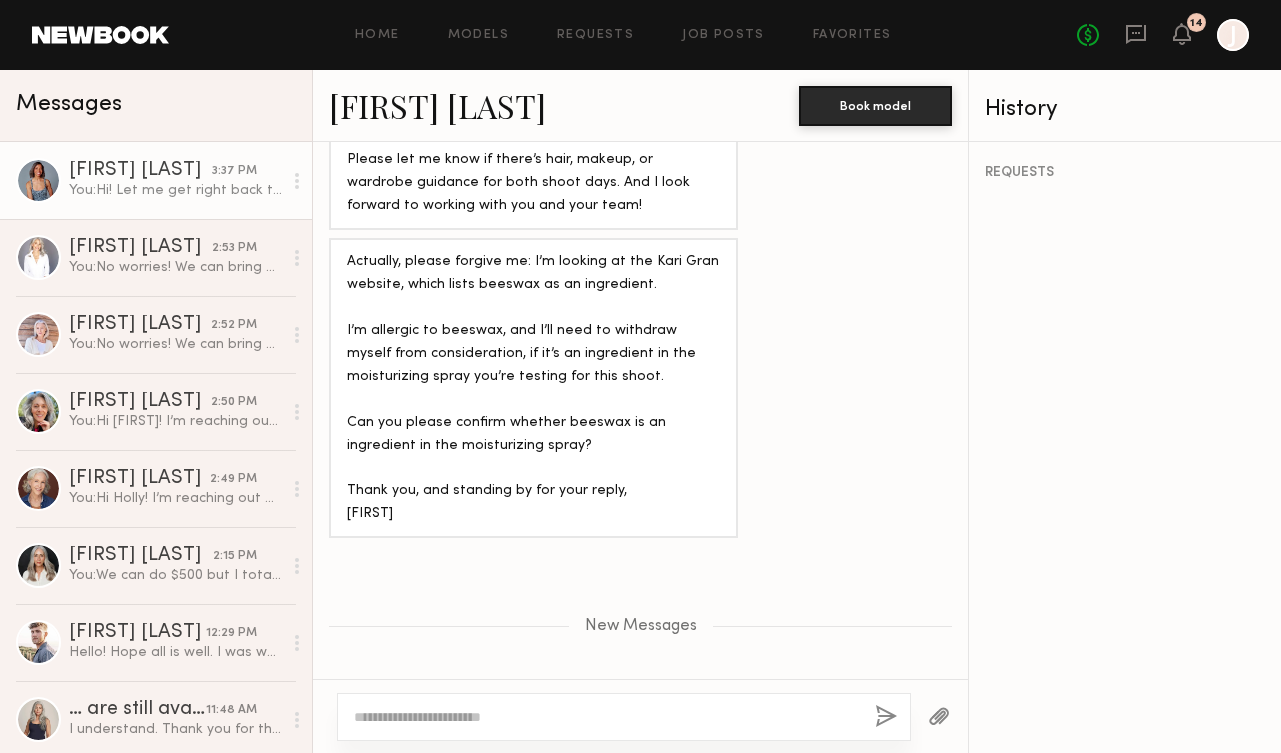 click on "Home Models Requests Job Posts Favorites Sign Out No fees up to $5,000 14 J" 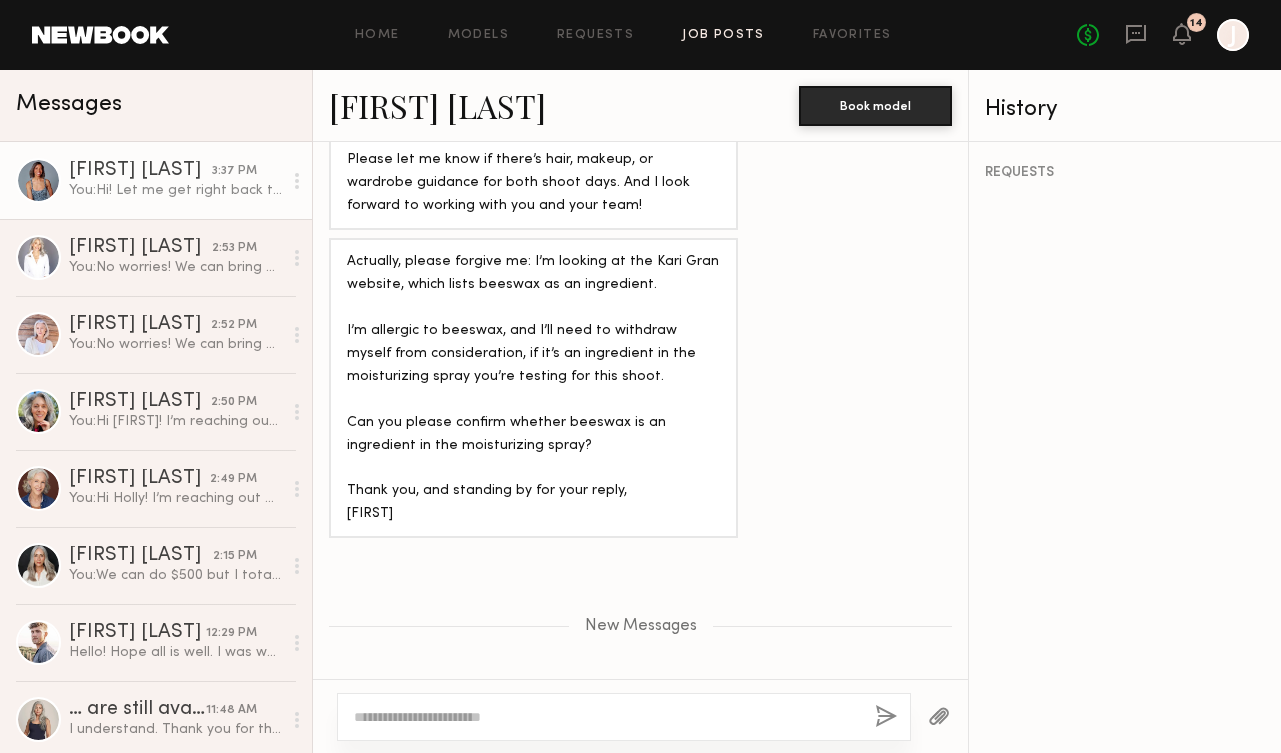 click on "Job Posts" 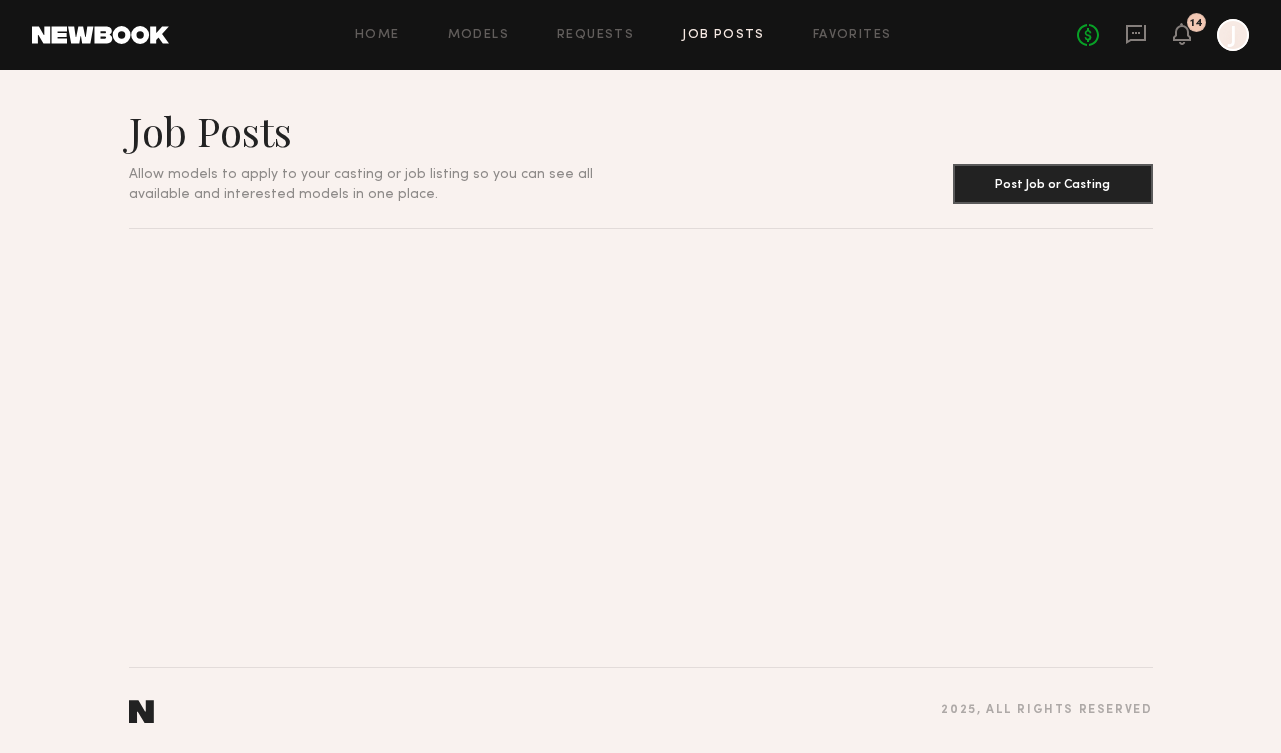 click on "Job Posts" 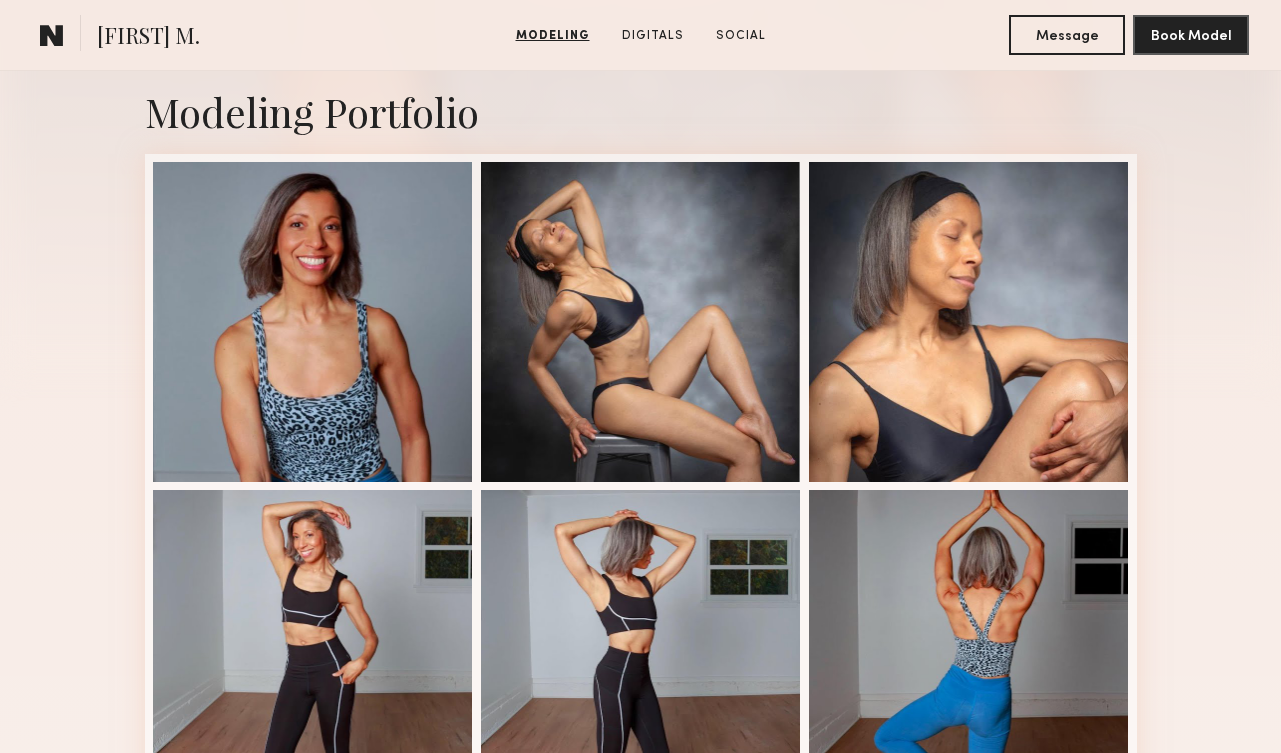 scroll, scrollTop: 0, scrollLeft: 0, axis: both 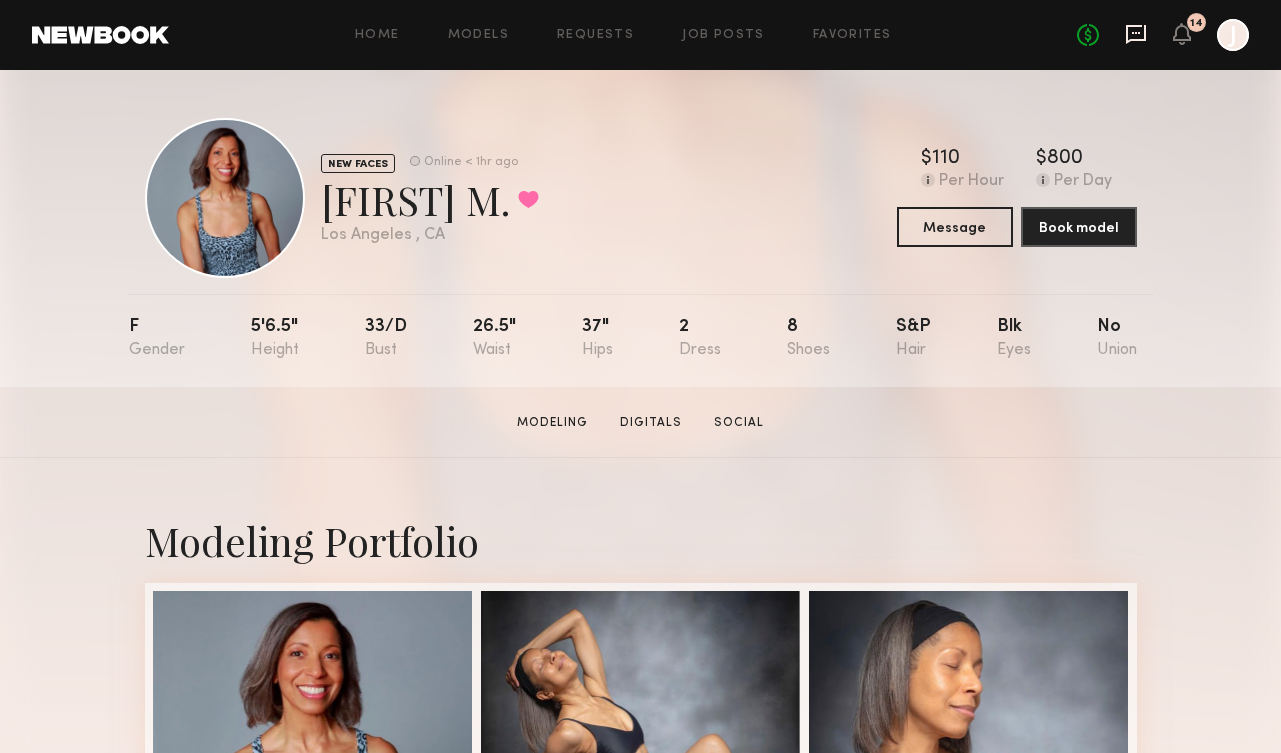 click 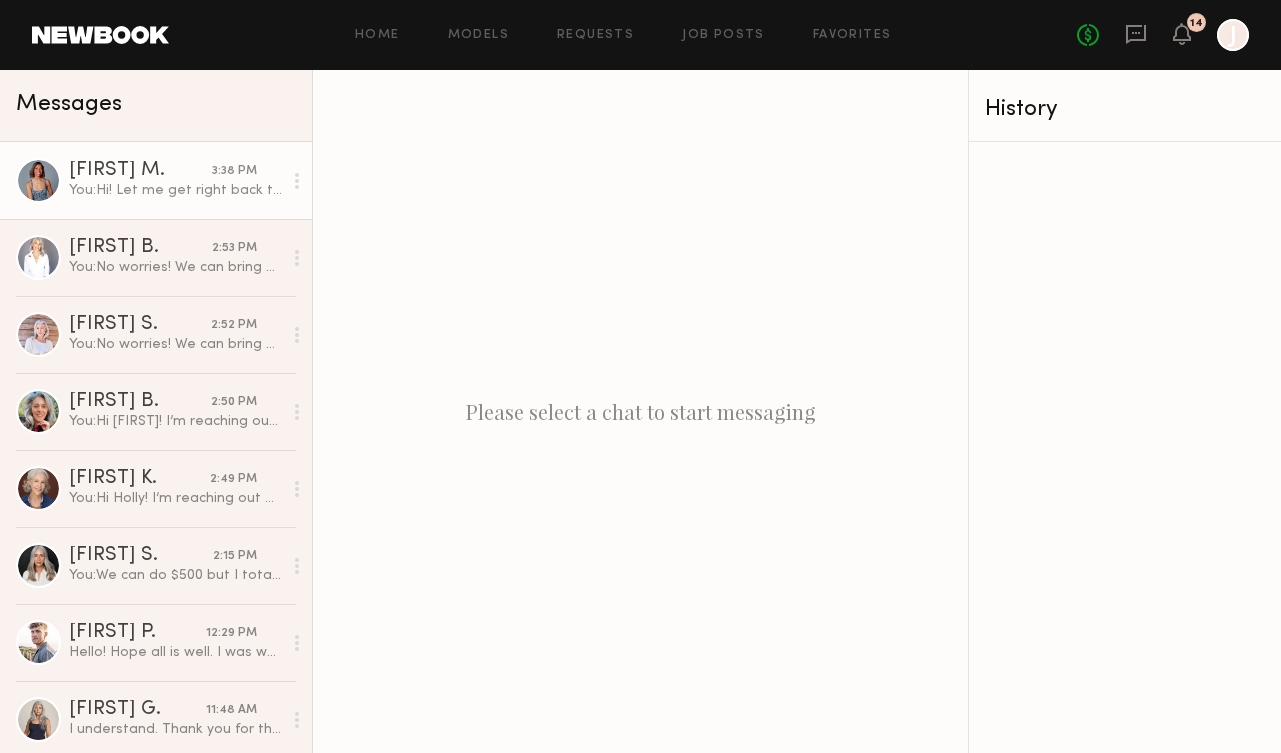 click on "Messages Lorna M. 3:38 PM You:  Hi! Let me get right back to you Stephanie B. 2:53 PM You:  No worries! We can bring up the participation rate if you are open to that Lisa S. 2:52 PM You:  No worries! We can bring up the participation rate if you are open to that Tracy B. 2:50 PM You:  Holly K. 2:49 PM You:  Jill S. 2:15 PM You:  We can do $500 but I totally missed that you are on vacation! Erik P. 12:29 PM Hello! Hope all is well. I was wondering if I could possibly get some shots back for my portfolio from the fair harbor shoot? Thank you for your time! Renita G. 11:48 AM I understand. Thank you for thinking of me and I will see you on the next one. Hunter B. 10:56 AM This is my current hair! Courtney A. 10:42 AM Hi there! Just wanted to check in about the 24th?" 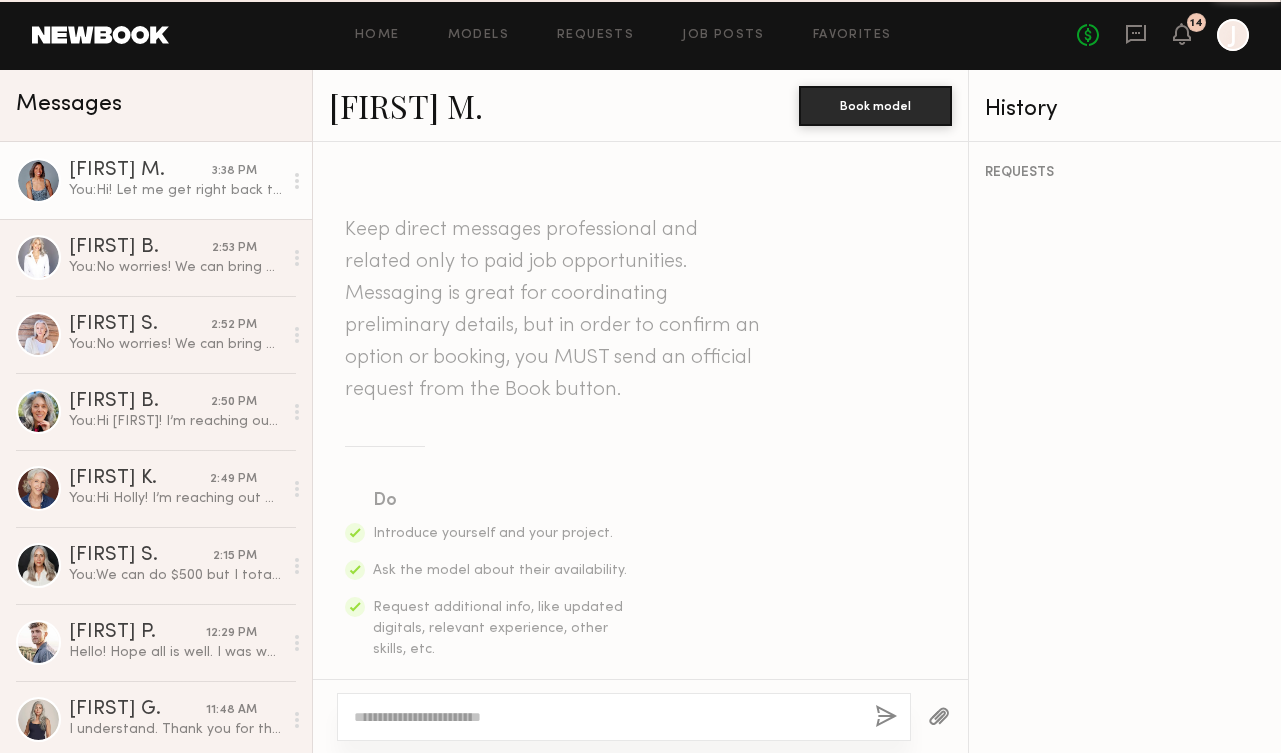 scroll, scrollTop: 2092, scrollLeft: 0, axis: vertical 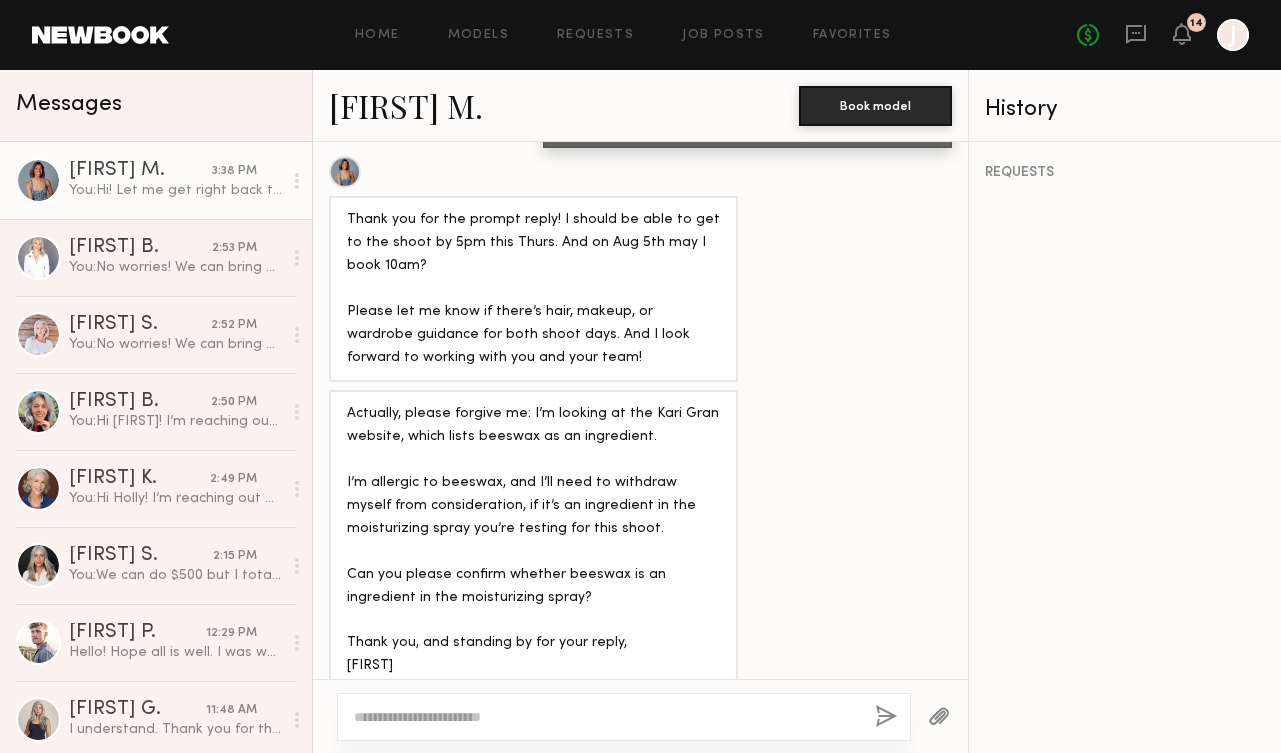 click 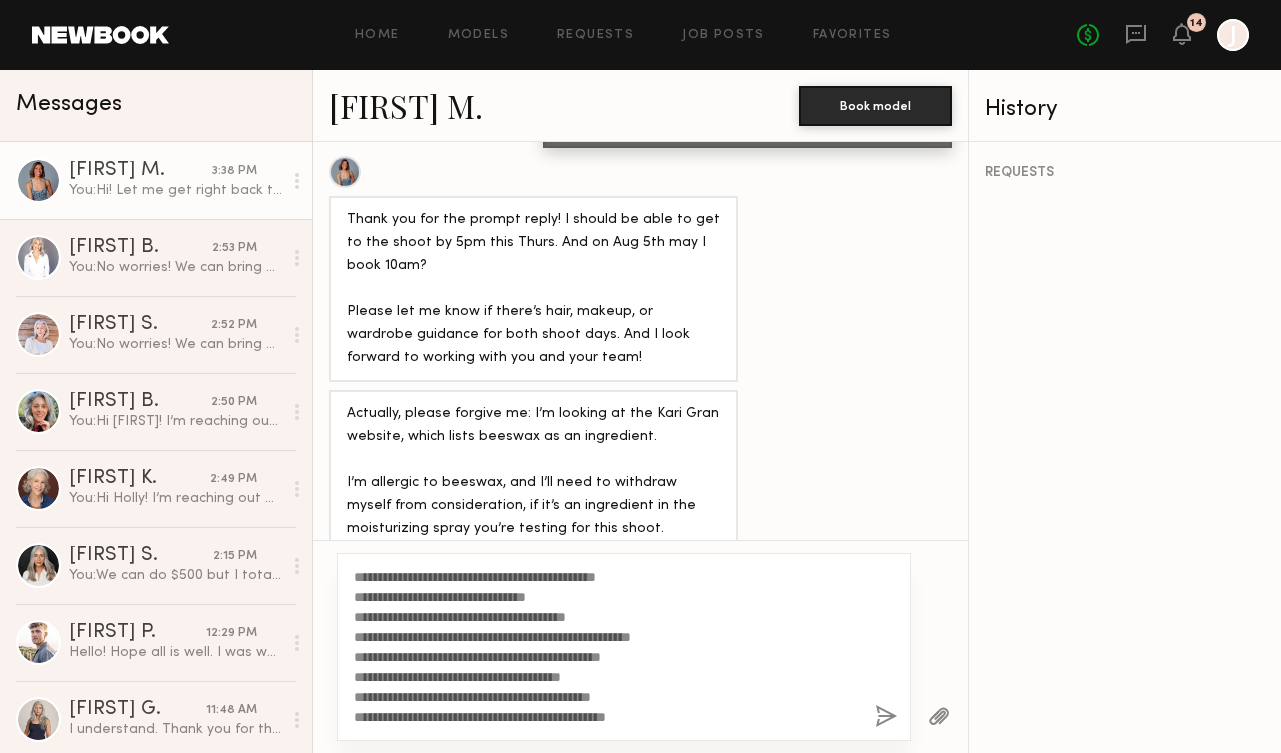 drag, startPoint x: 695, startPoint y: 579, endPoint x: 464, endPoint y: 574, distance: 231.05411 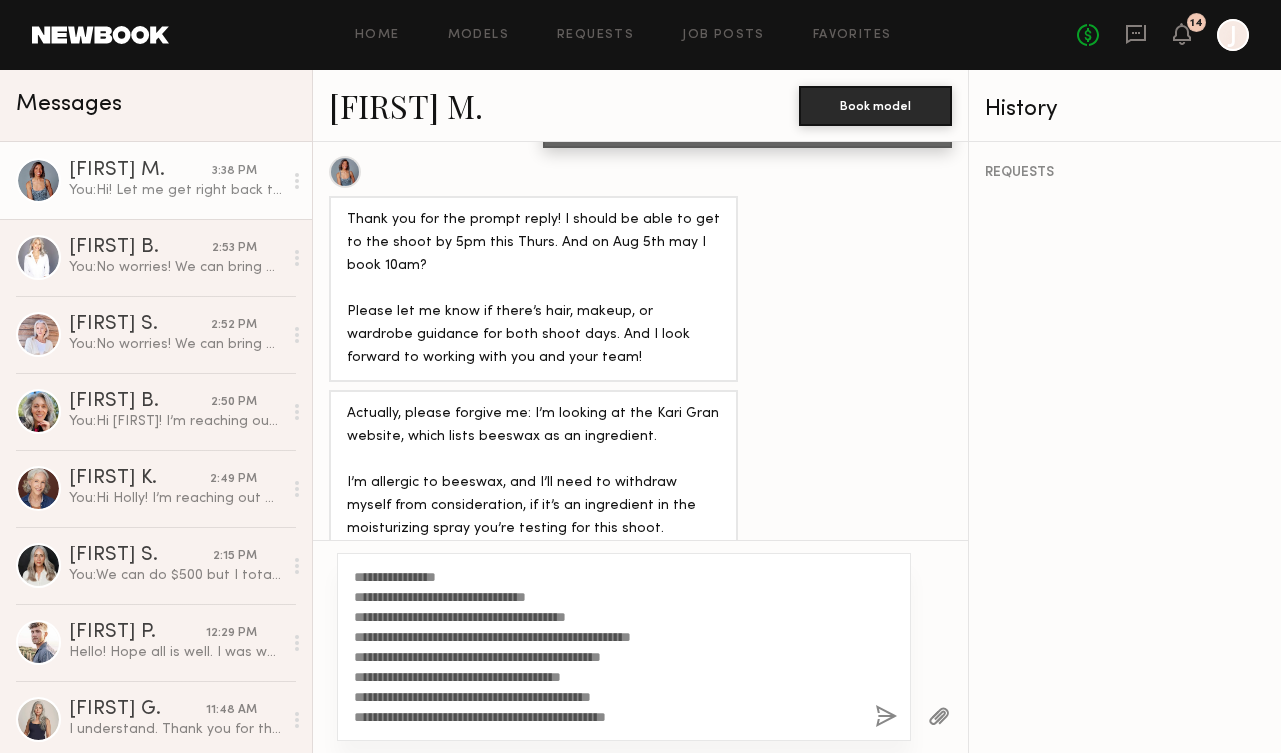 click on "**********" 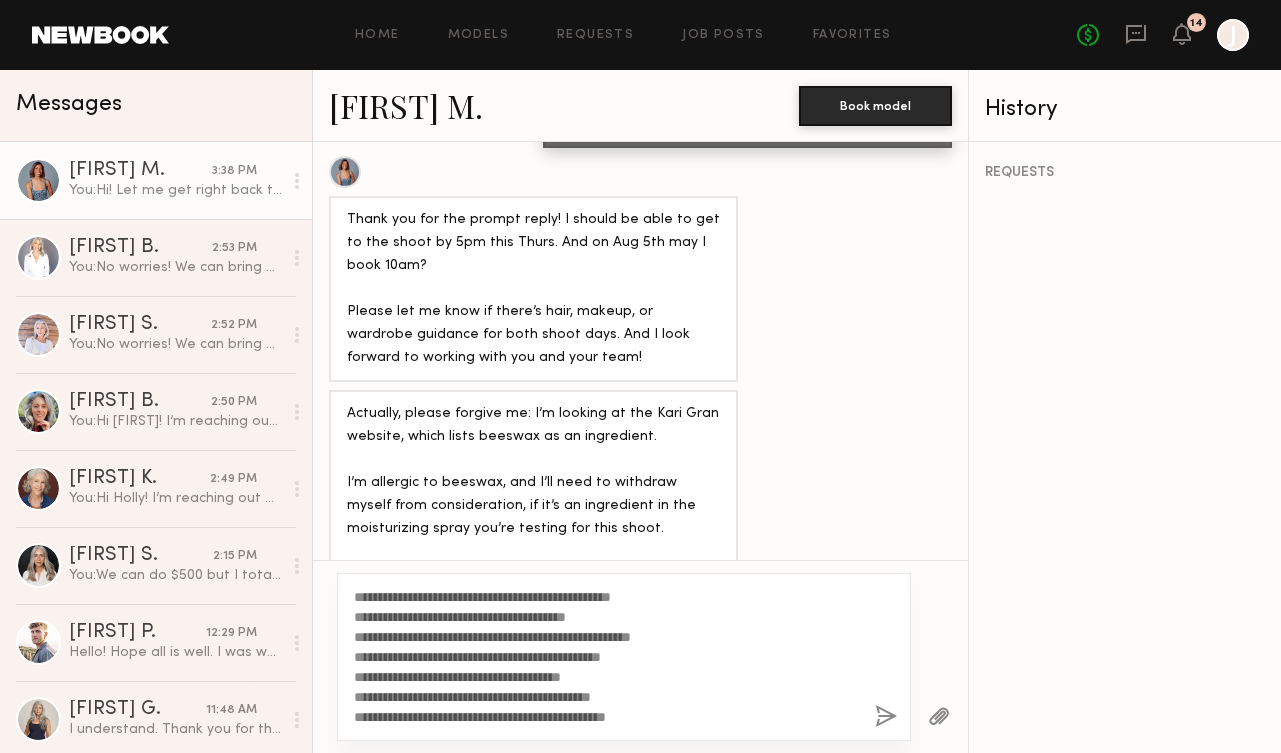 click on "**********" 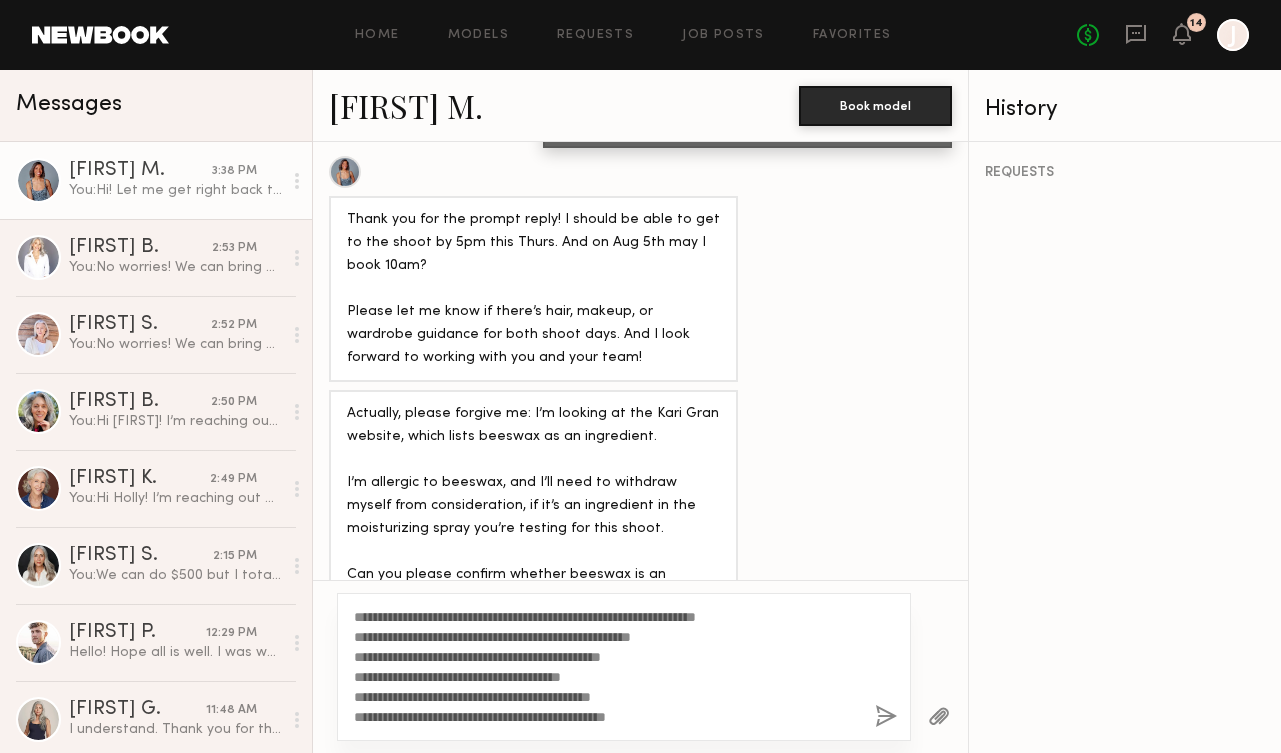 type on "**********" 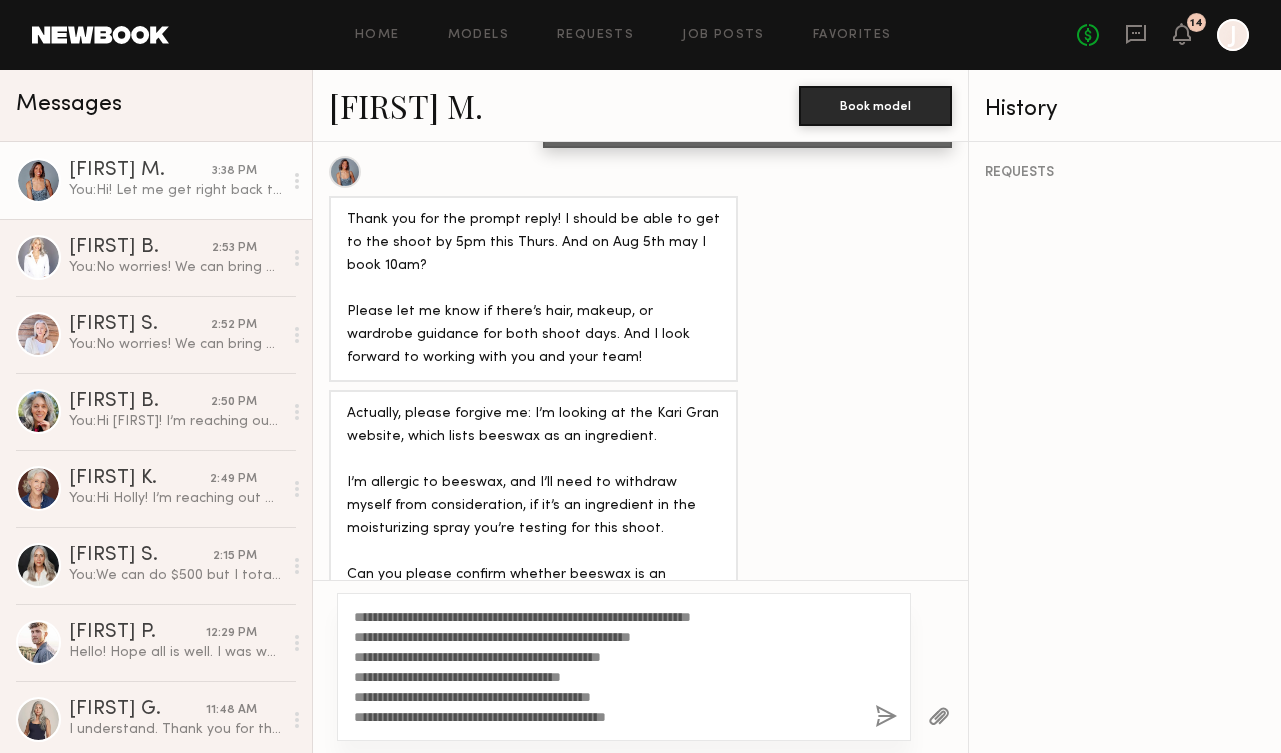 drag, startPoint x: 717, startPoint y: 722, endPoint x: 341, endPoint y: 608, distance: 392.90204 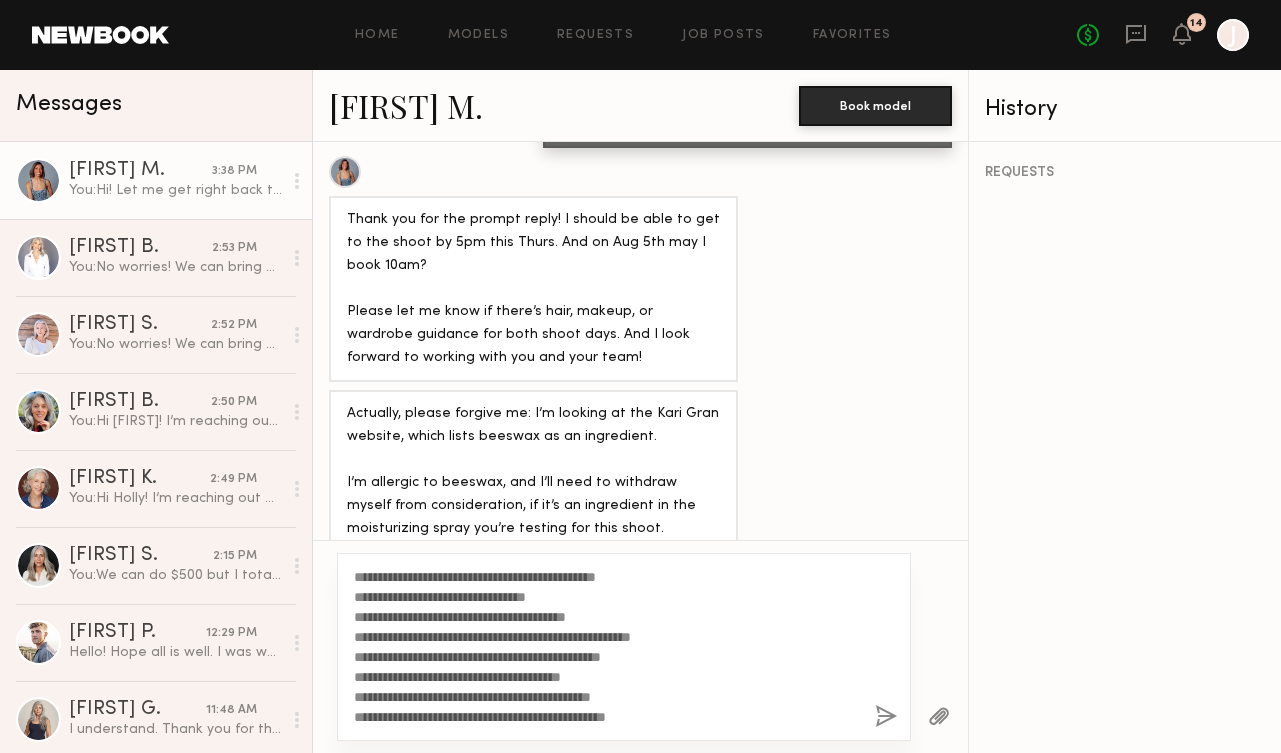 drag, startPoint x: 682, startPoint y: 572, endPoint x: 466, endPoint y: 573, distance: 216.00232 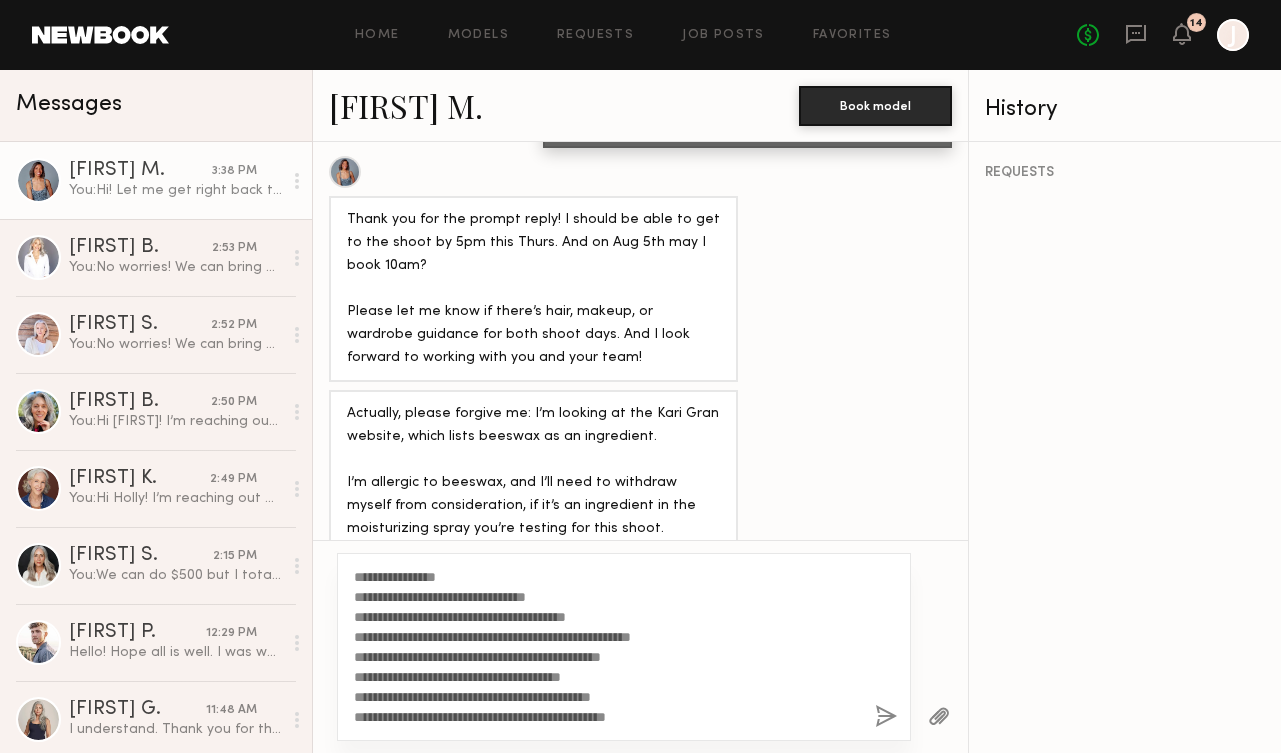 drag, startPoint x: 610, startPoint y: 596, endPoint x: 437, endPoint y: 595, distance: 173.00288 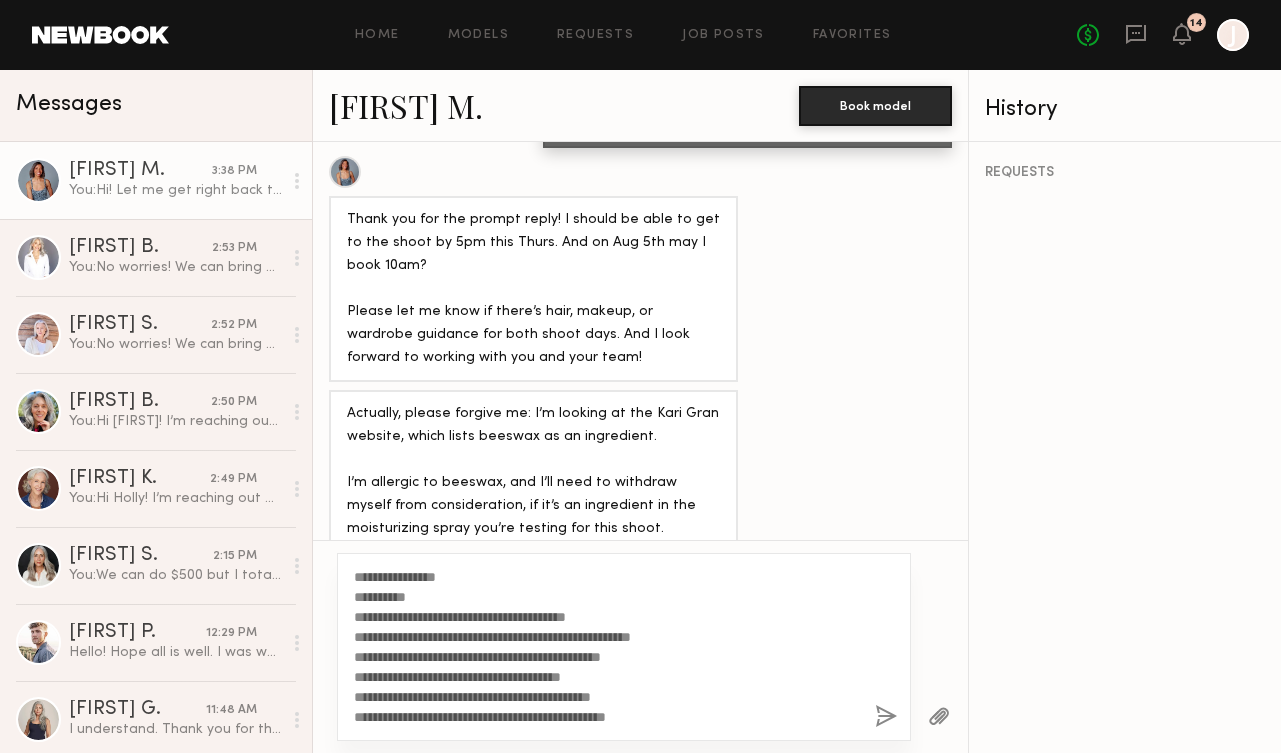 drag, startPoint x: 637, startPoint y: 619, endPoint x: 441, endPoint y: 613, distance: 196.09181 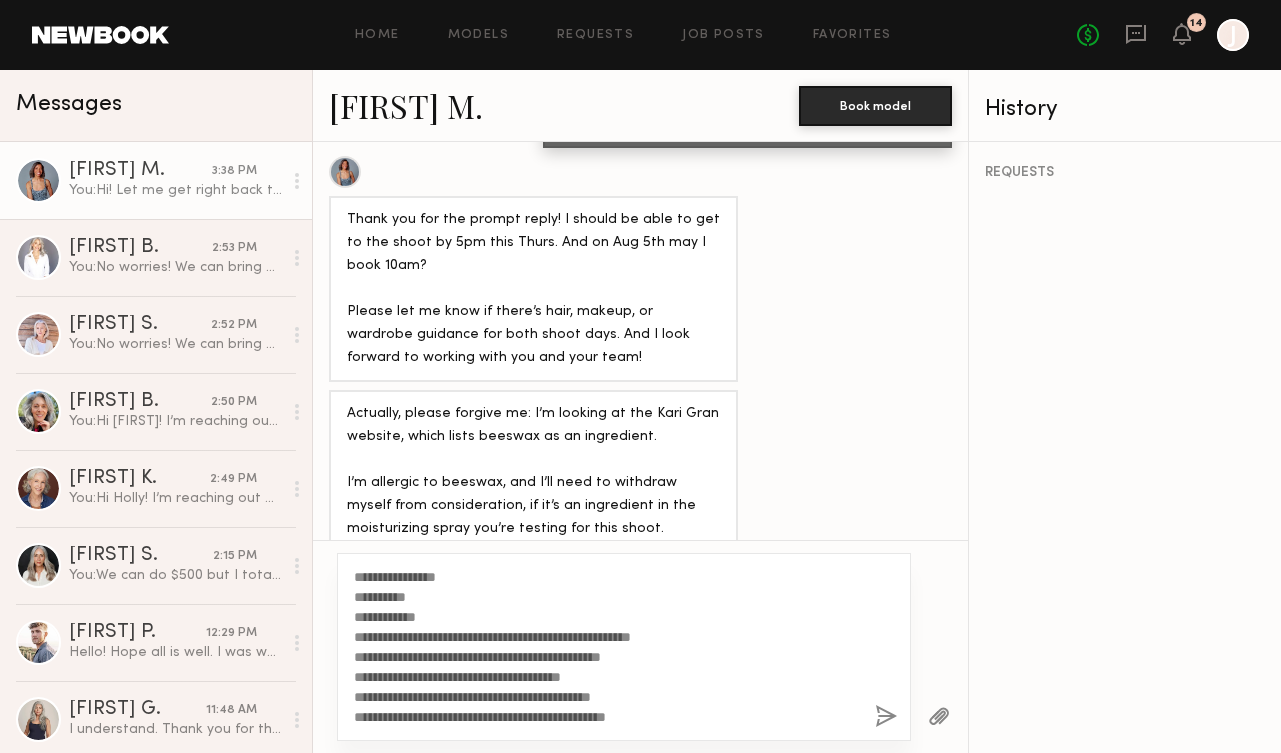 drag, startPoint x: 734, startPoint y: 634, endPoint x: 521, endPoint y: 629, distance: 213.05867 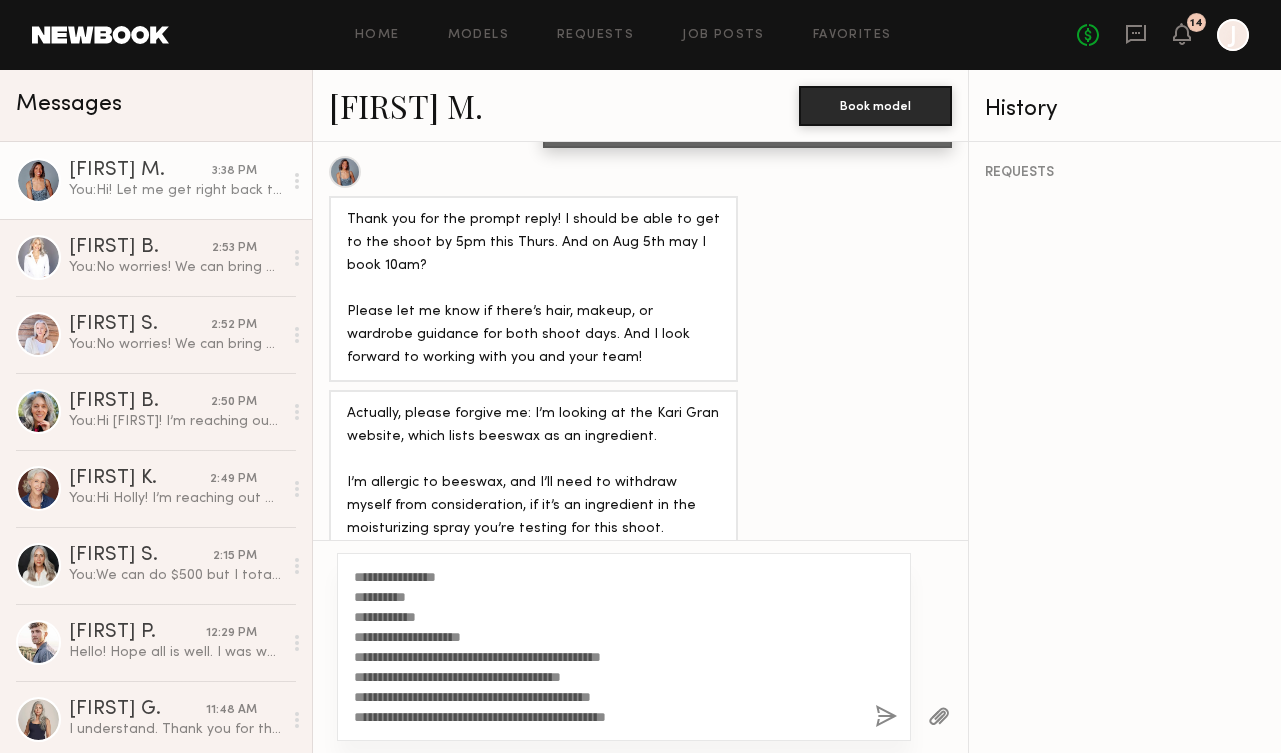drag, startPoint x: 703, startPoint y: 656, endPoint x: 520, endPoint y: 651, distance: 183.0683 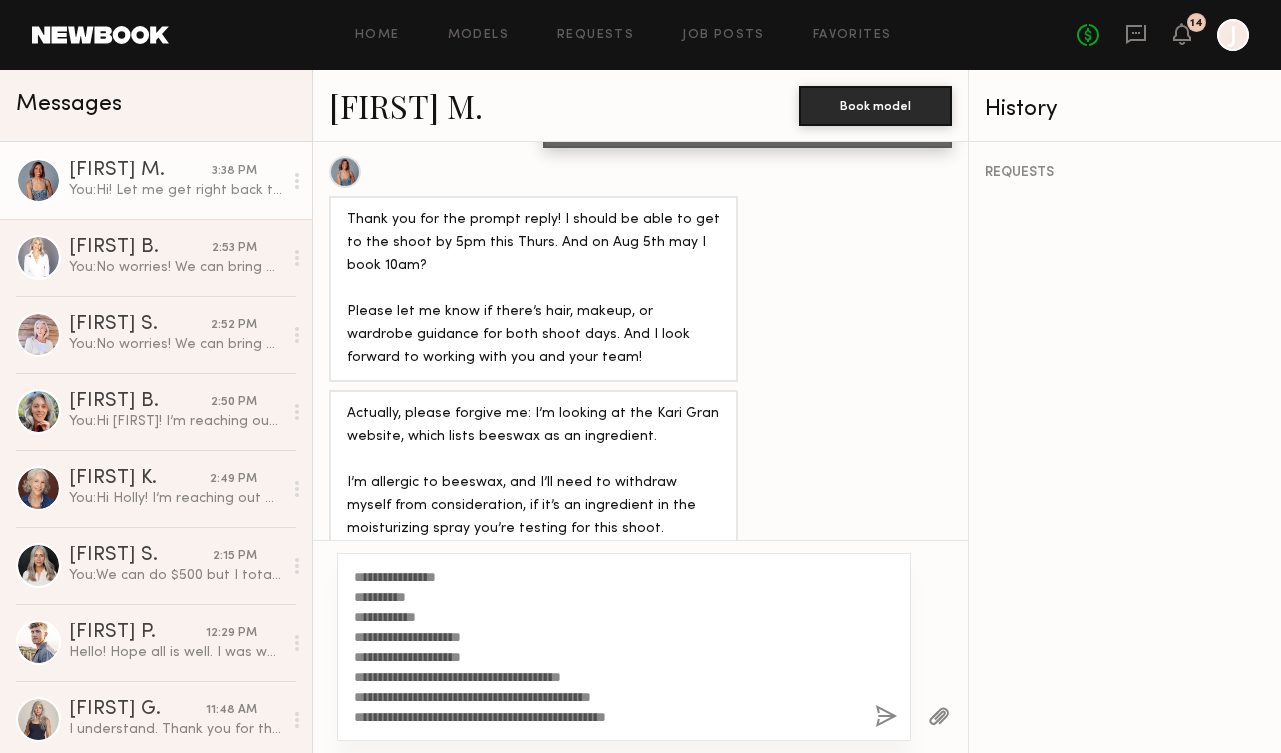 drag, startPoint x: 683, startPoint y: 678, endPoint x: 460, endPoint y: 678, distance: 223 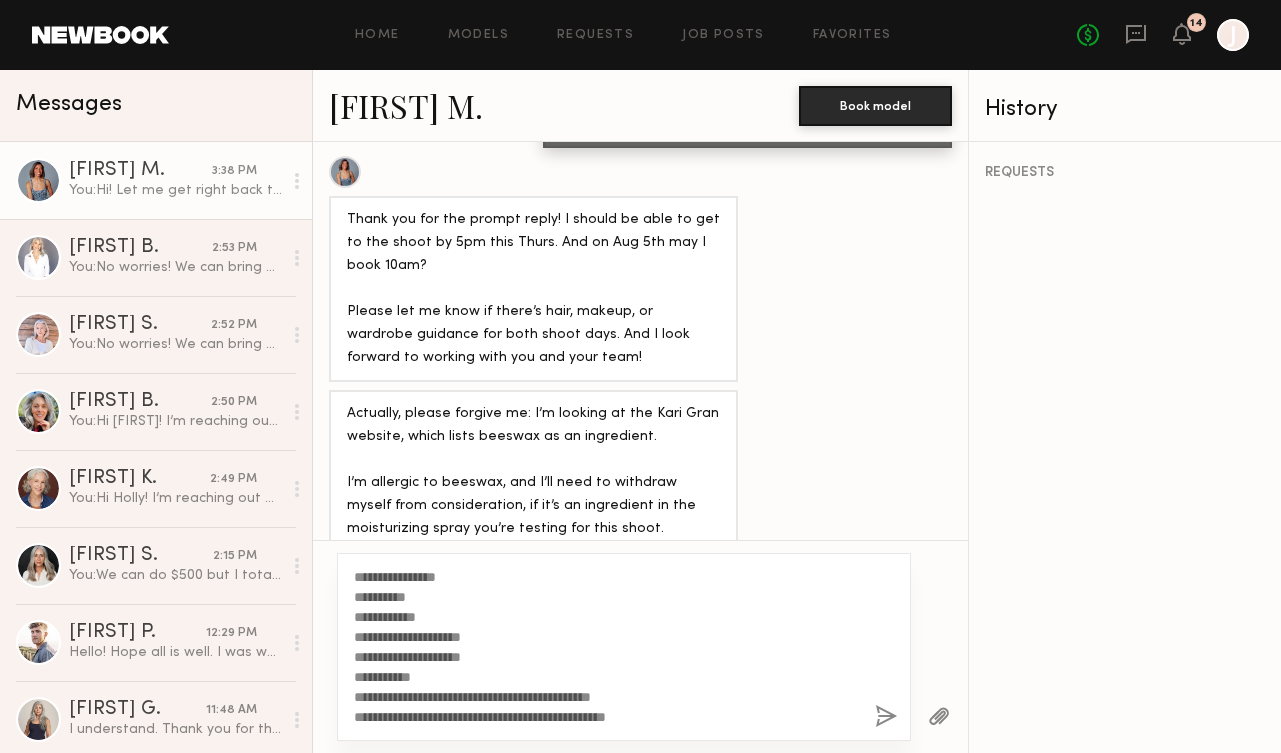 drag, startPoint x: 652, startPoint y: 695, endPoint x: 508, endPoint y: 696, distance: 144.00348 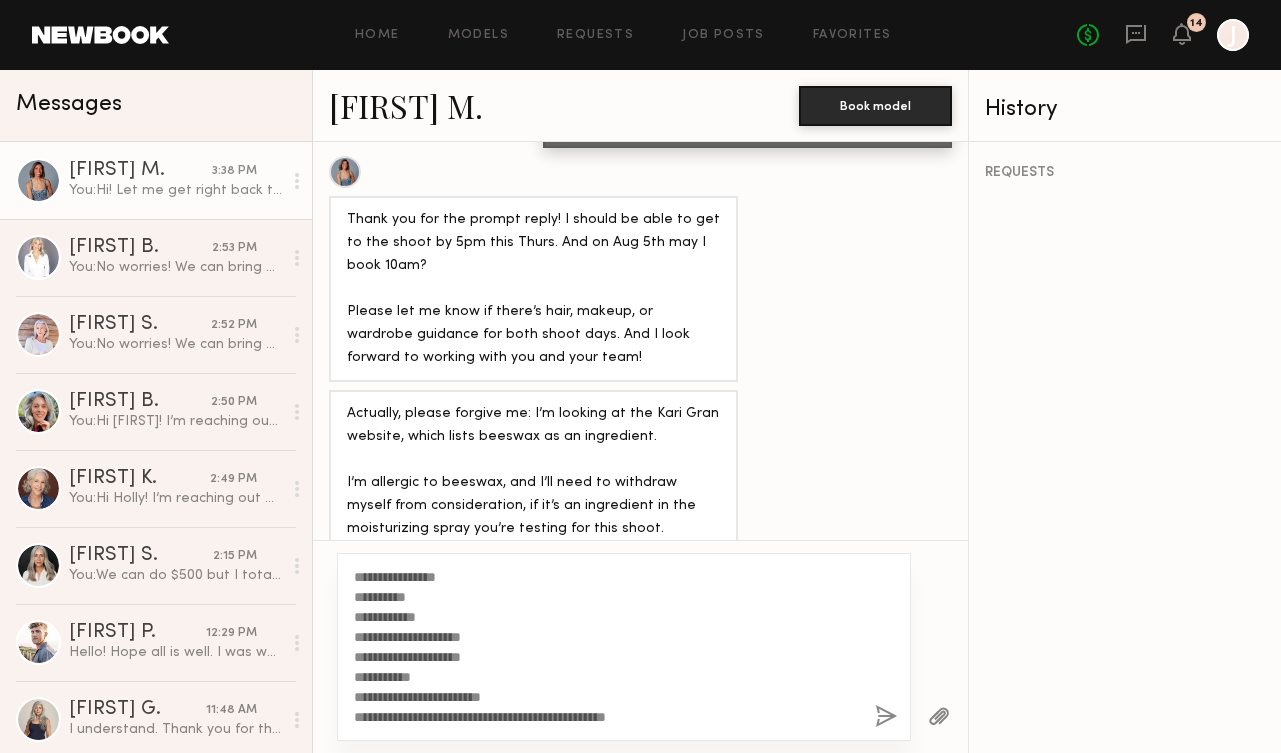 drag, startPoint x: 715, startPoint y: 713, endPoint x: 490, endPoint y: 716, distance: 225.02 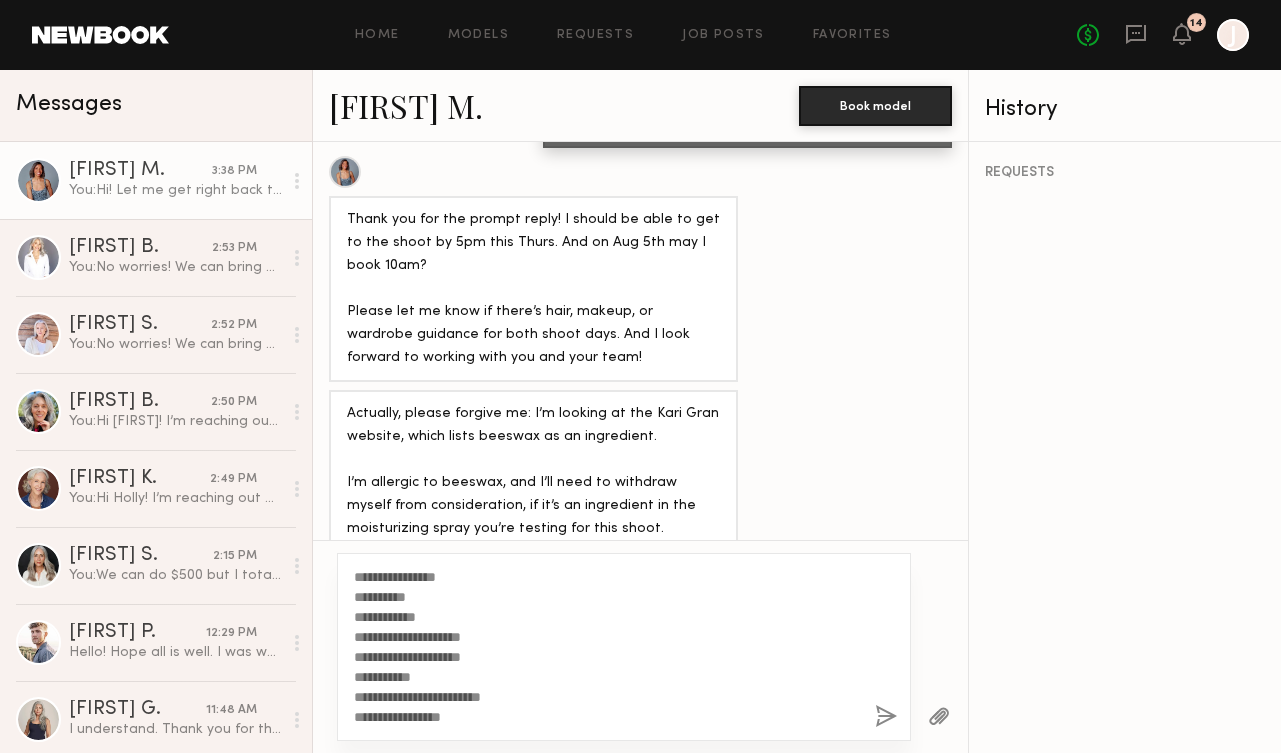 type on "**********" 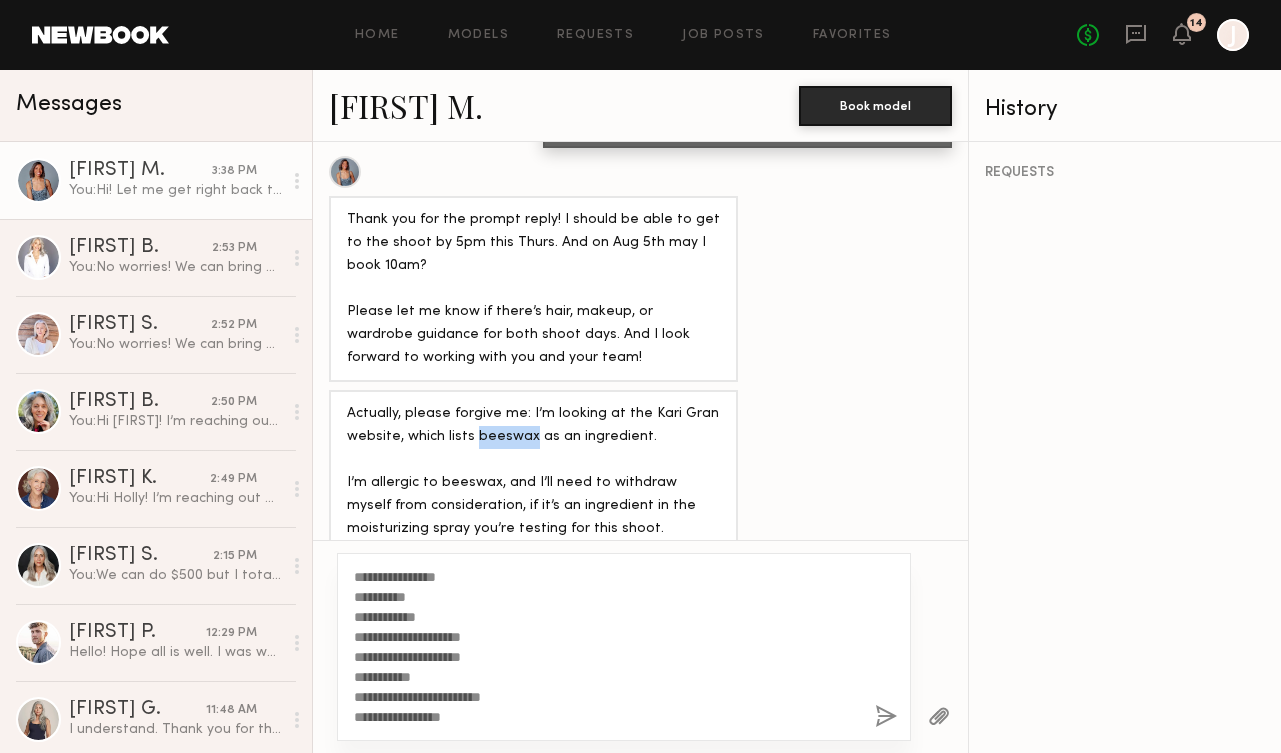 drag, startPoint x: 469, startPoint y: 354, endPoint x: 528, endPoint y: 357, distance: 59.07622 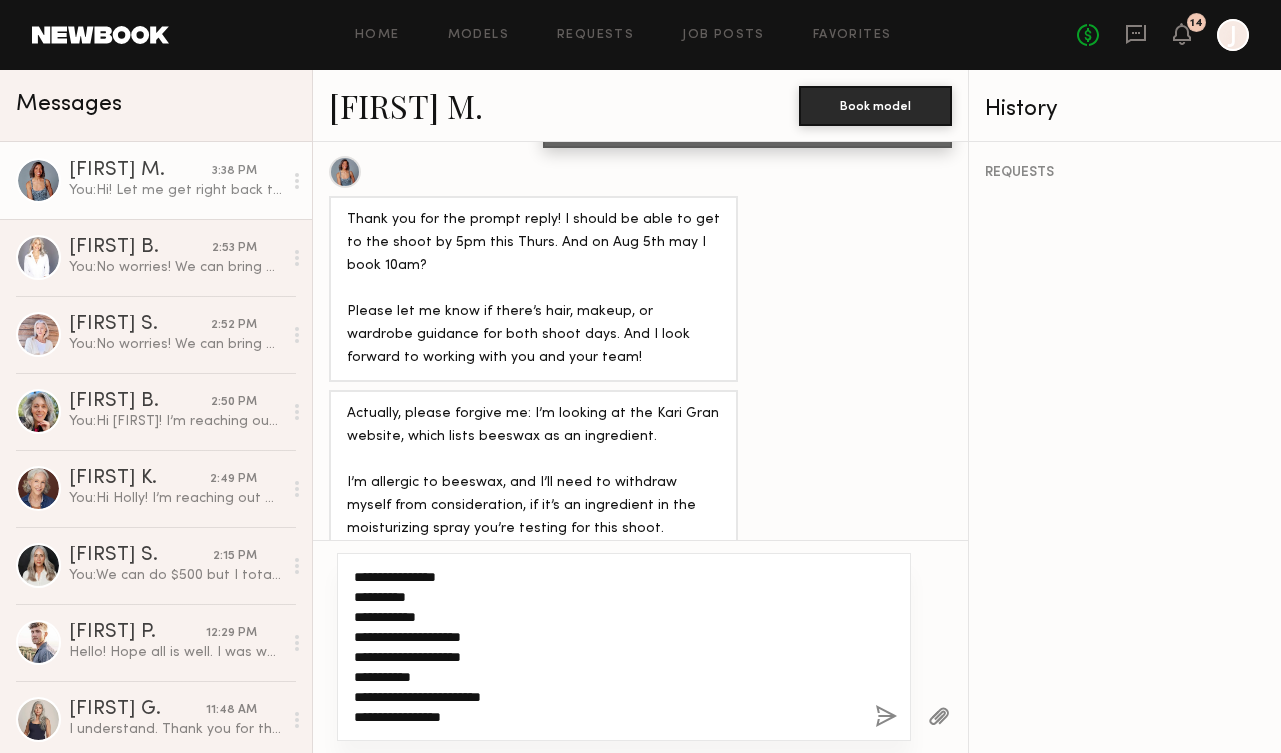 drag, startPoint x: 355, startPoint y: 576, endPoint x: 514, endPoint y: 728, distance: 219.96591 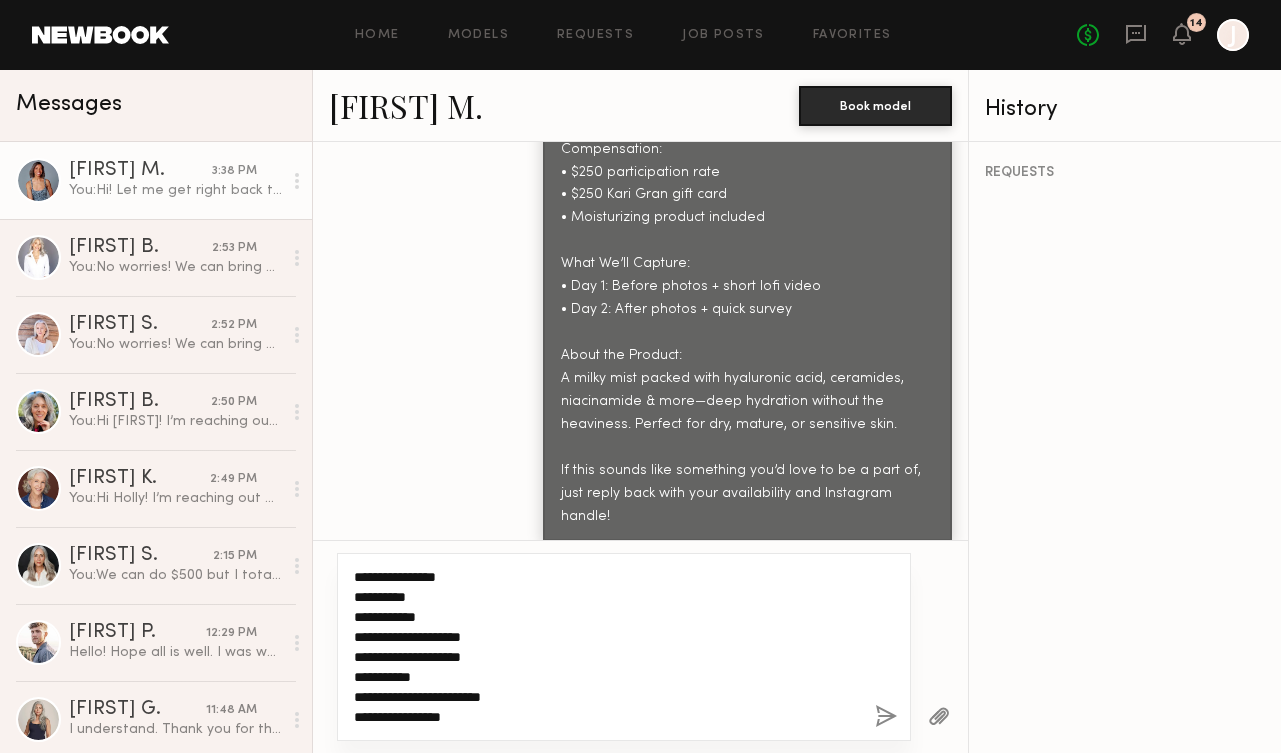 scroll, scrollTop: 2230, scrollLeft: 0, axis: vertical 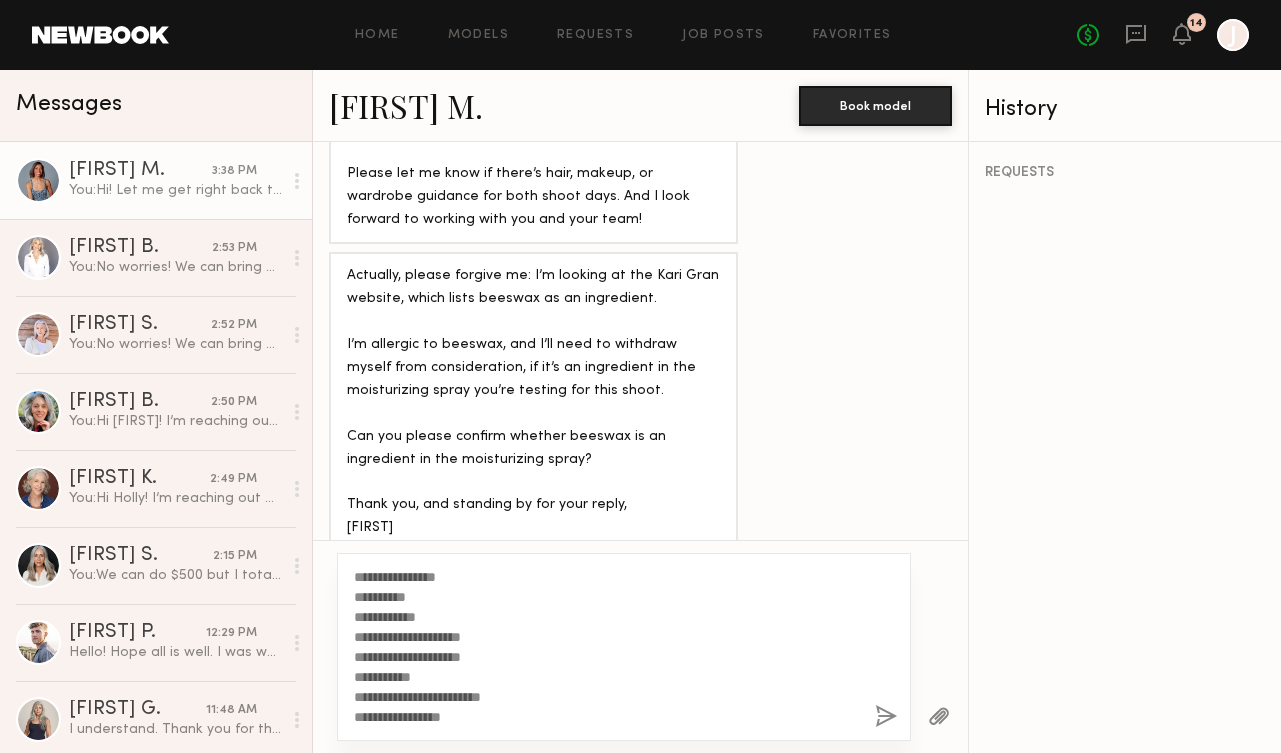 click on "[FIRST] [LAST]" 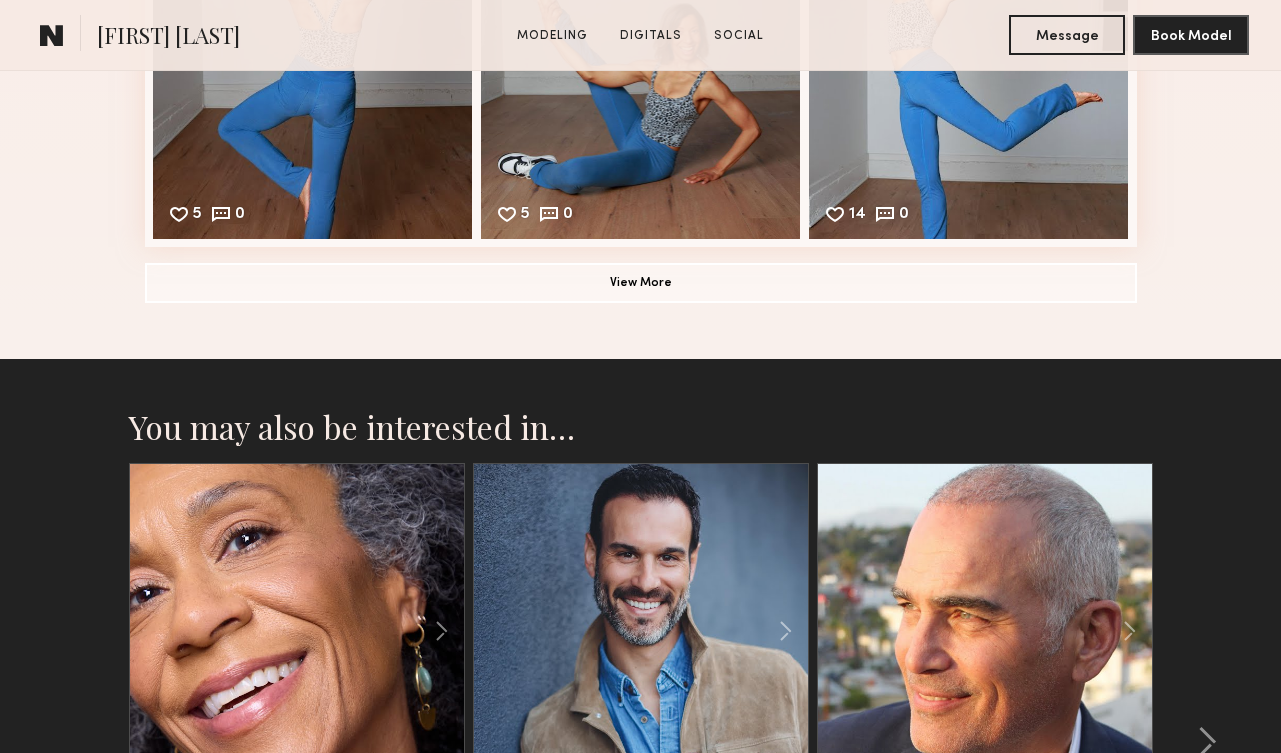 scroll, scrollTop: 2687, scrollLeft: 0, axis: vertical 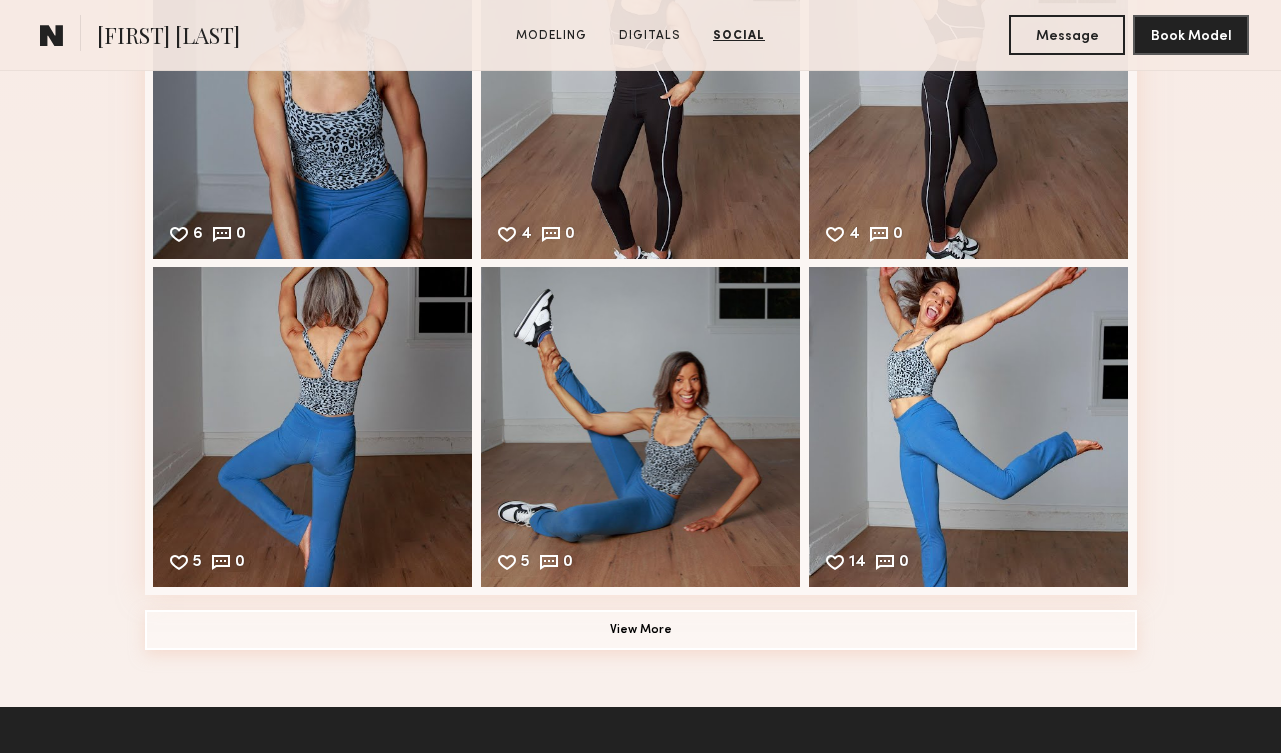 click on "View More" 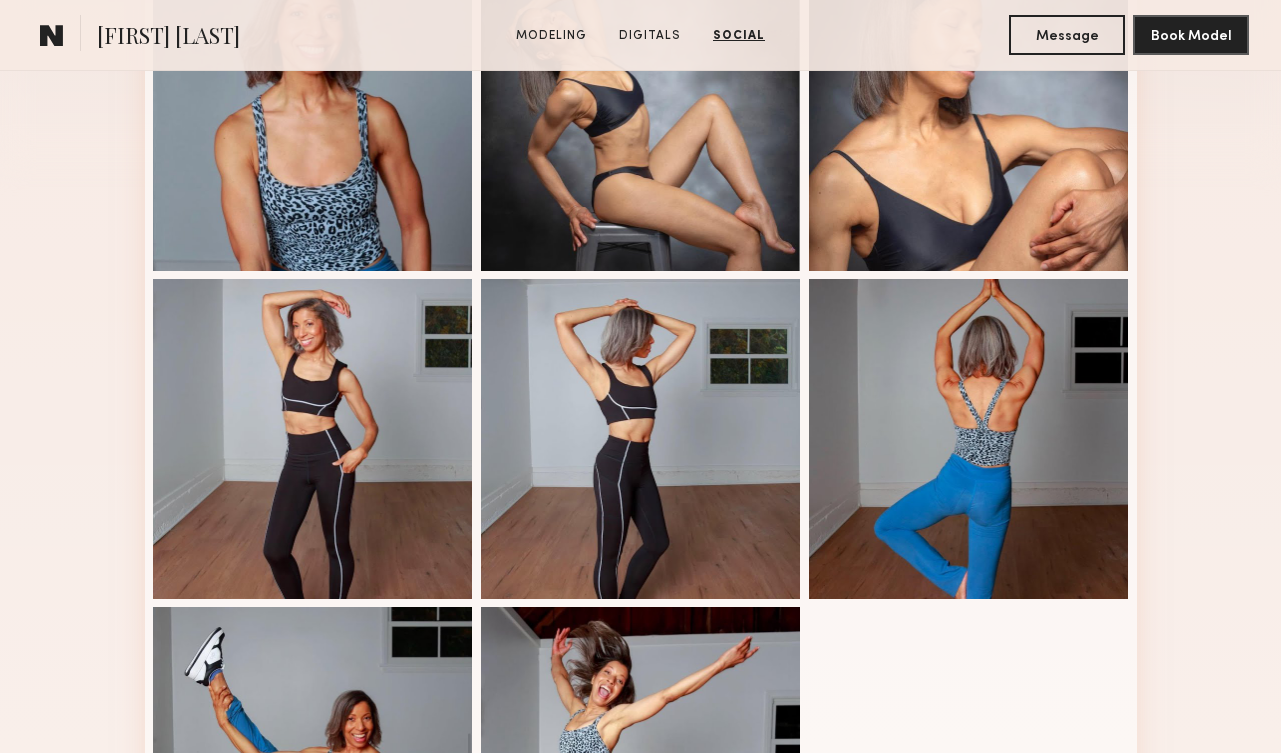 scroll, scrollTop: 0, scrollLeft: 0, axis: both 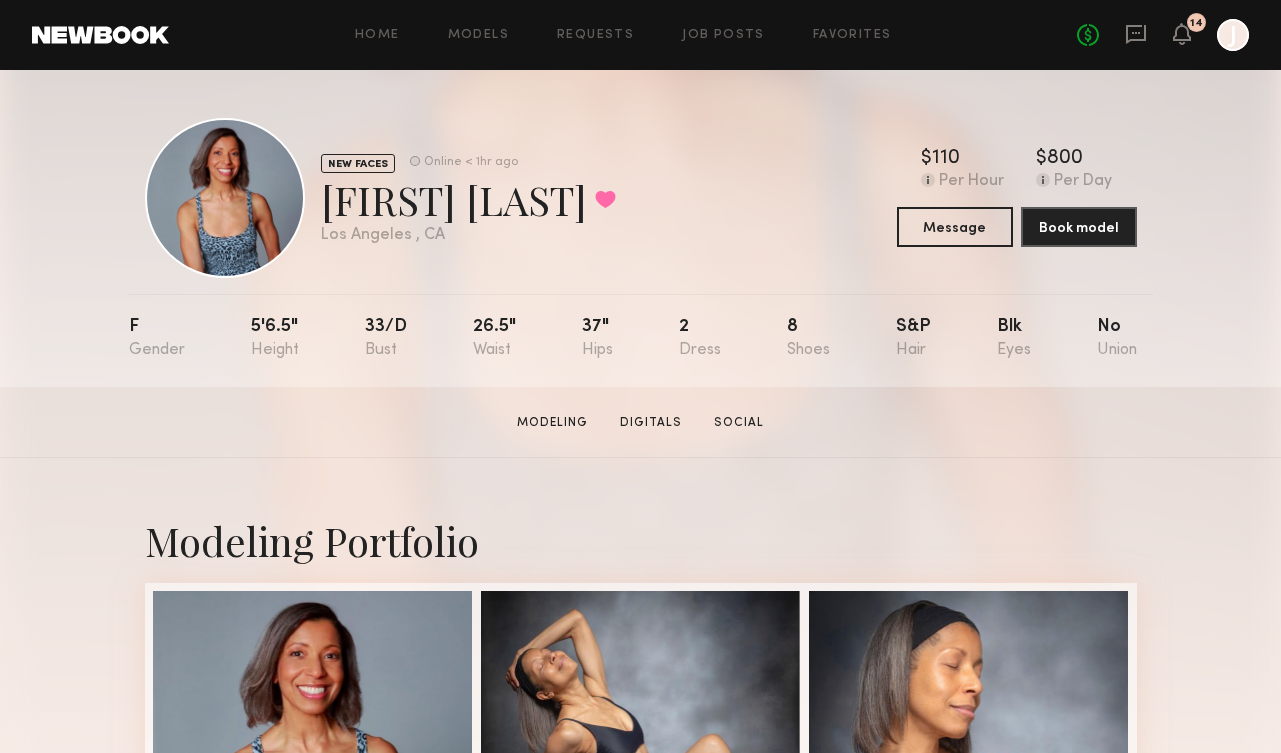 click on "No fees up to $5,000 14 J" 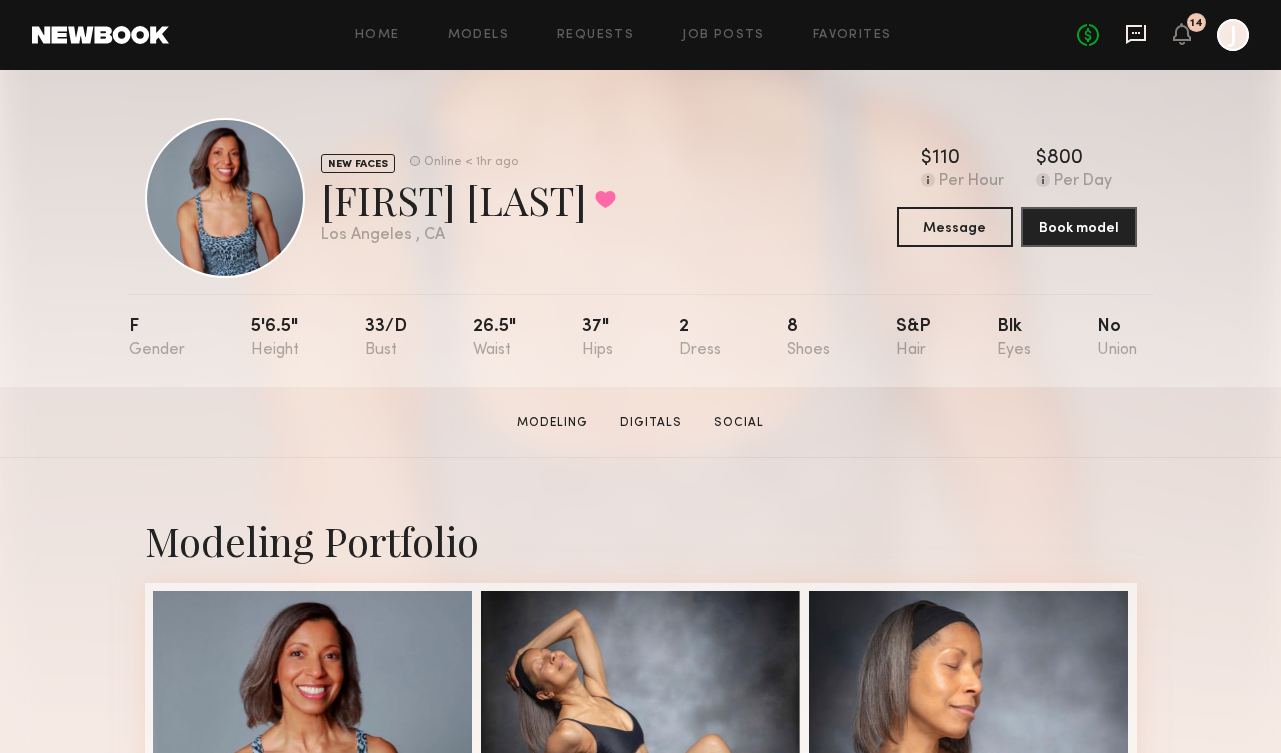 click 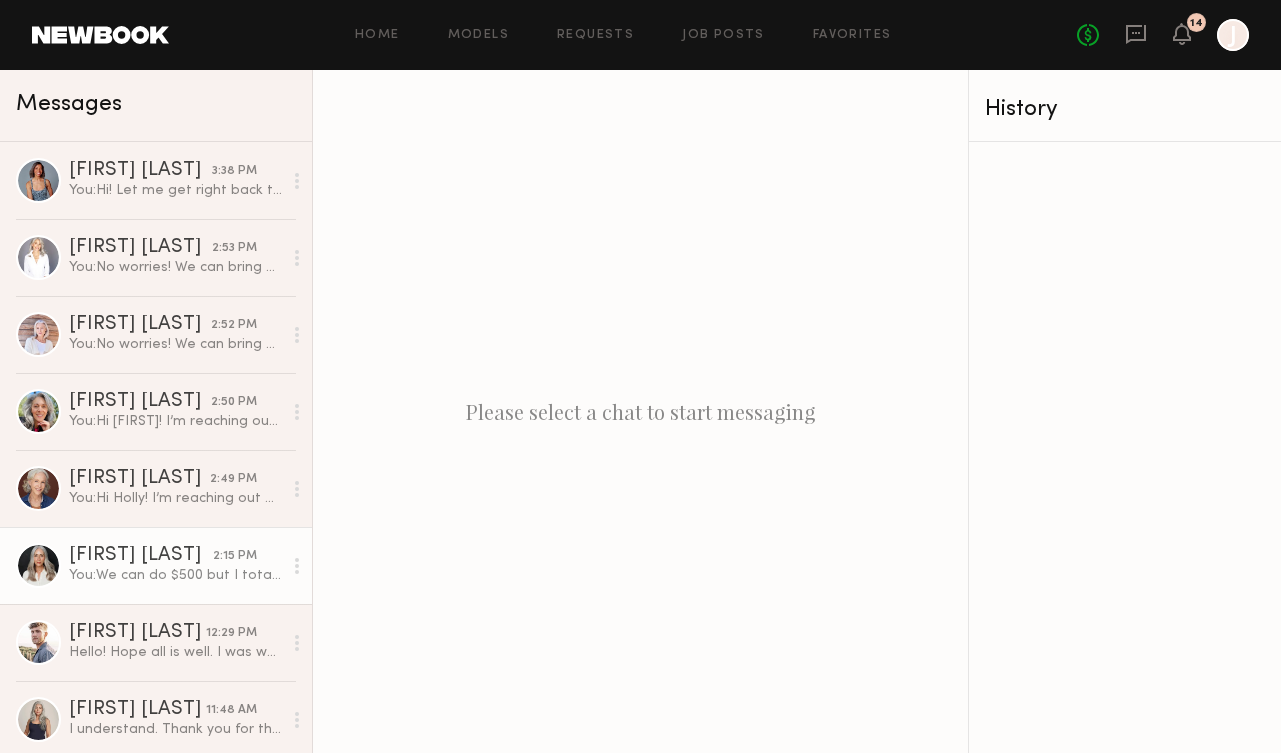 click on "[FIRST] [LAST]" 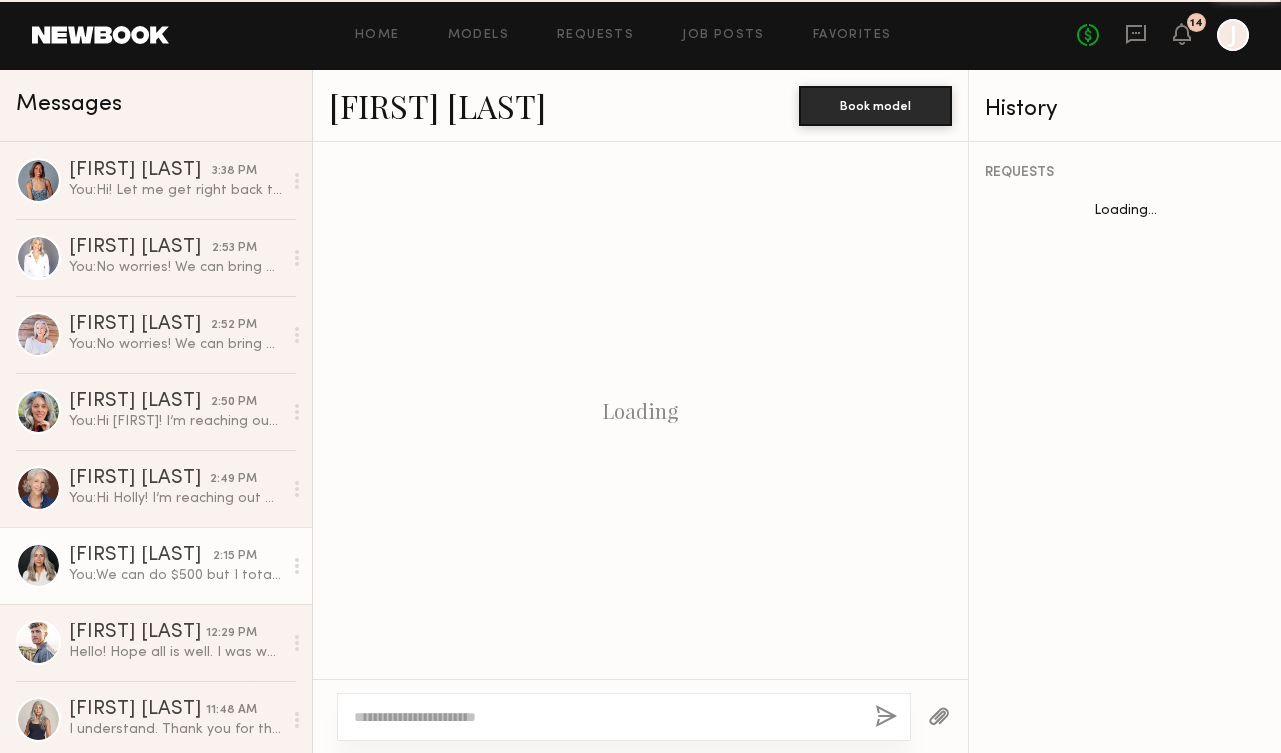 scroll, scrollTop: 2328, scrollLeft: 0, axis: vertical 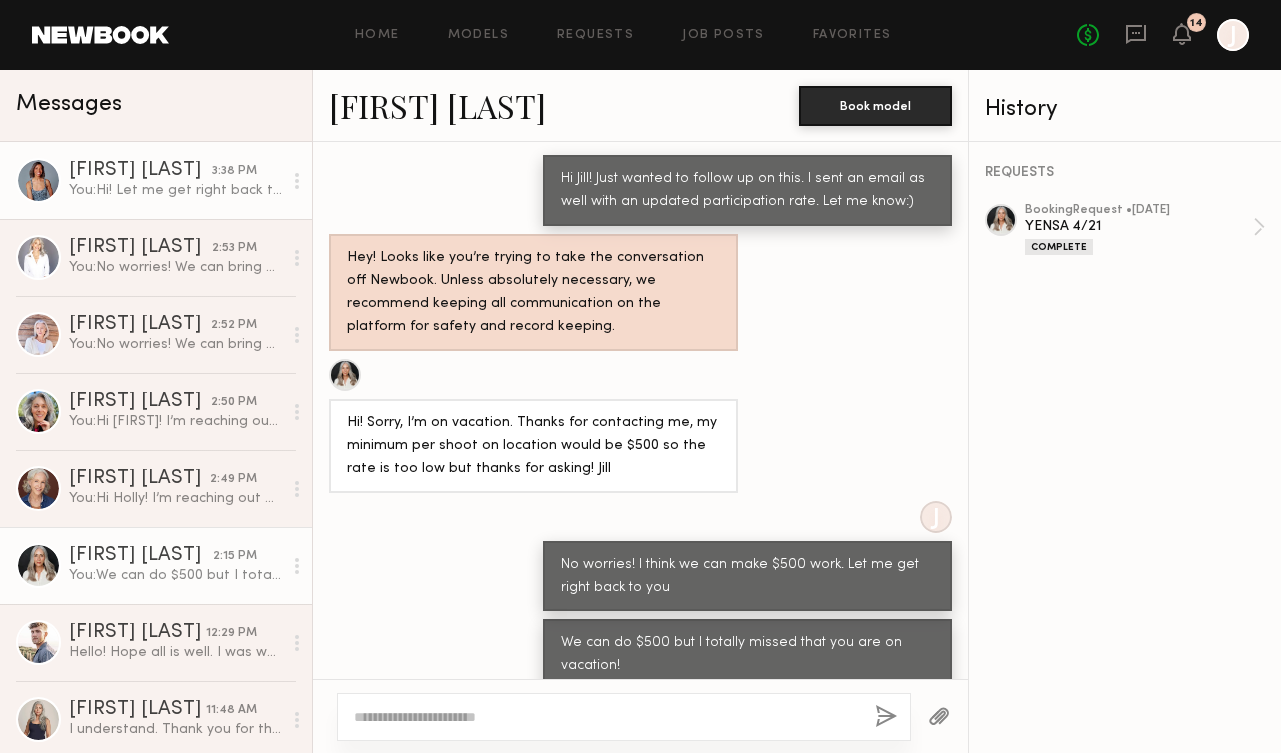 click on "You:  Hi! Let me get right back to you" 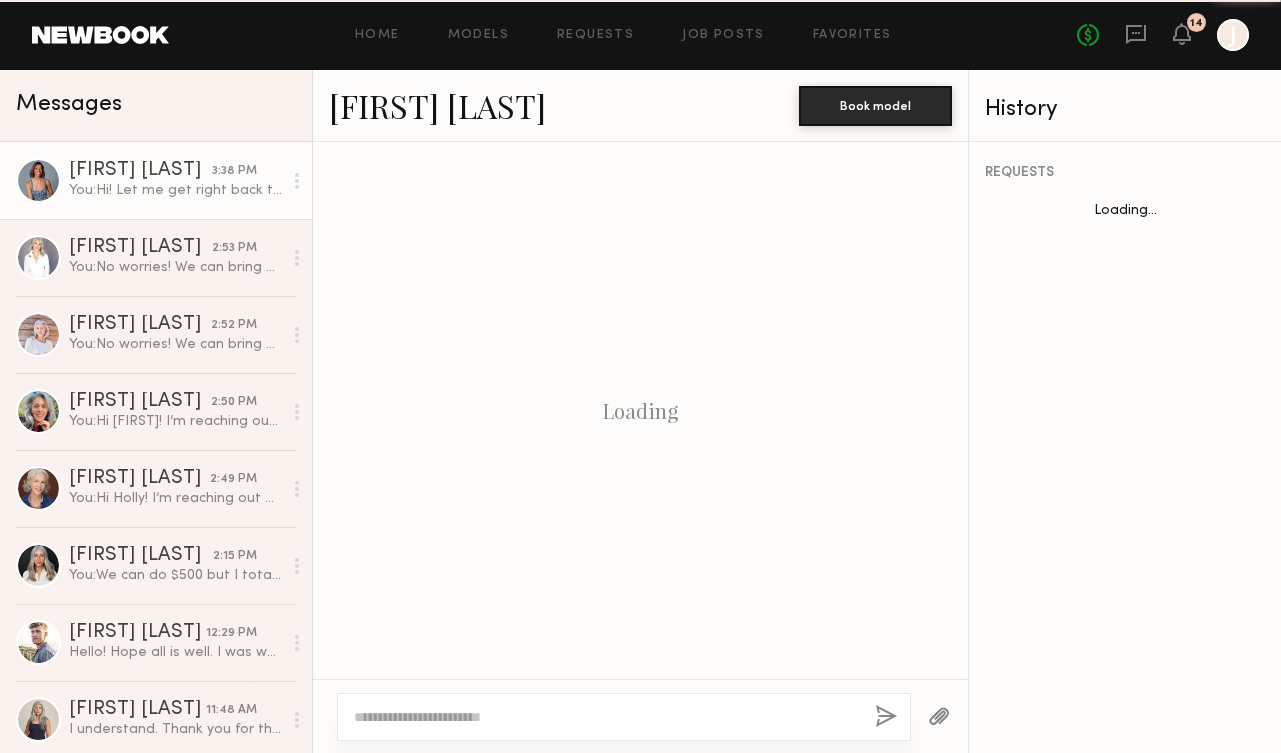 scroll, scrollTop: 2092, scrollLeft: 0, axis: vertical 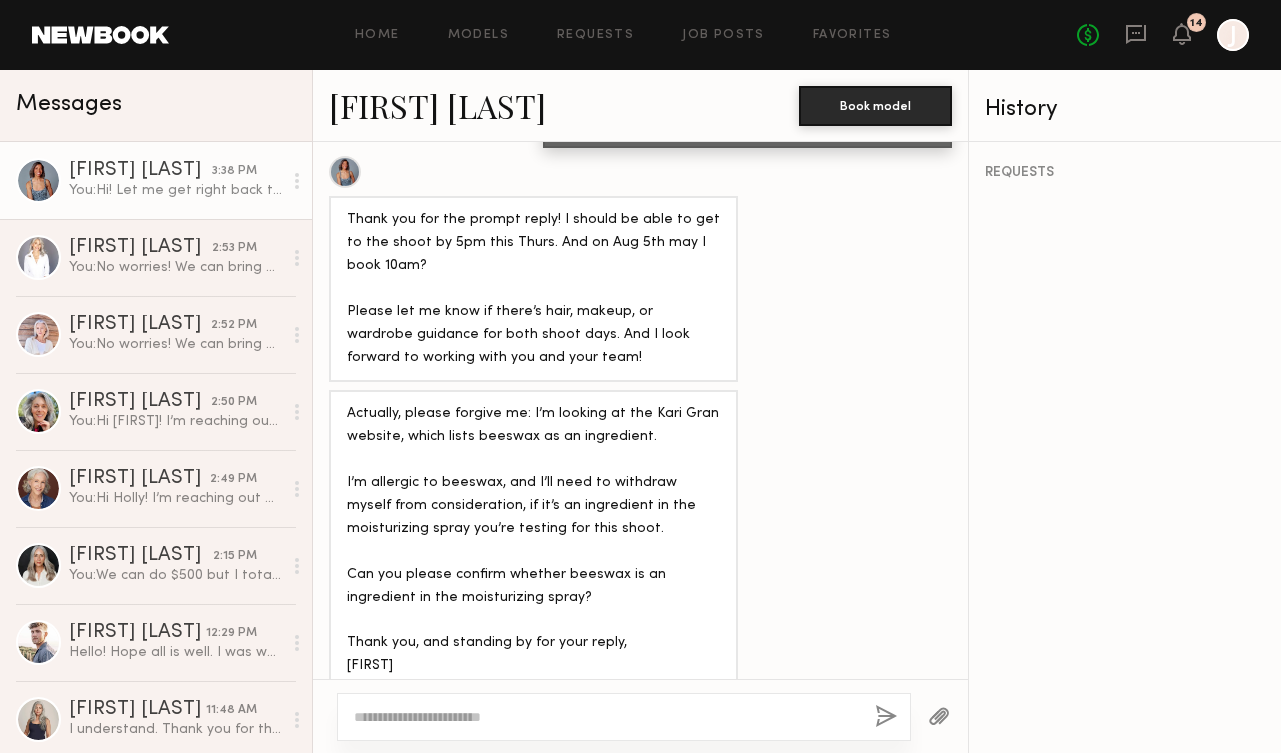 click on "[FIRST] [LAST]" 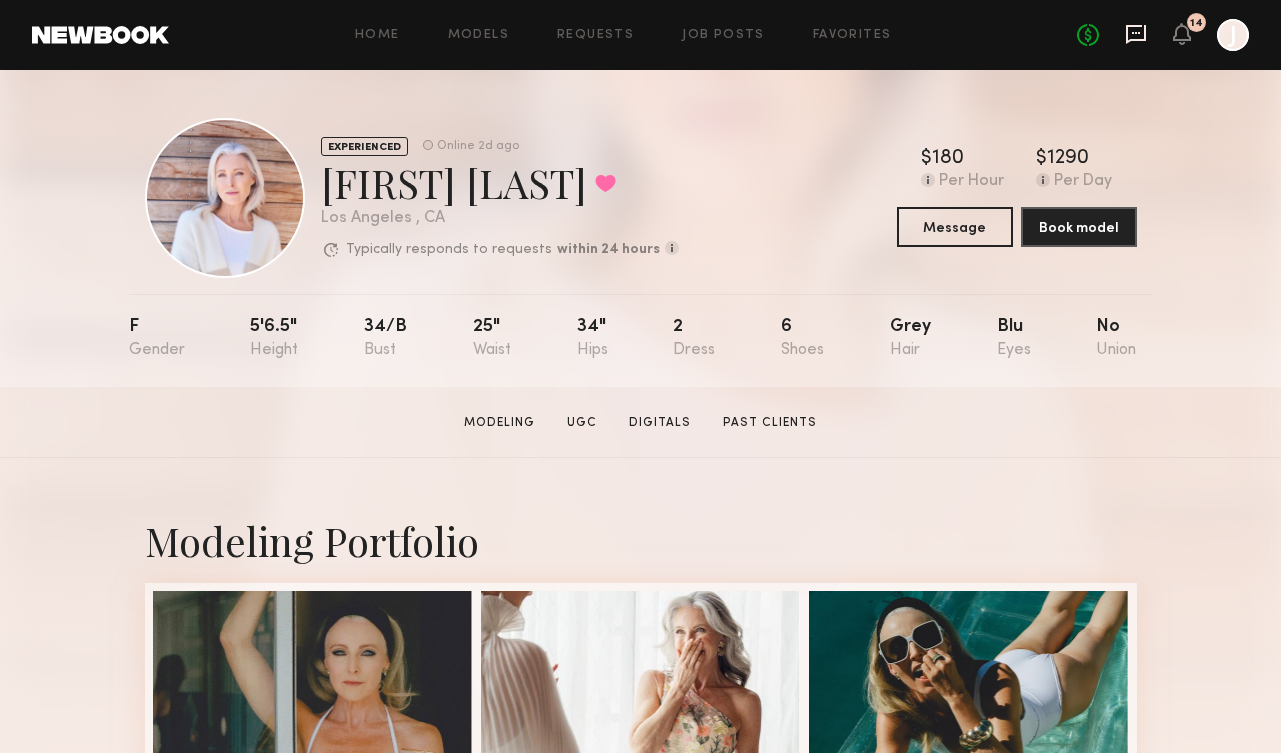 scroll, scrollTop: 0, scrollLeft: 0, axis: both 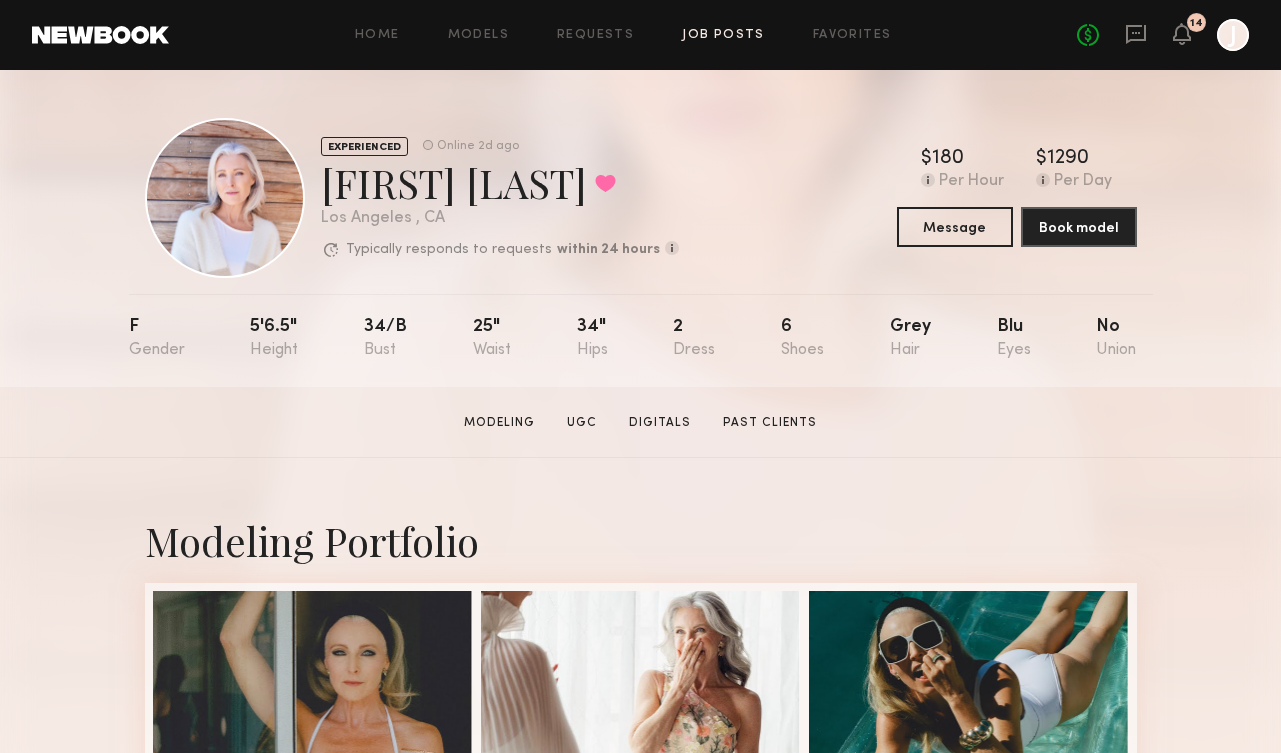 click on "Job Posts" 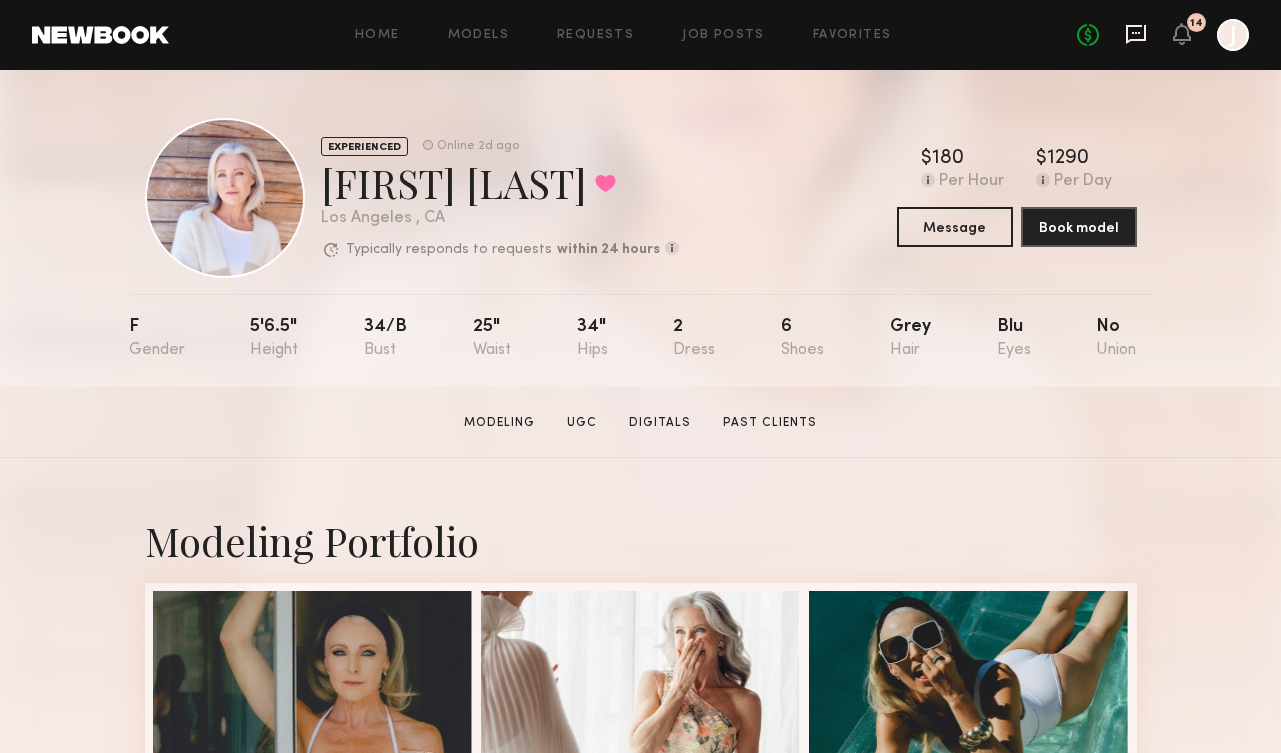 click 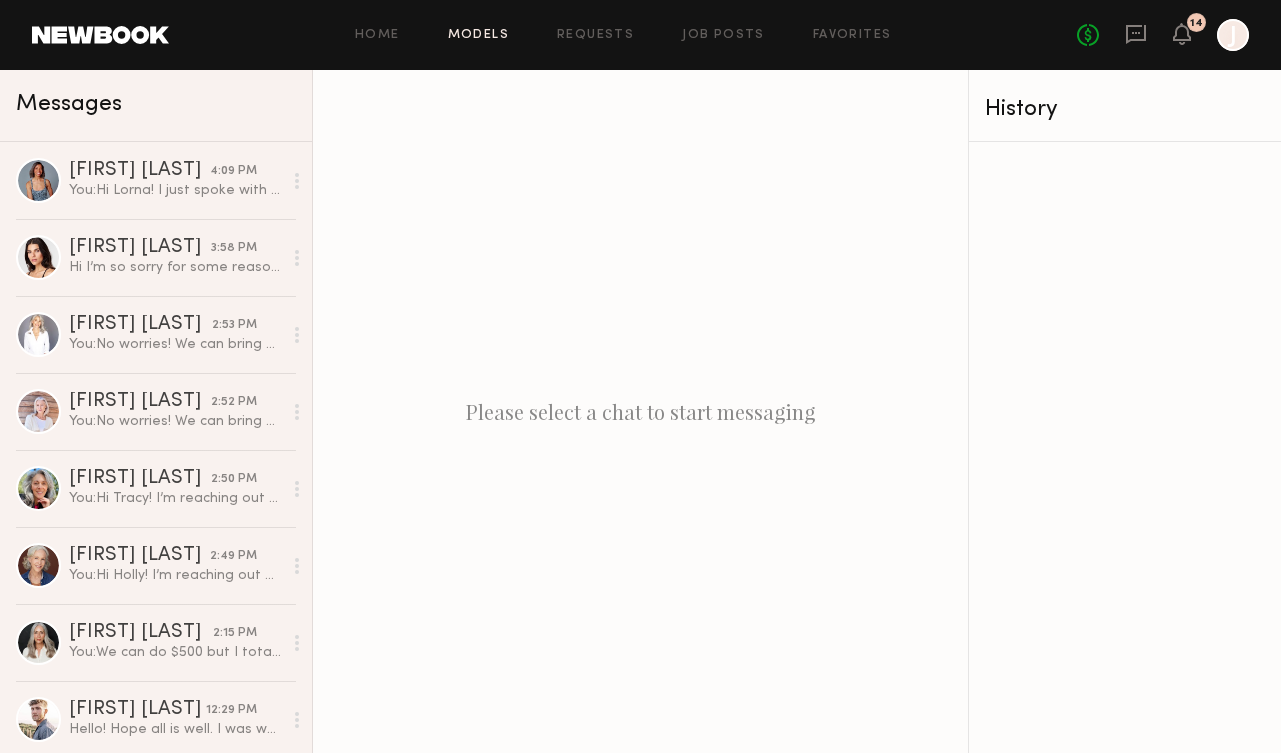 click on "Models" 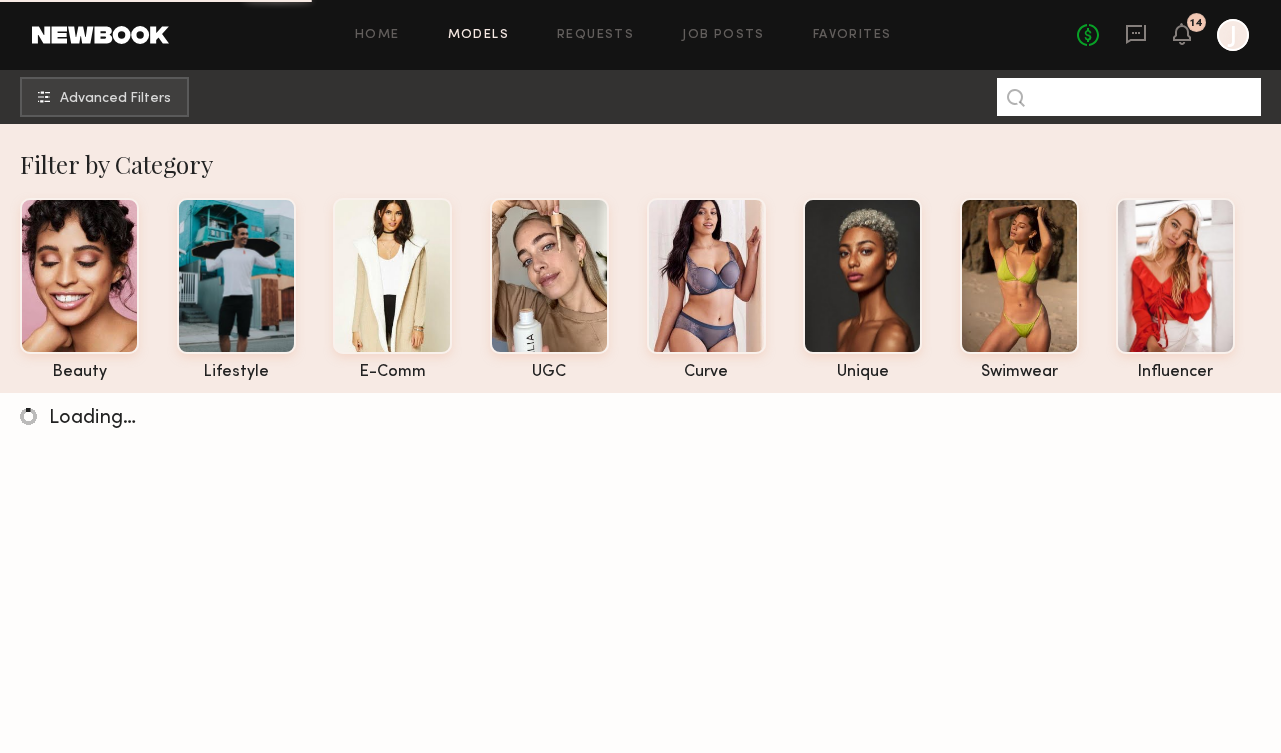 click 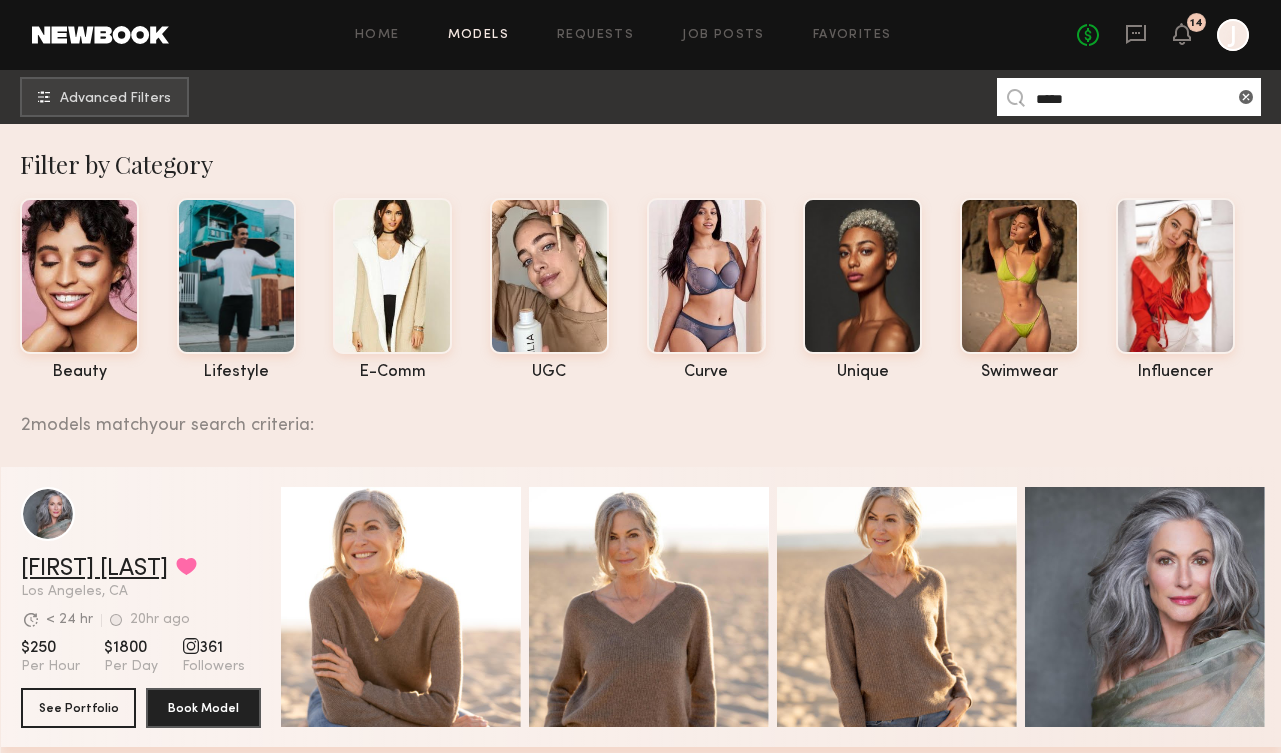 type on "*****" 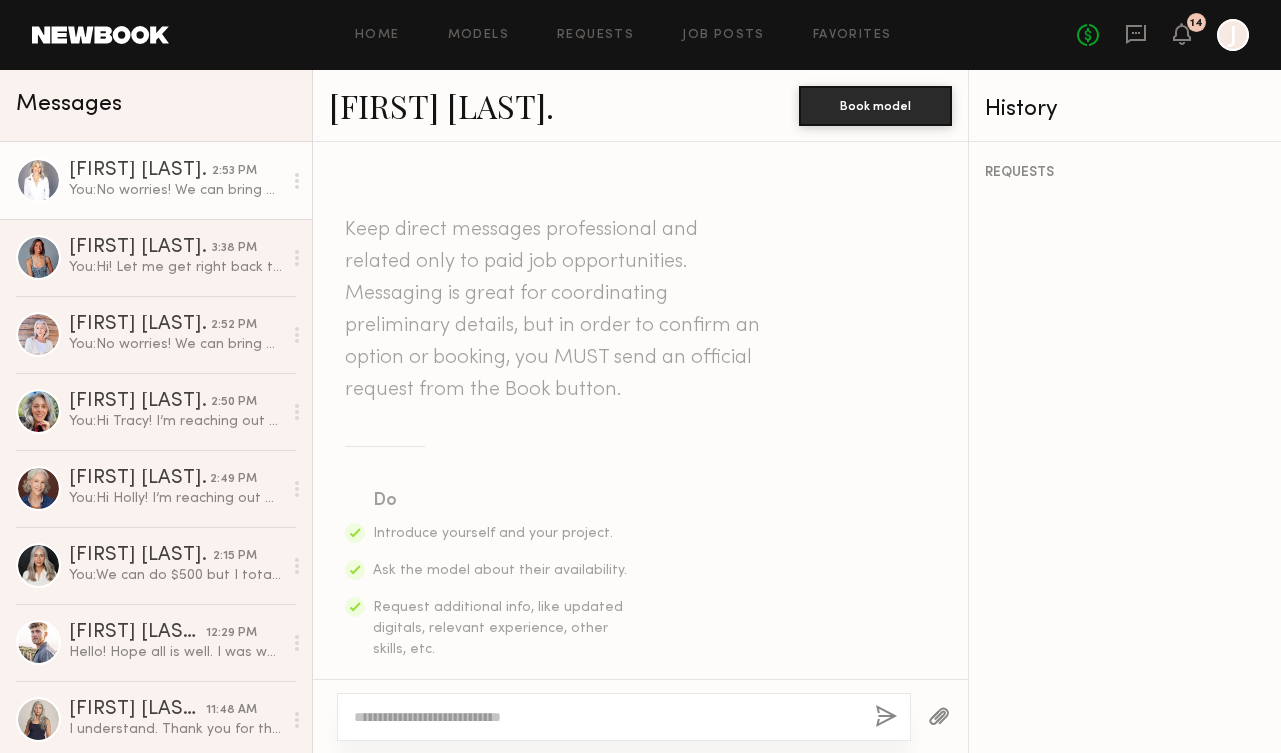 scroll, scrollTop: 0, scrollLeft: 0, axis: both 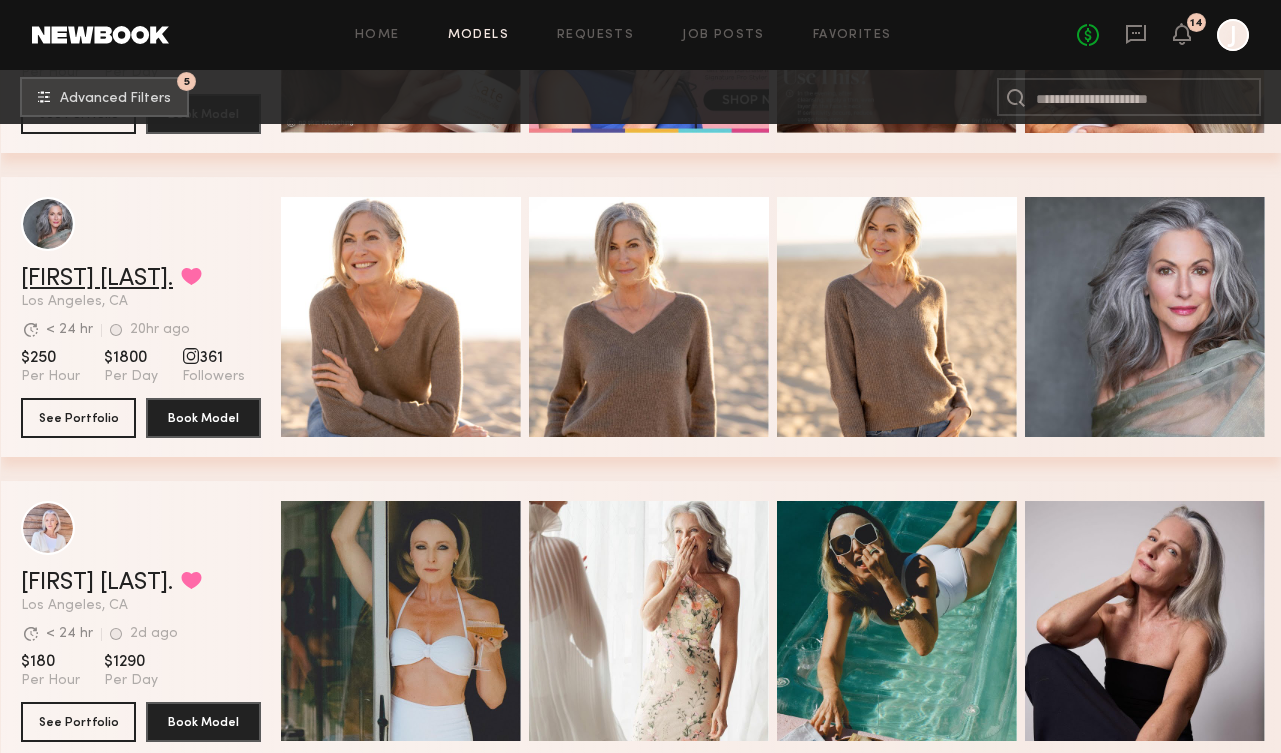 click on "Kandeyce J." 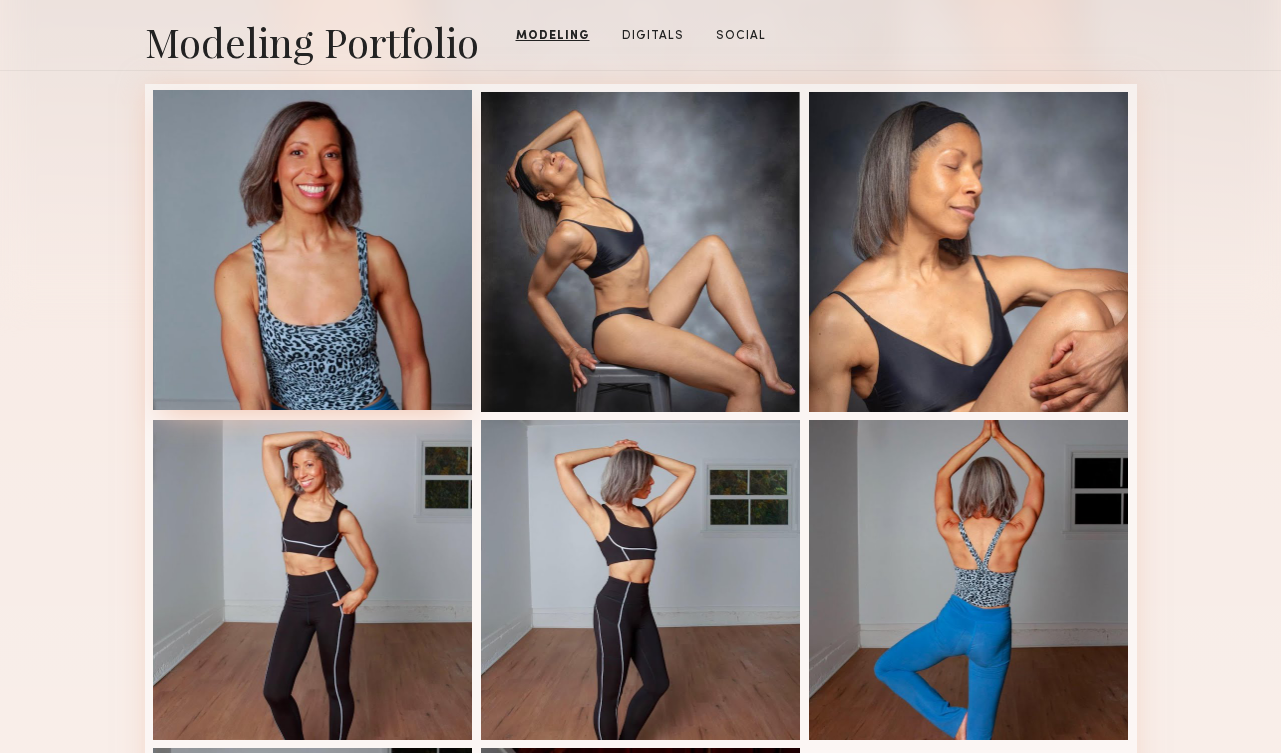 scroll, scrollTop: 0, scrollLeft: 0, axis: both 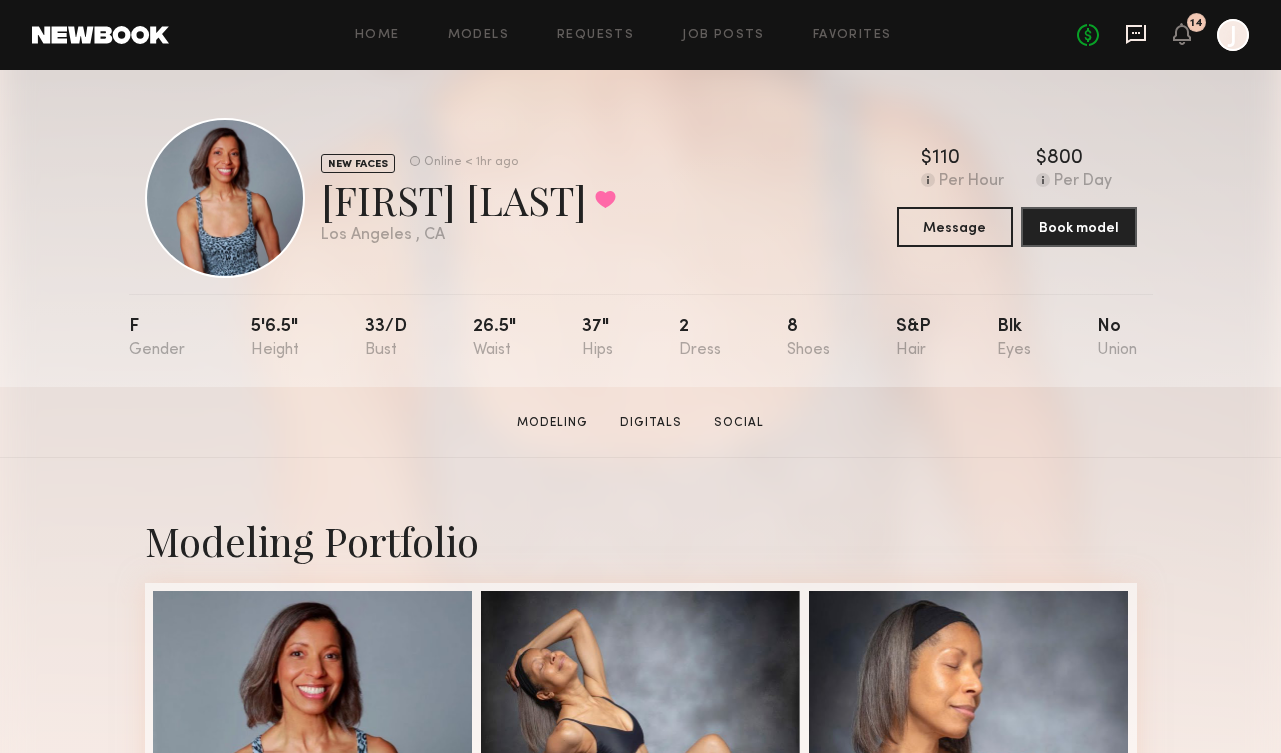 click 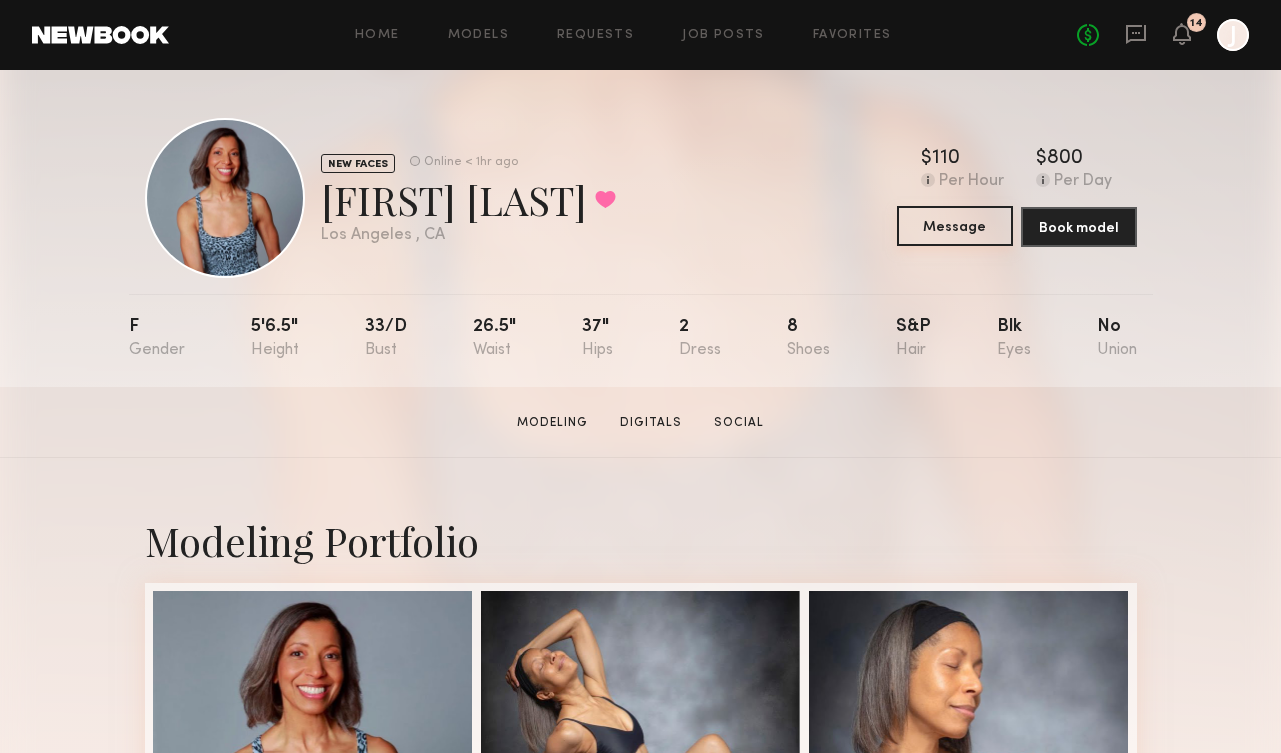 click on "Message" 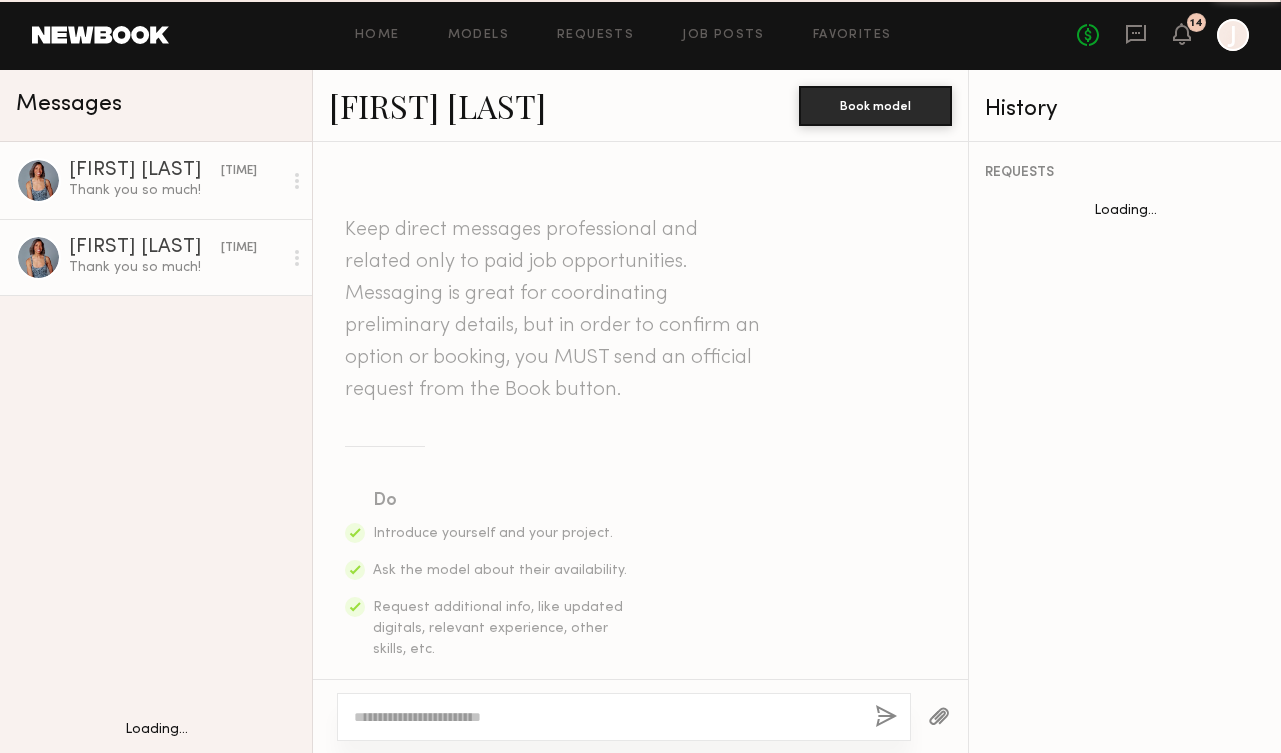 scroll, scrollTop: 2340, scrollLeft: 0, axis: vertical 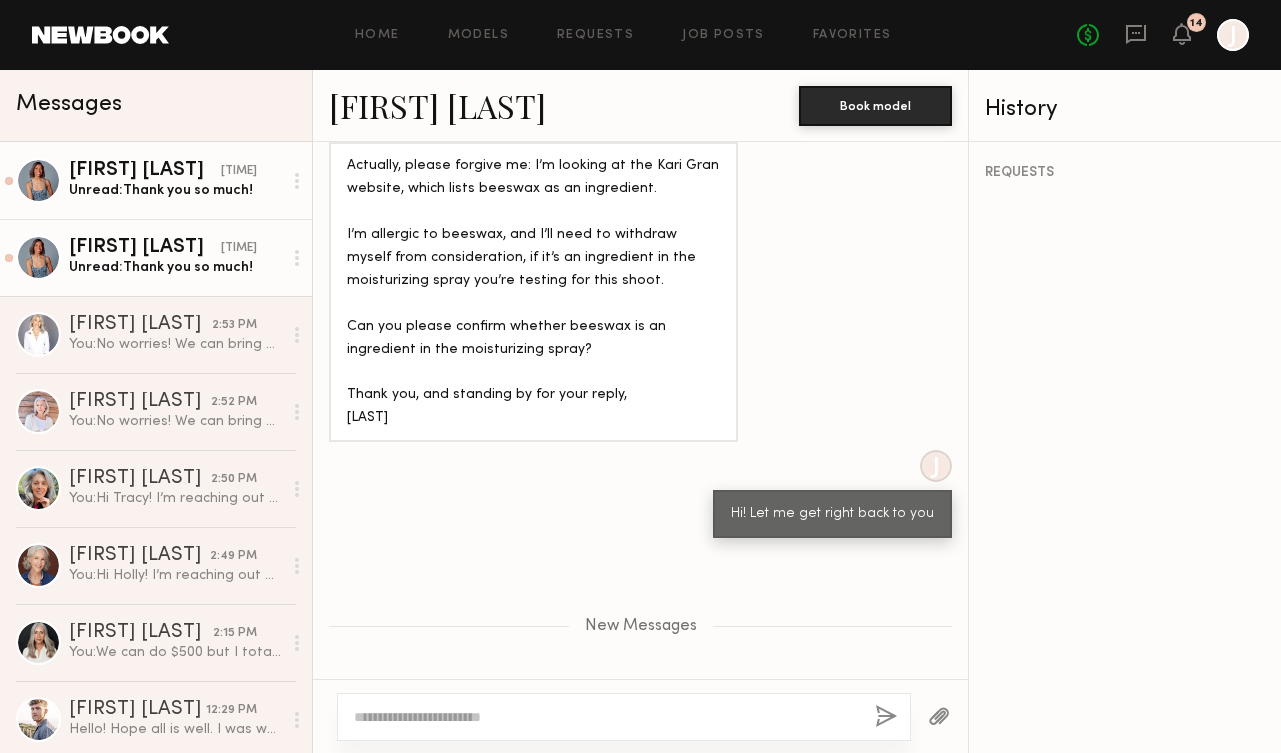 click 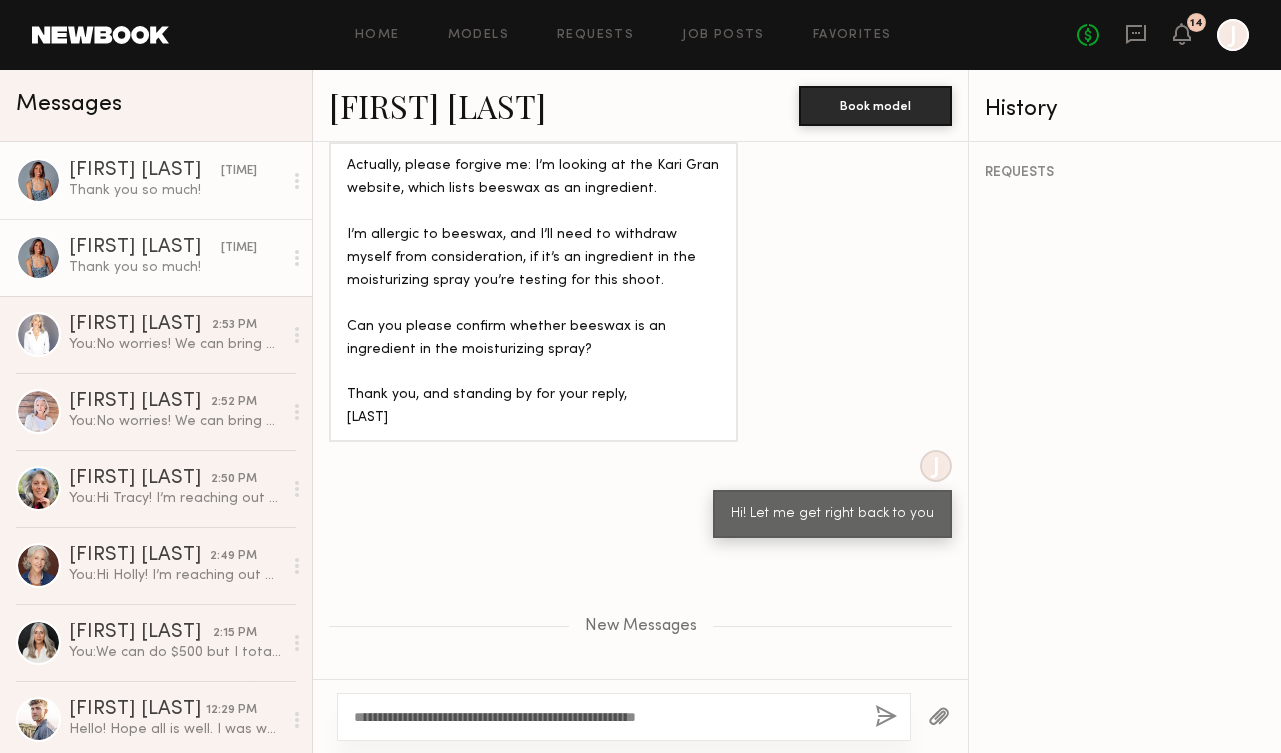 drag, startPoint x: 710, startPoint y: 704, endPoint x: 646, endPoint y: 704, distance: 64 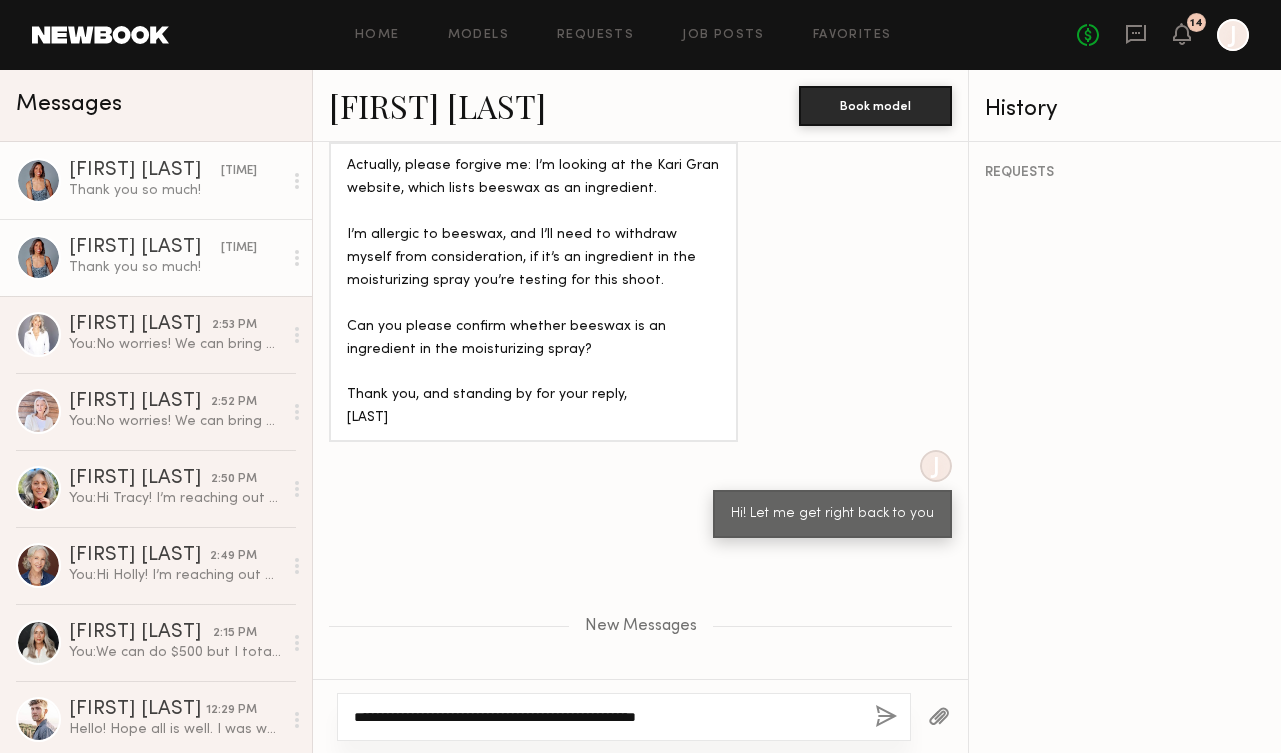 click on "**********" 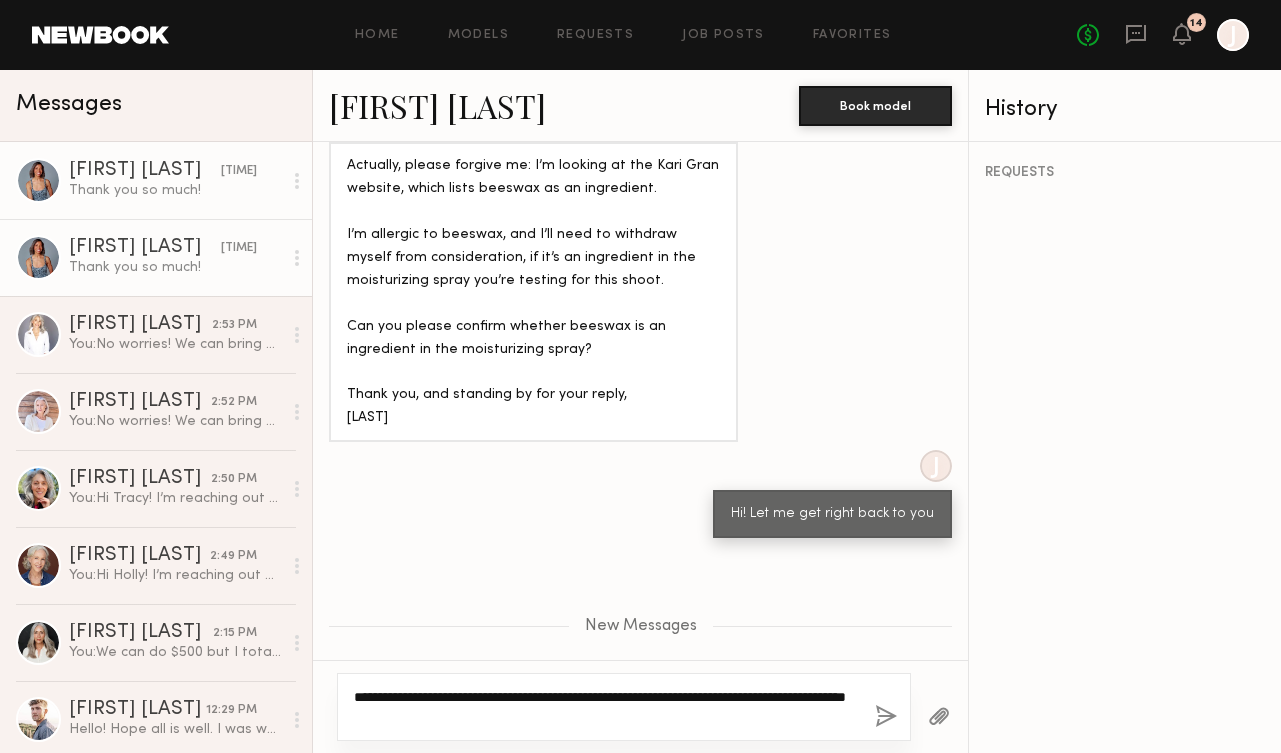 click on "**********" 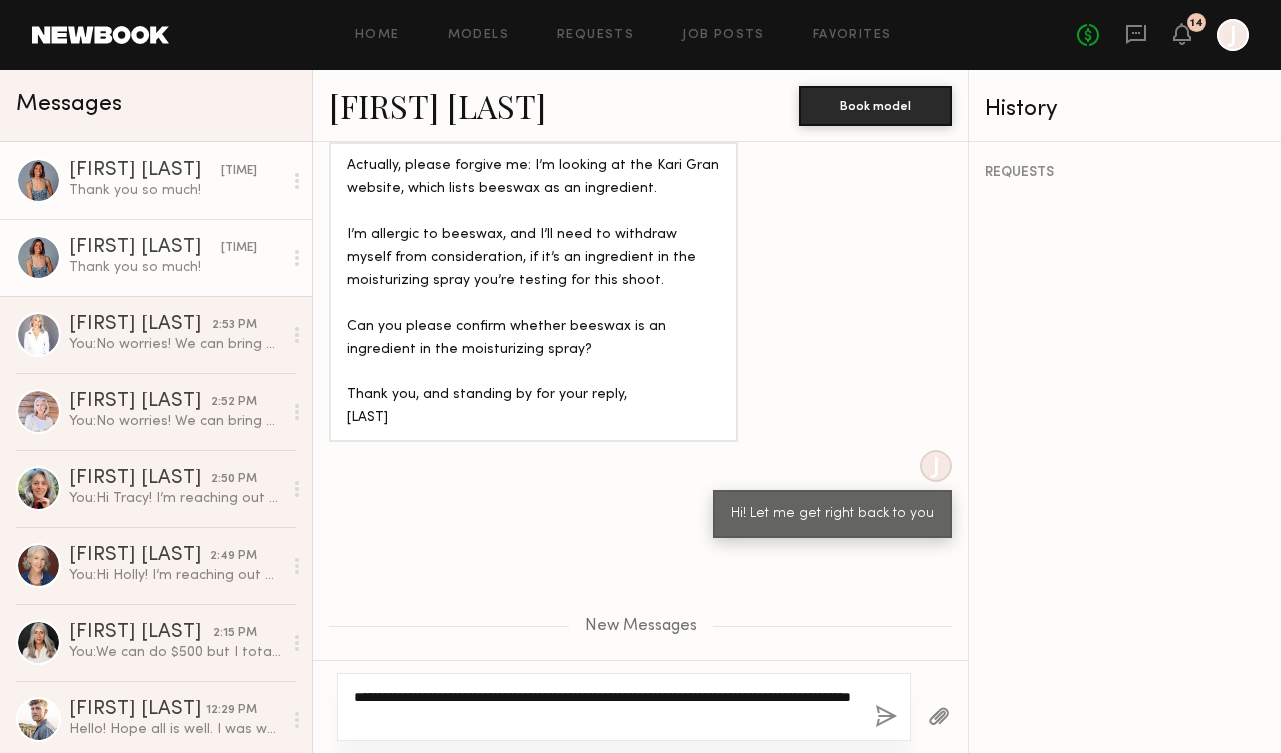 click on "**********" 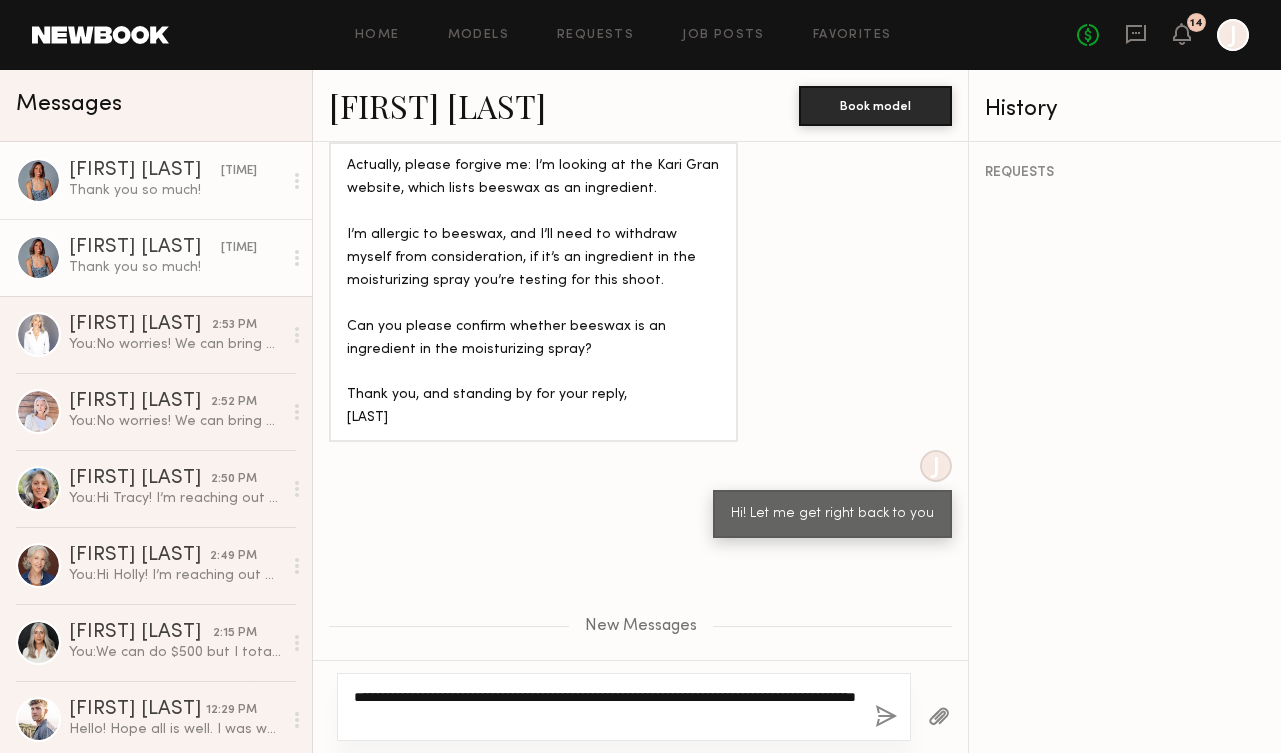 paste on "**********" 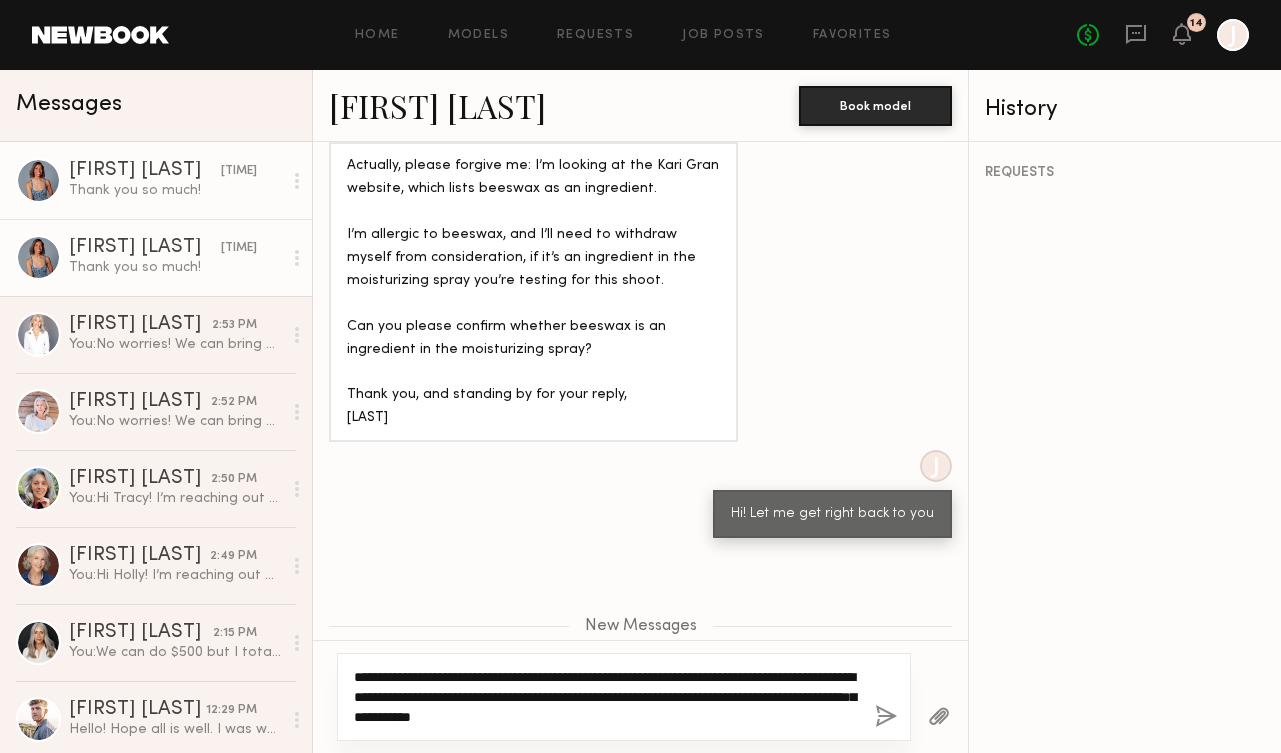 click on "**********" 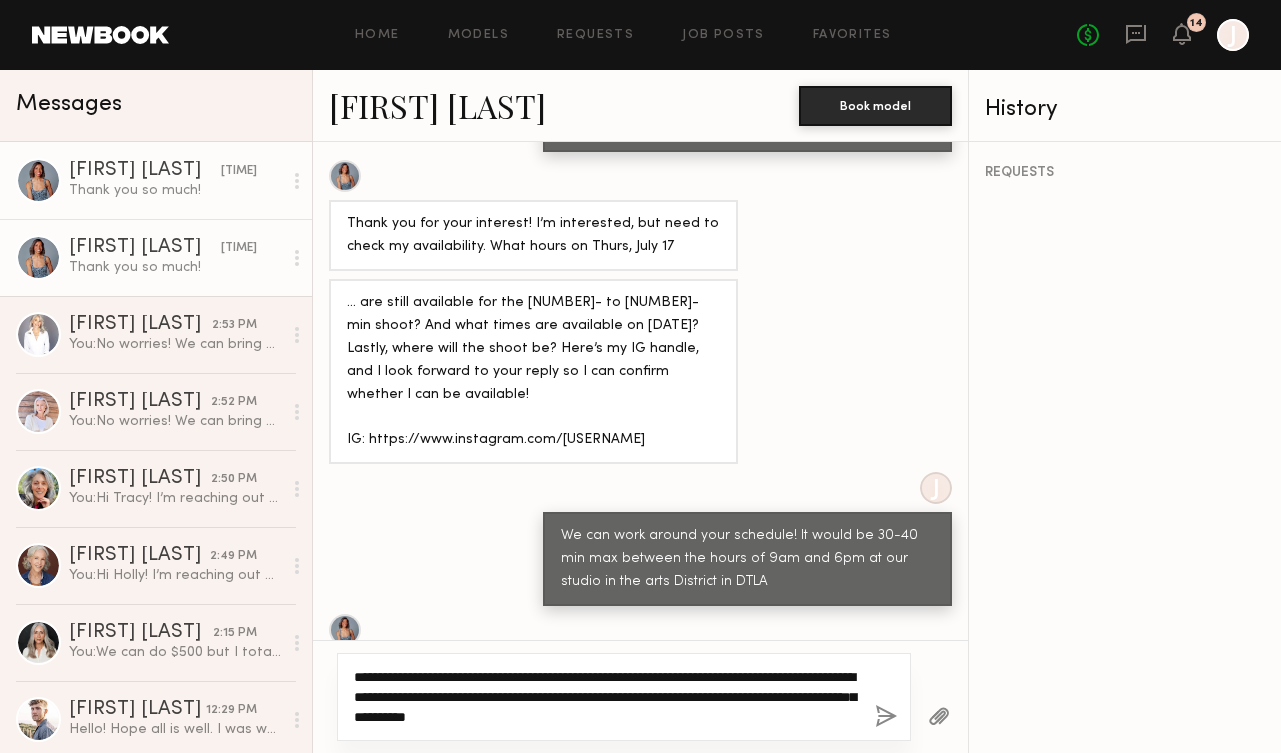 scroll, scrollTop: 2378, scrollLeft: 0, axis: vertical 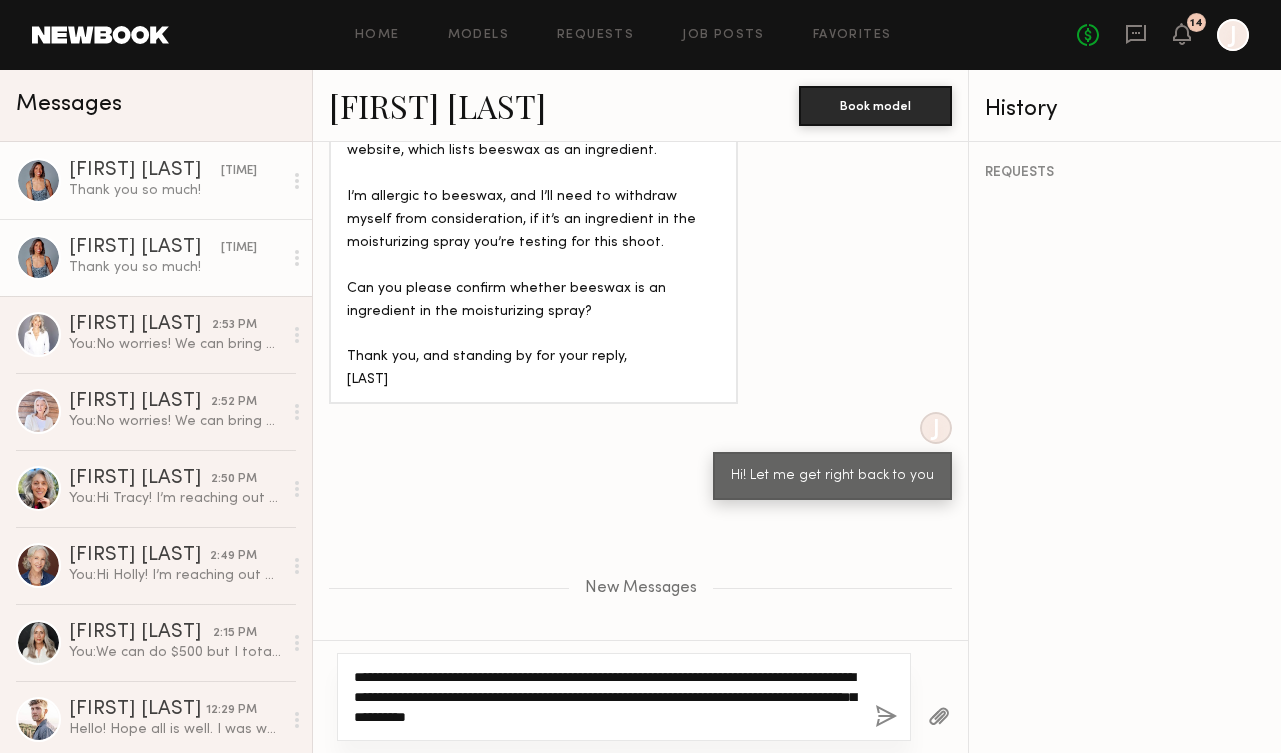 drag, startPoint x: 711, startPoint y: 718, endPoint x: 430, endPoint y: 716, distance: 281.0071 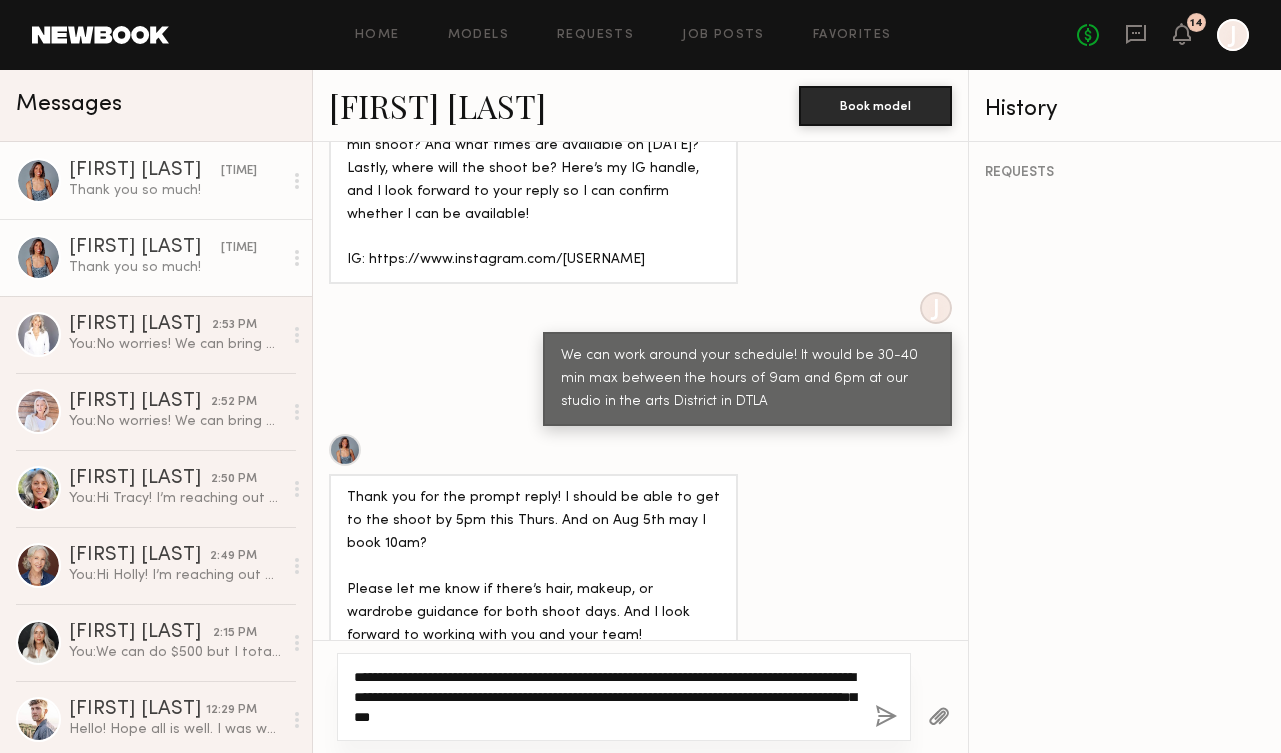 scroll, scrollTop: 2378, scrollLeft: 0, axis: vertical 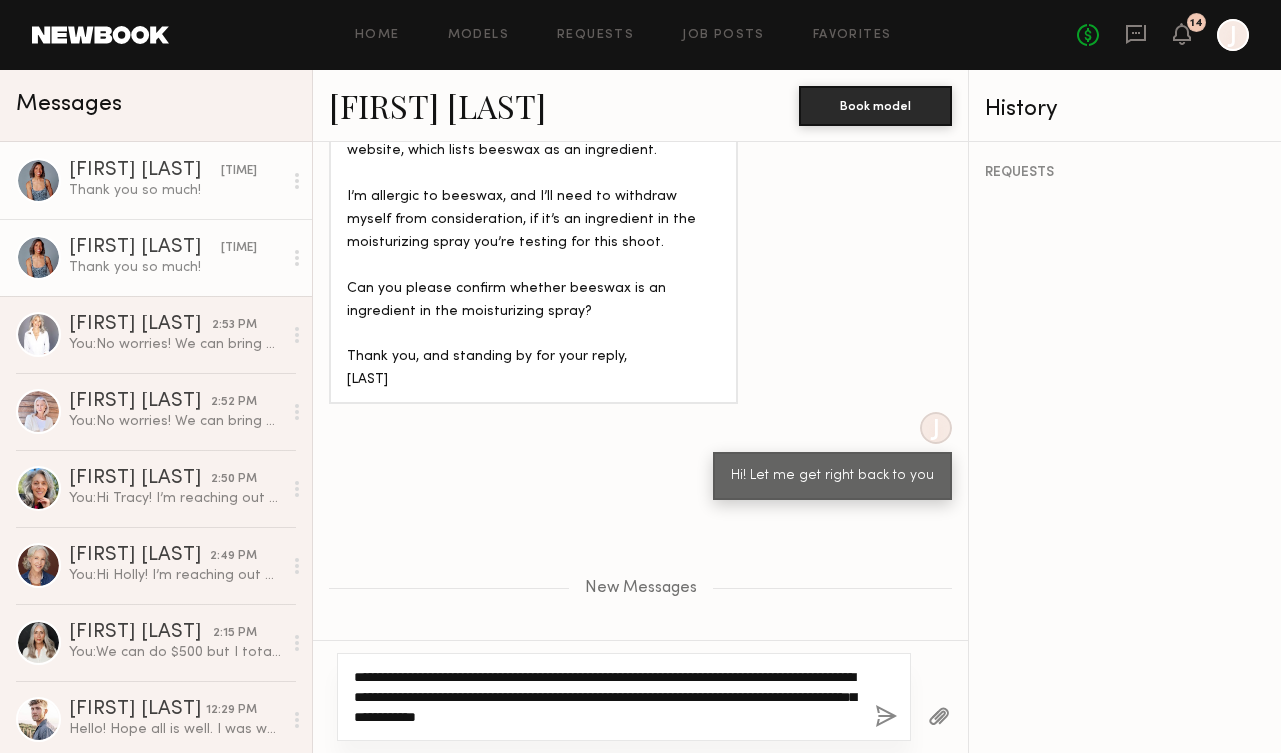 click on "**********" 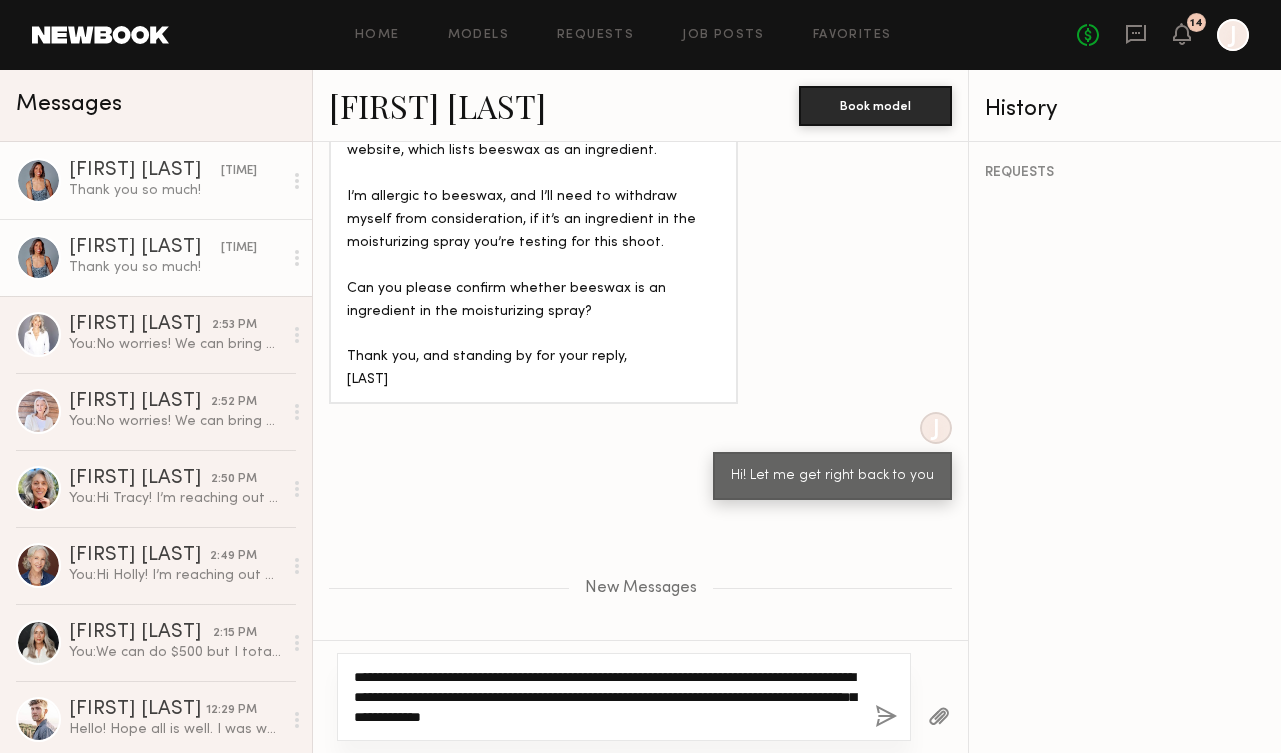 type on "**********" 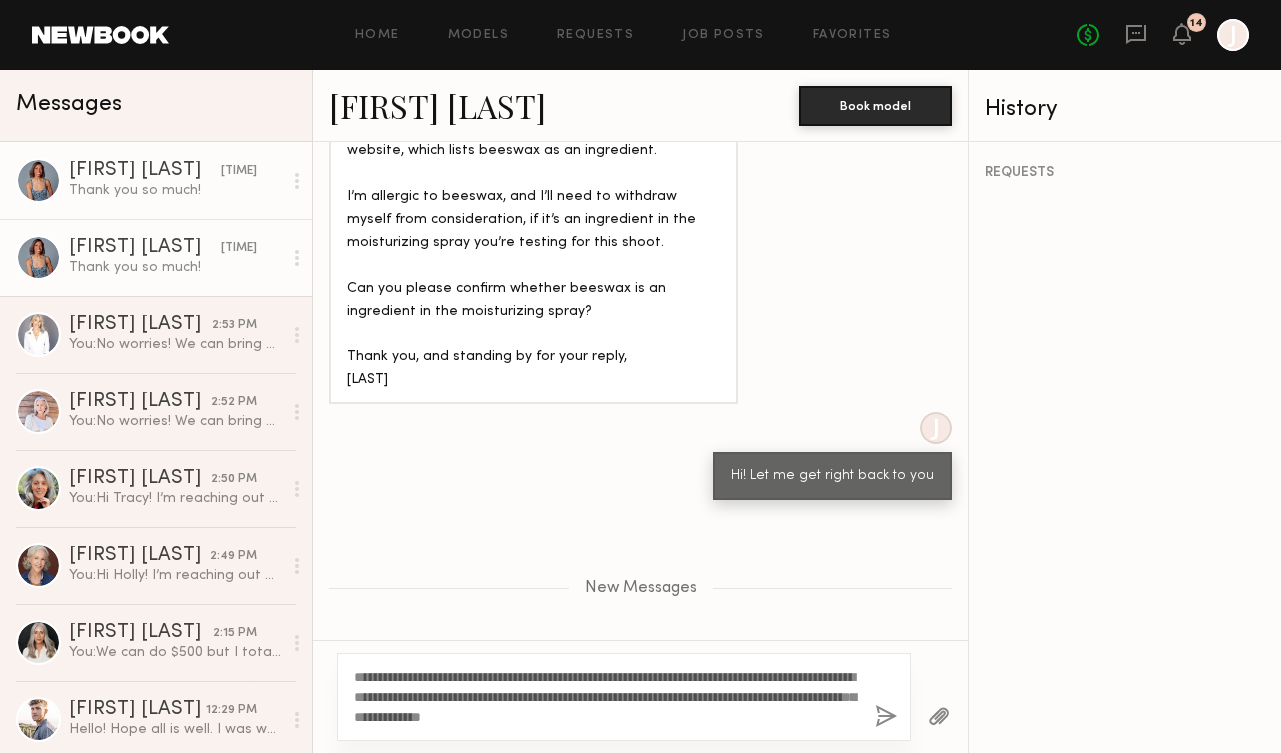 click 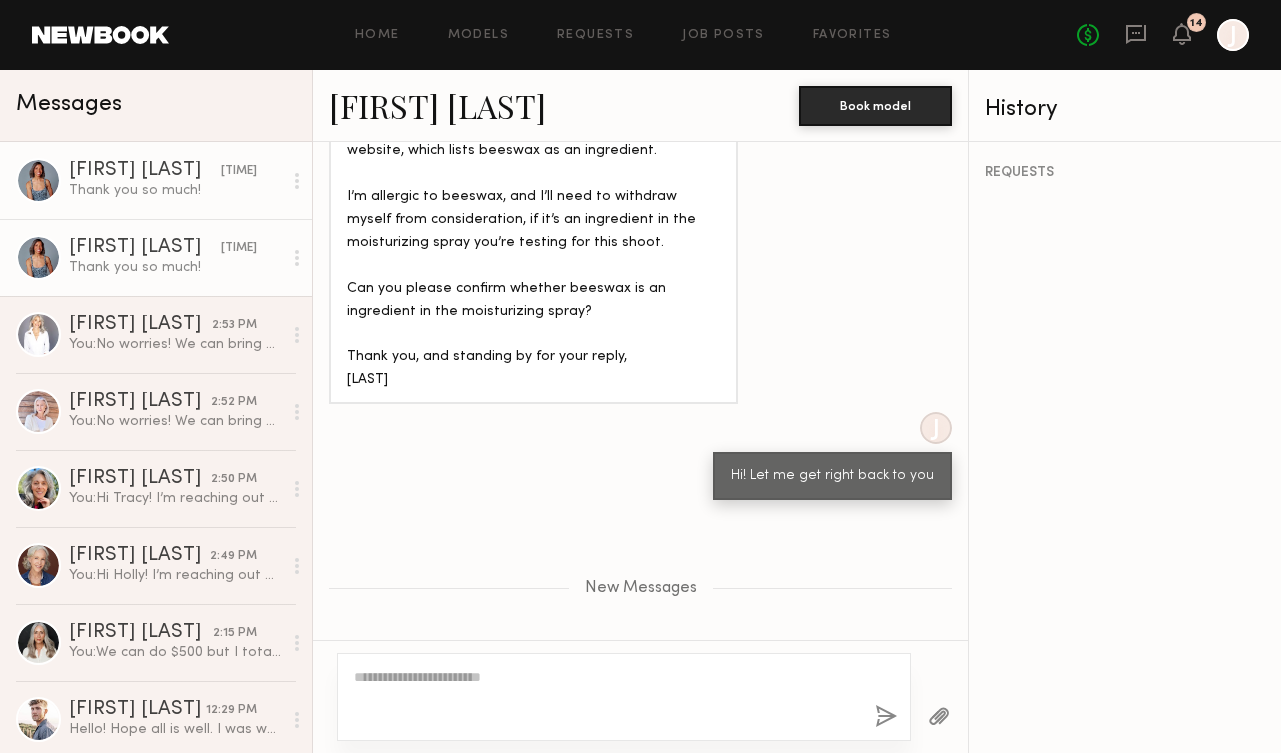 scroll, scrollTop: 2504, scrollLeft: 0, axis: vertical 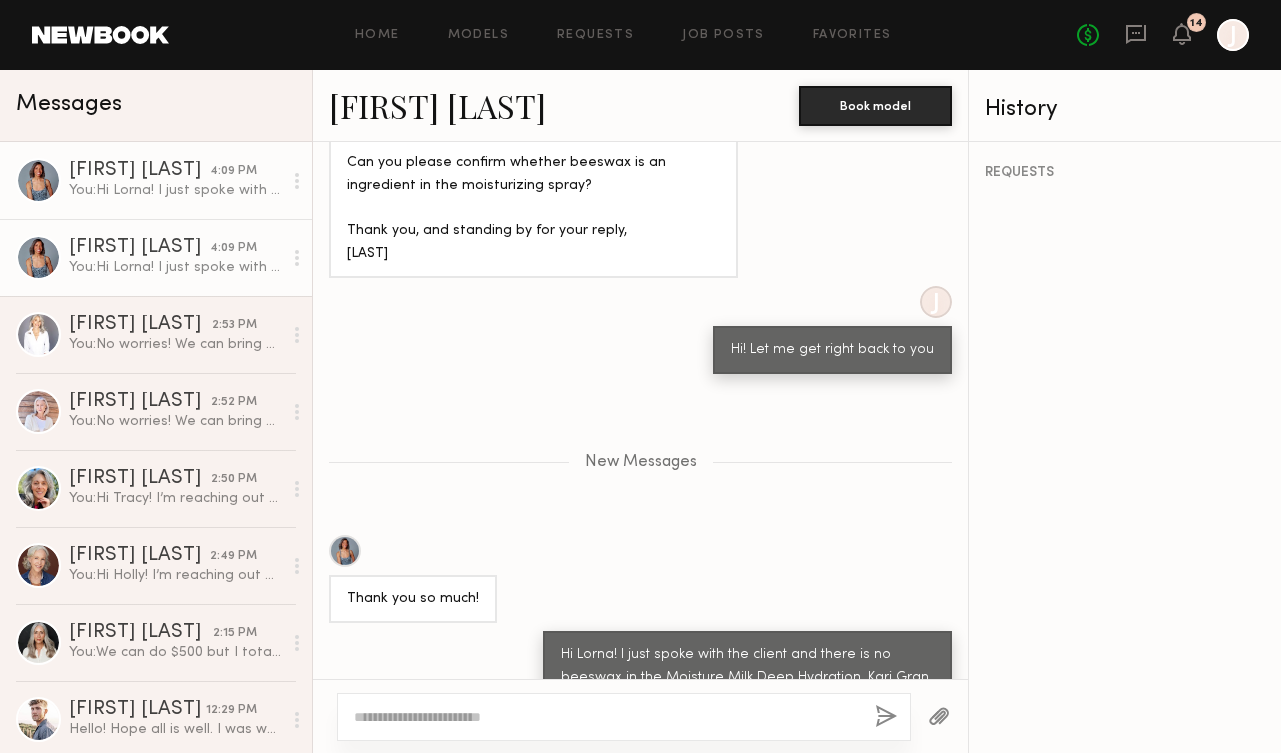 click on "No fees up to $5,000 14 J" 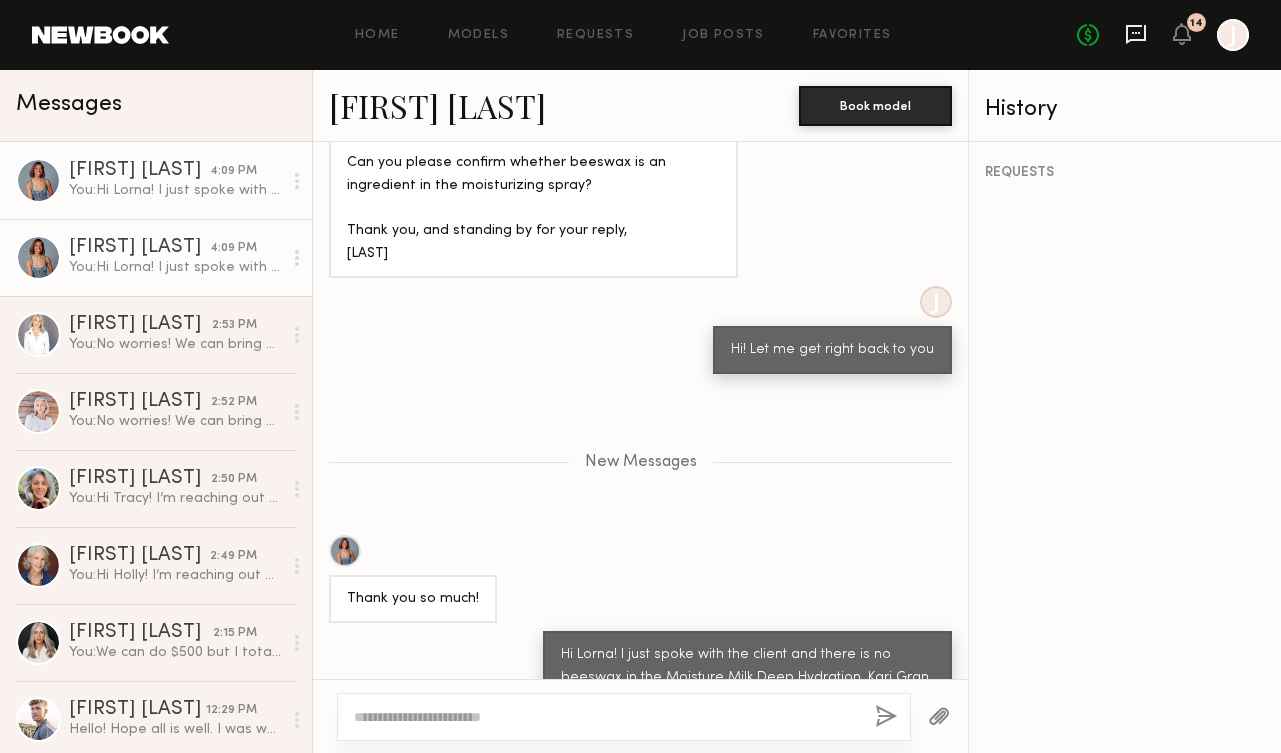 click 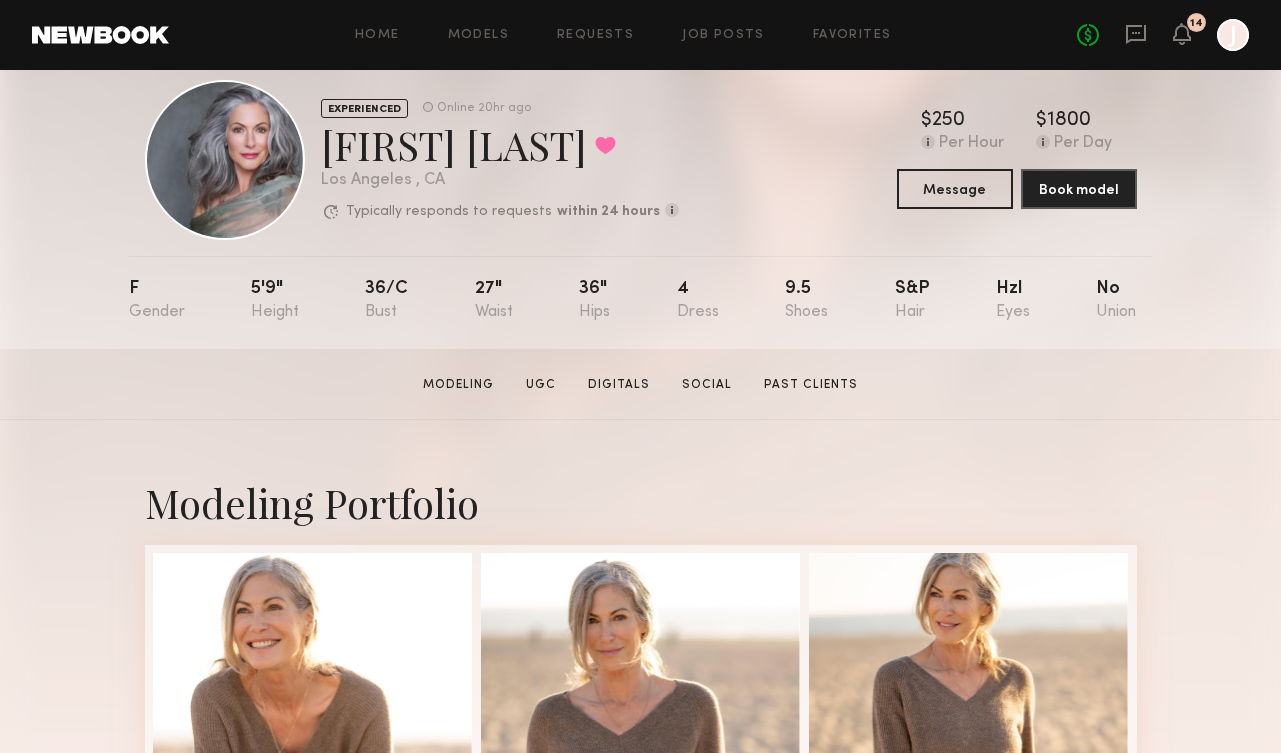 scroll, scrollTop: 22, scrollLeft: 0, axis: vertical 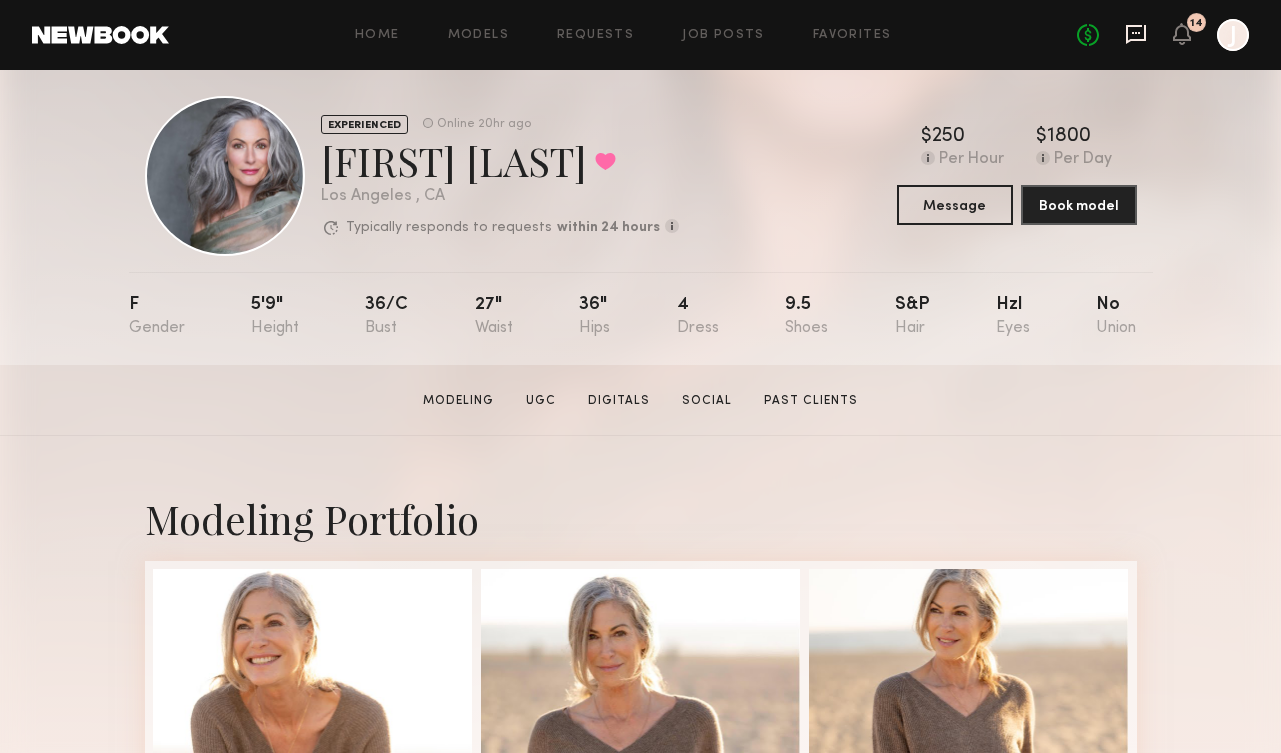 click 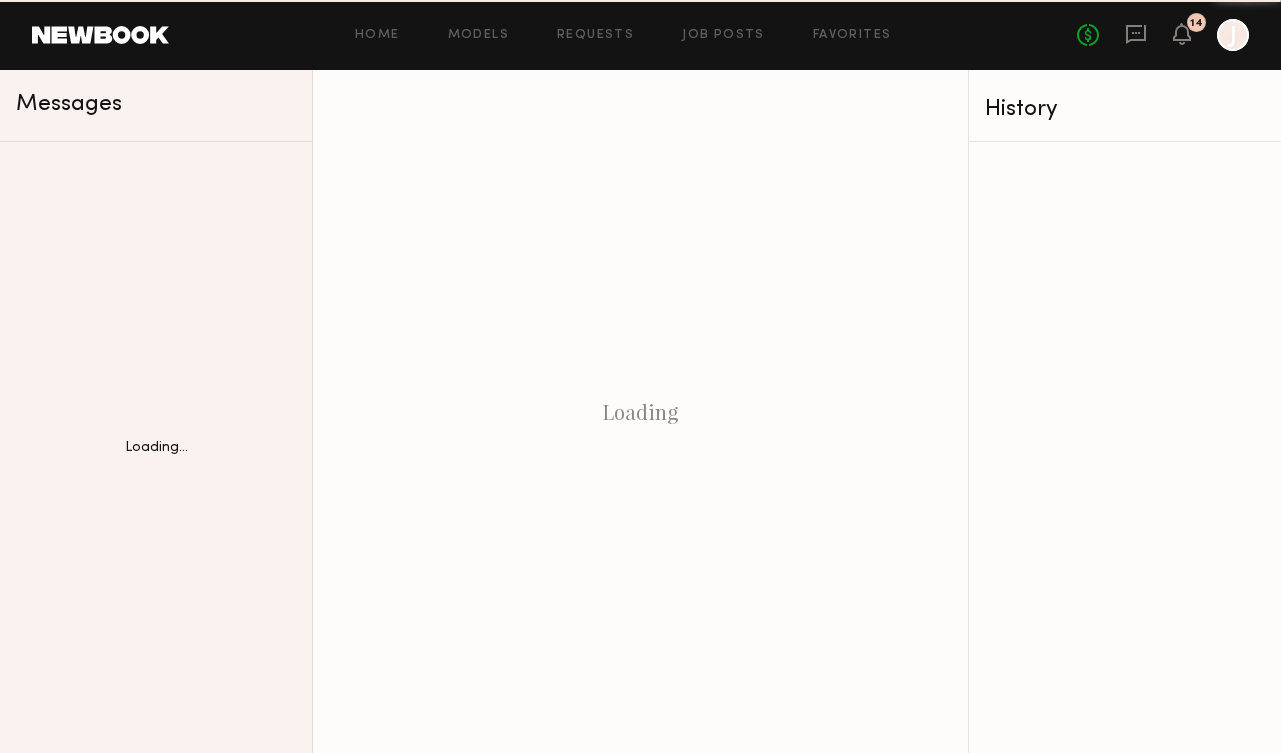 scroll, scrollTop: 0, scrollLeft: 0, axis: both 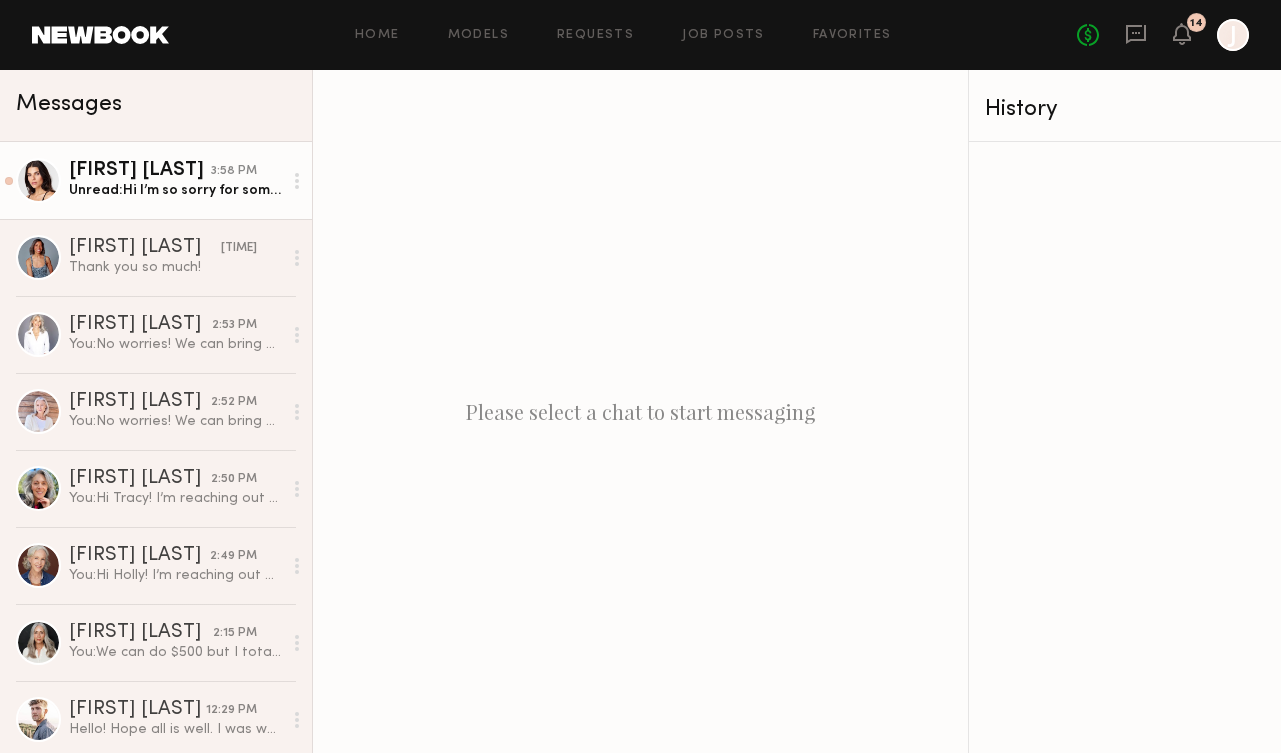 click on "Unread:  Hi I’m so sorry for some reason my Newbook app hasn’t been working properly" 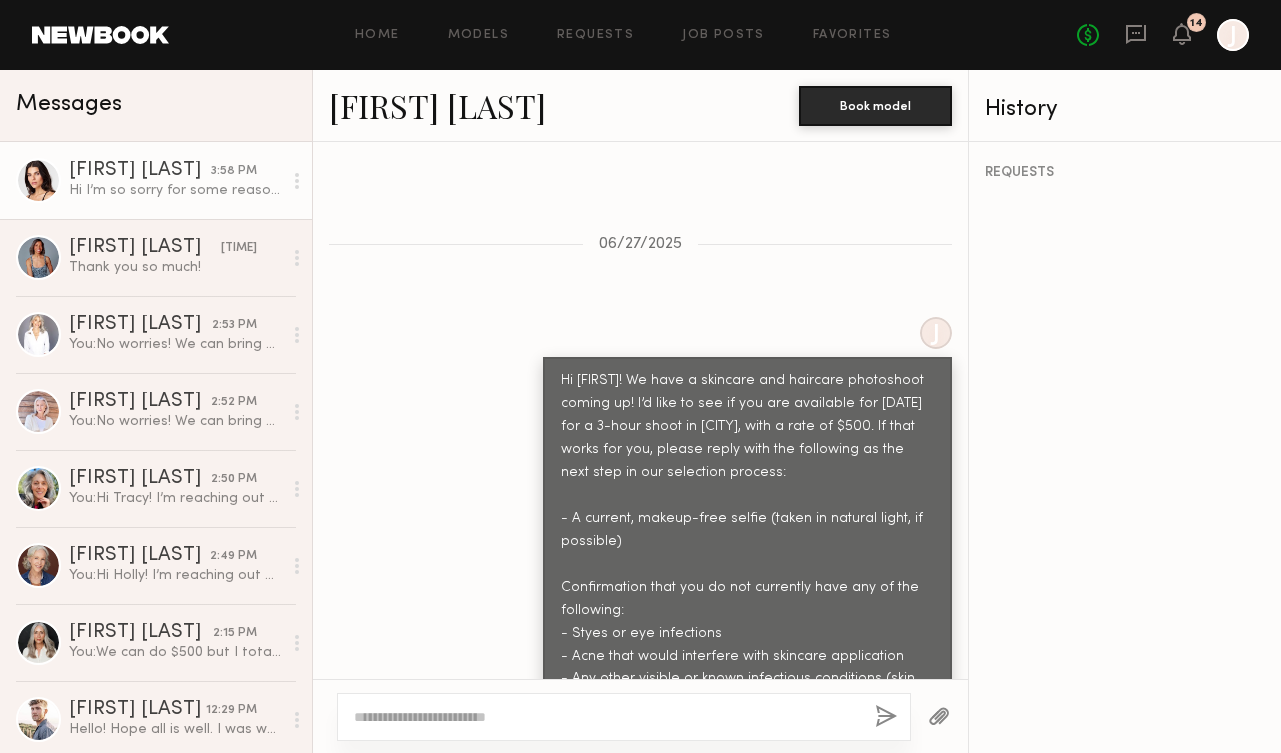 scroll, scrollTop: 2866, scrollLeft: 0, axis: vertical 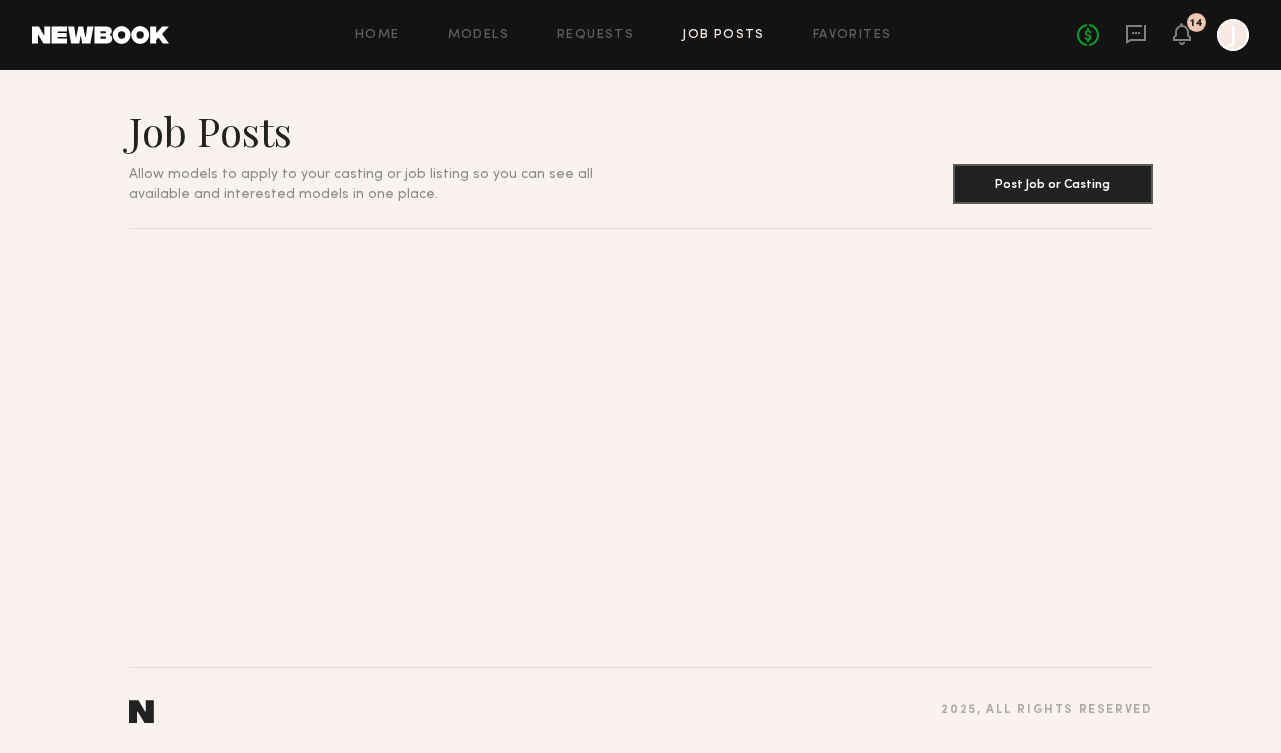 click 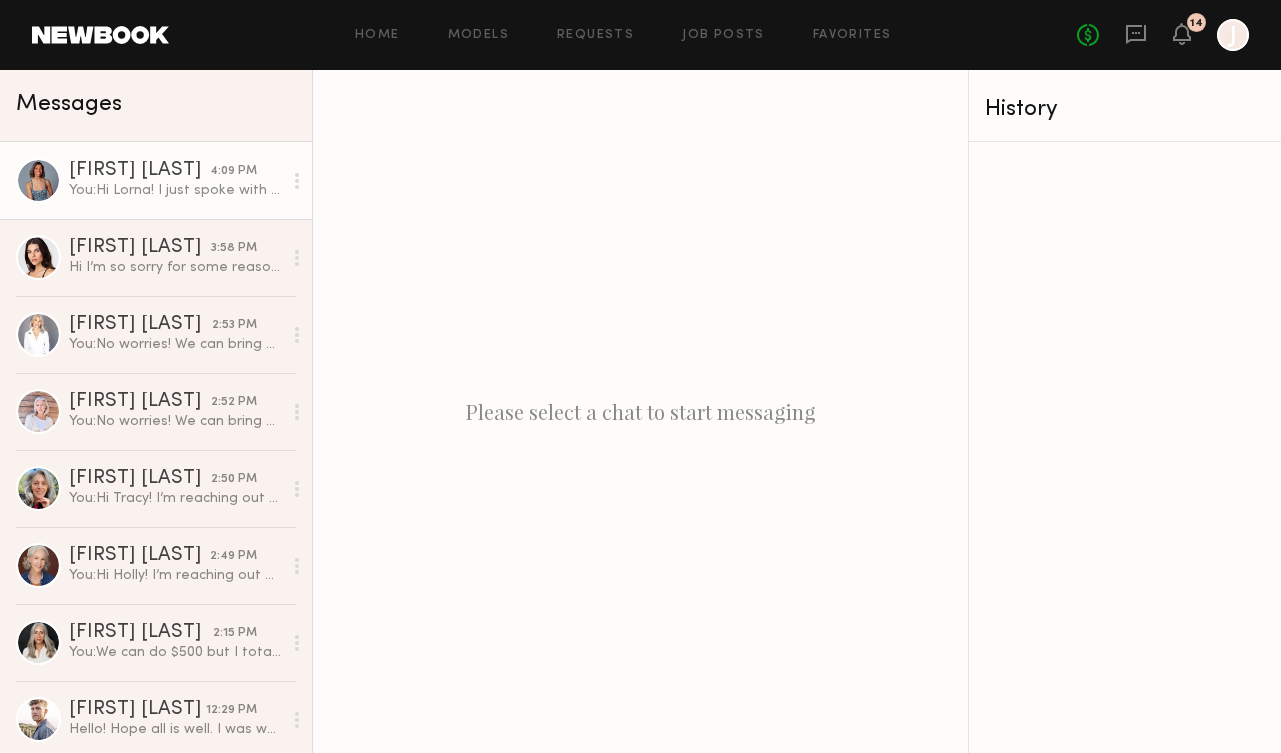 click on "You:  Hi Lorna! I just spoke with the client and there is no beeswax in the Moisture Milk Deep Hydration. Kari Gran does use beeswax in lip whip and essential serum balm but we will not be using those for this campaign." 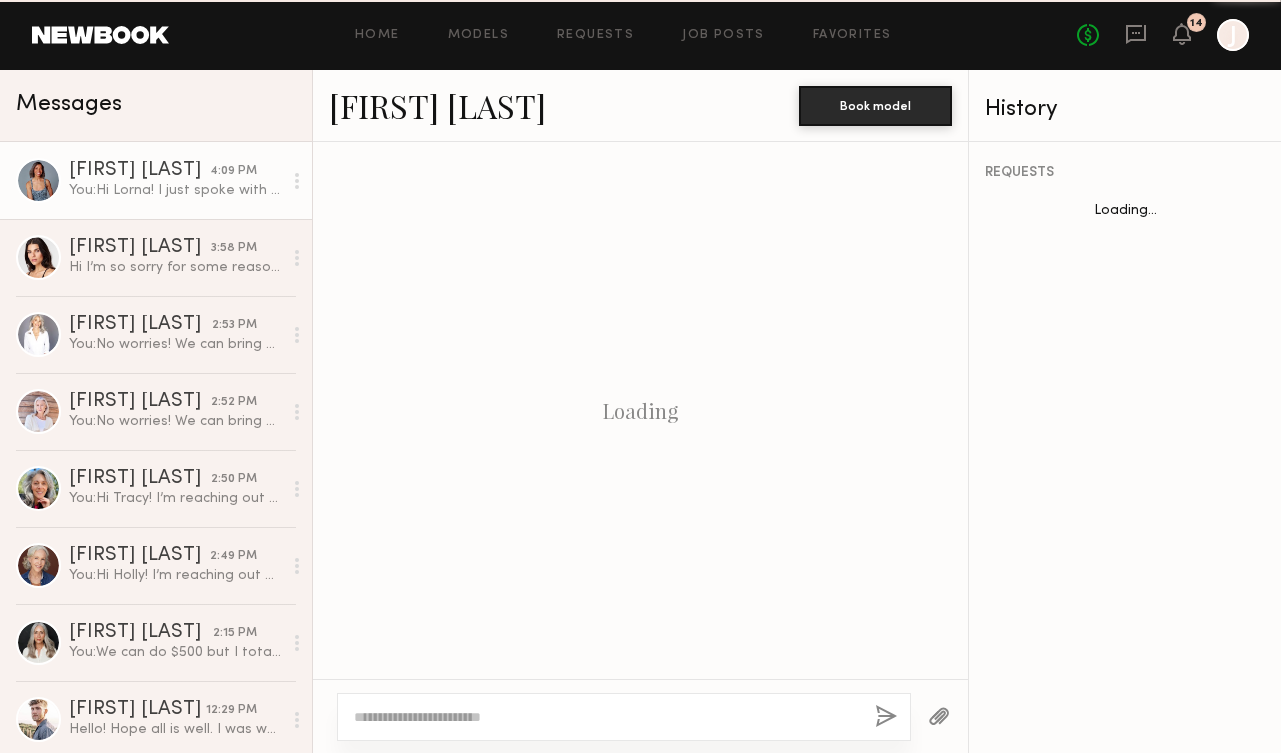 scroll, scrollTop: 2352, scrollLeft: 0, axis: vertical 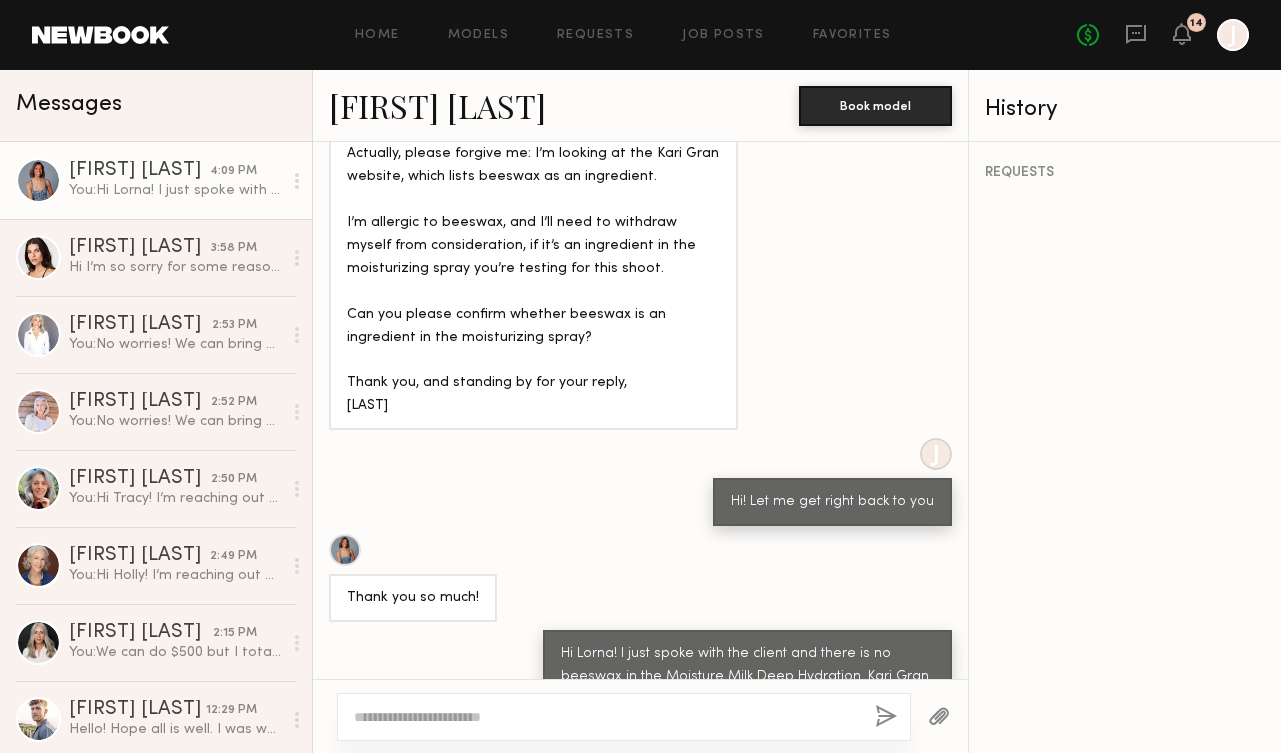 click on "[FIRST] [LAST]" 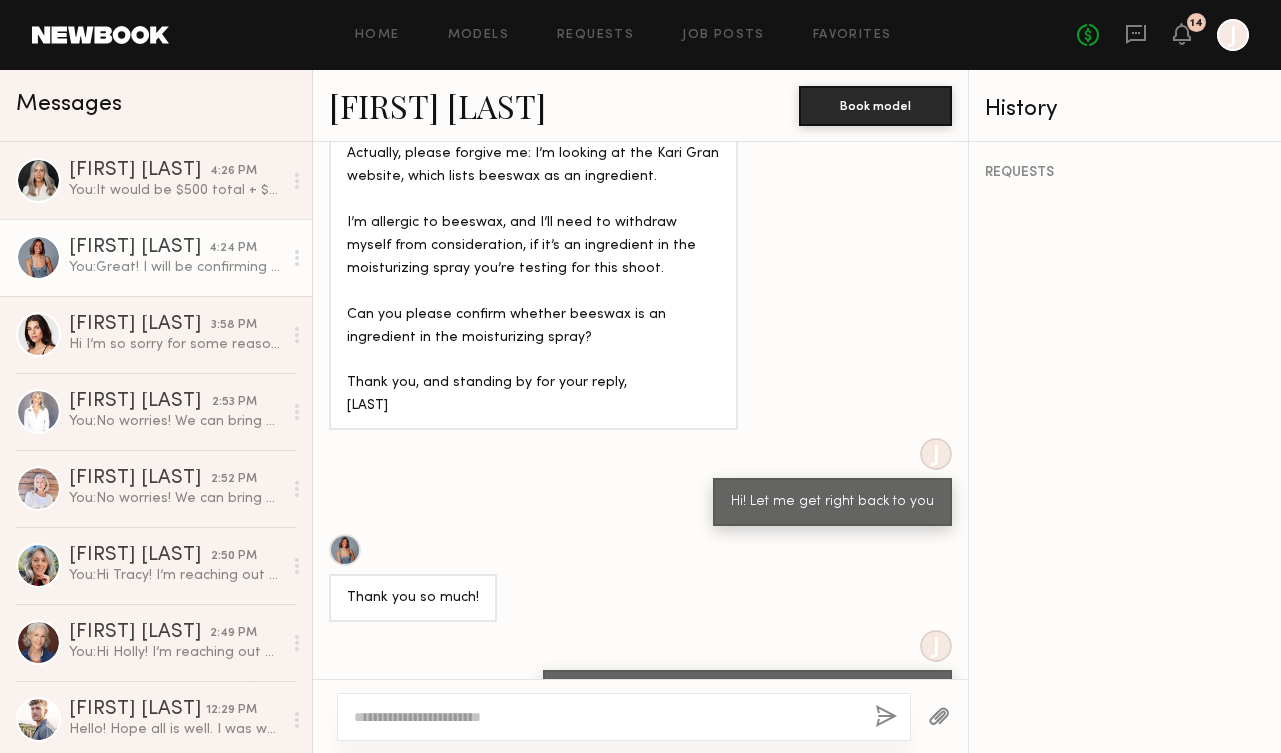 scroll, scrollTop: 2880, scrollLeft: 0, axis: vertical 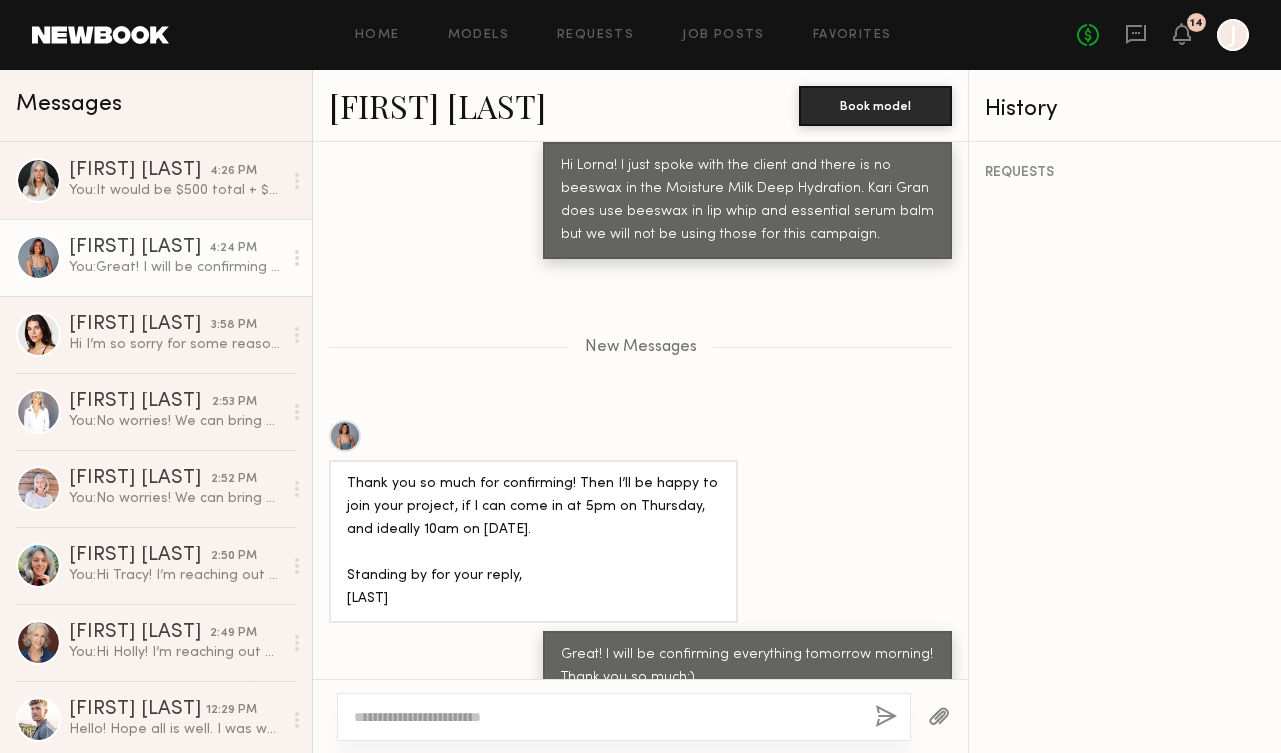 click on "[FIRST] [LAST]" 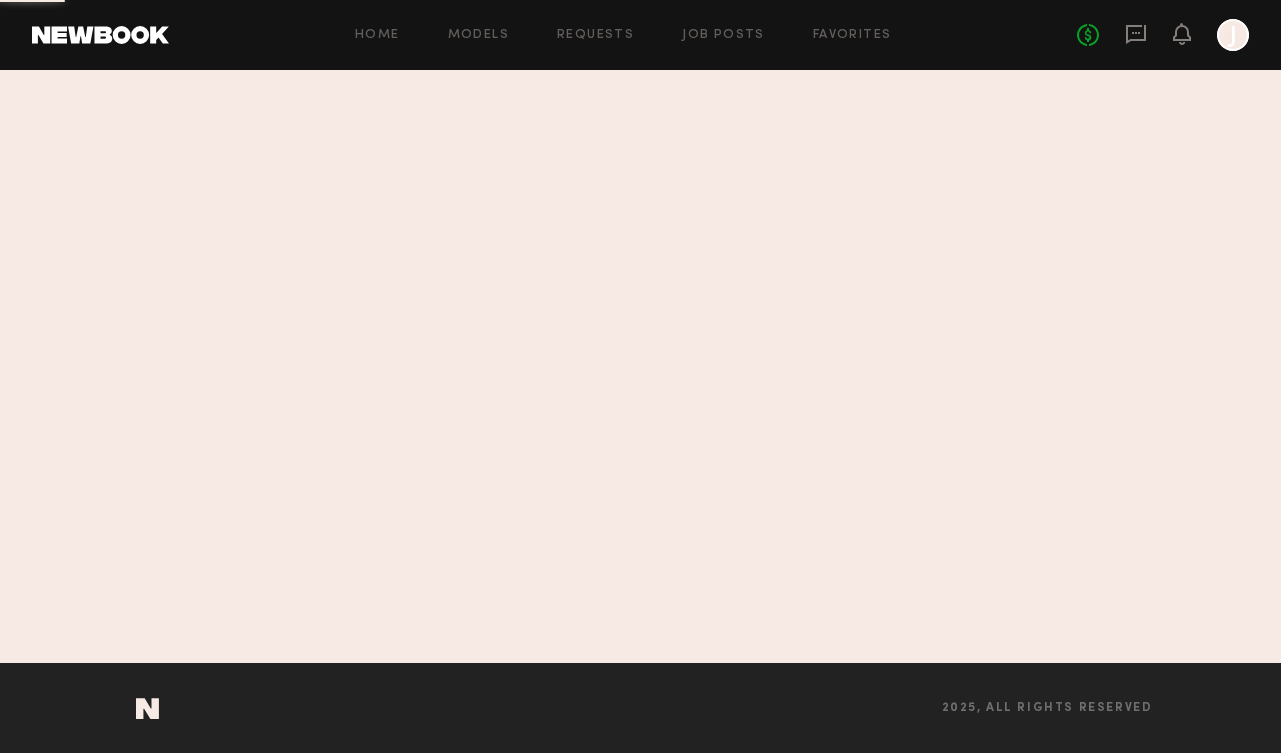 scroll, scrollTop: 0, scrollLeft: 0, axis: both 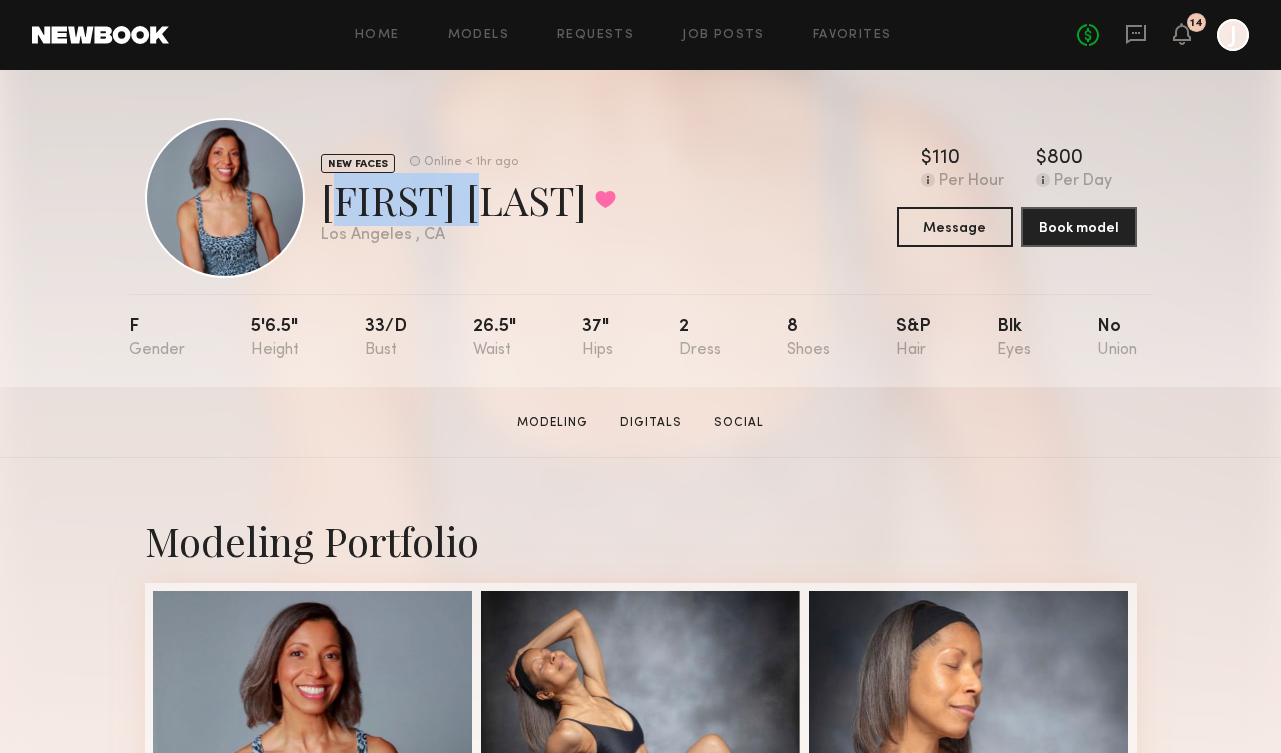 drag, startPoint x: 325, startPoint y: 206, endPoint x: 480, endPoint y: 215, distance: 155.26108 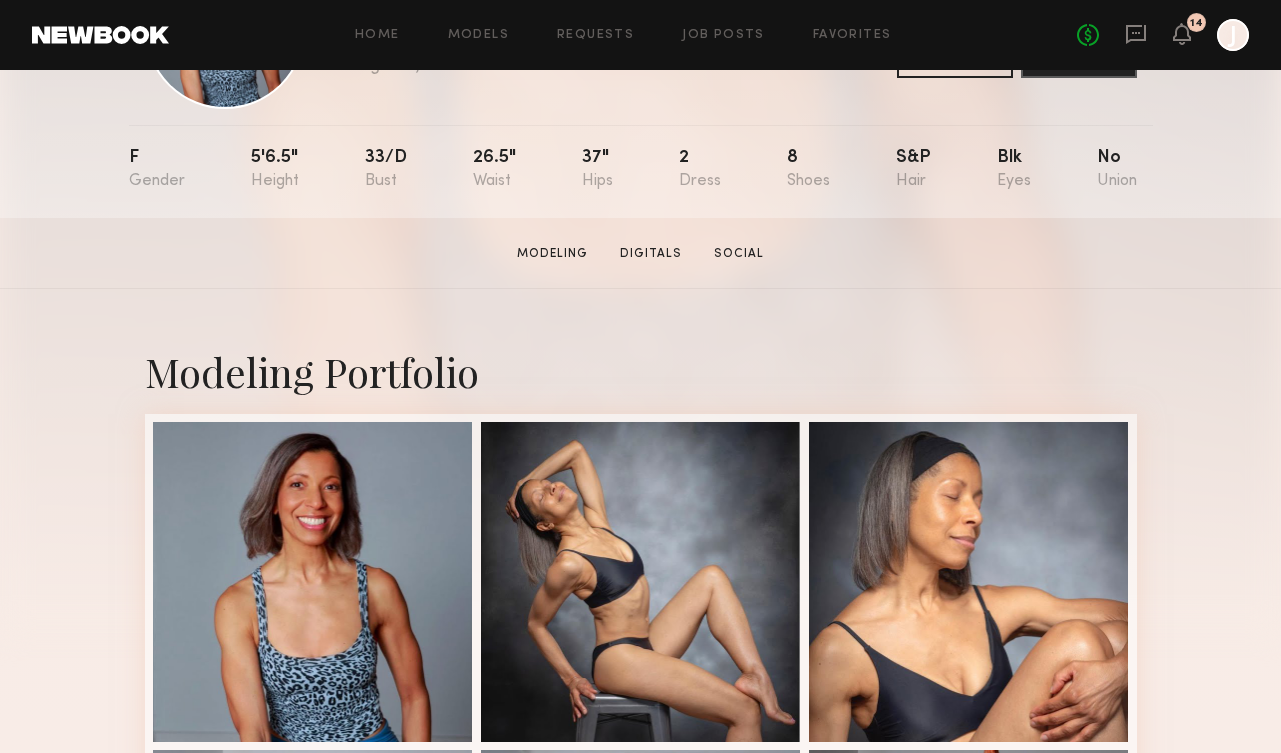 scroll, scrollTop: 173, scrollLeft: 0, axis: vertical 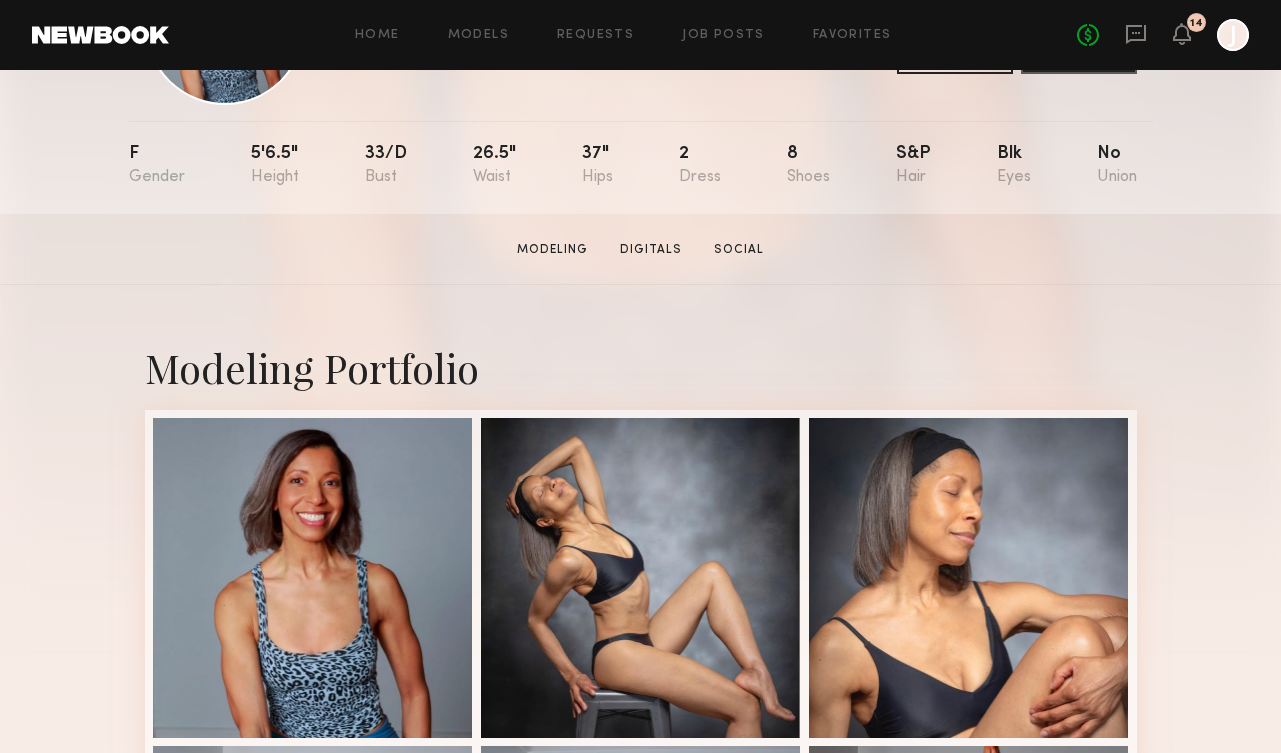 click on "Modeling Portfolio" at bounding box center [641, 871] 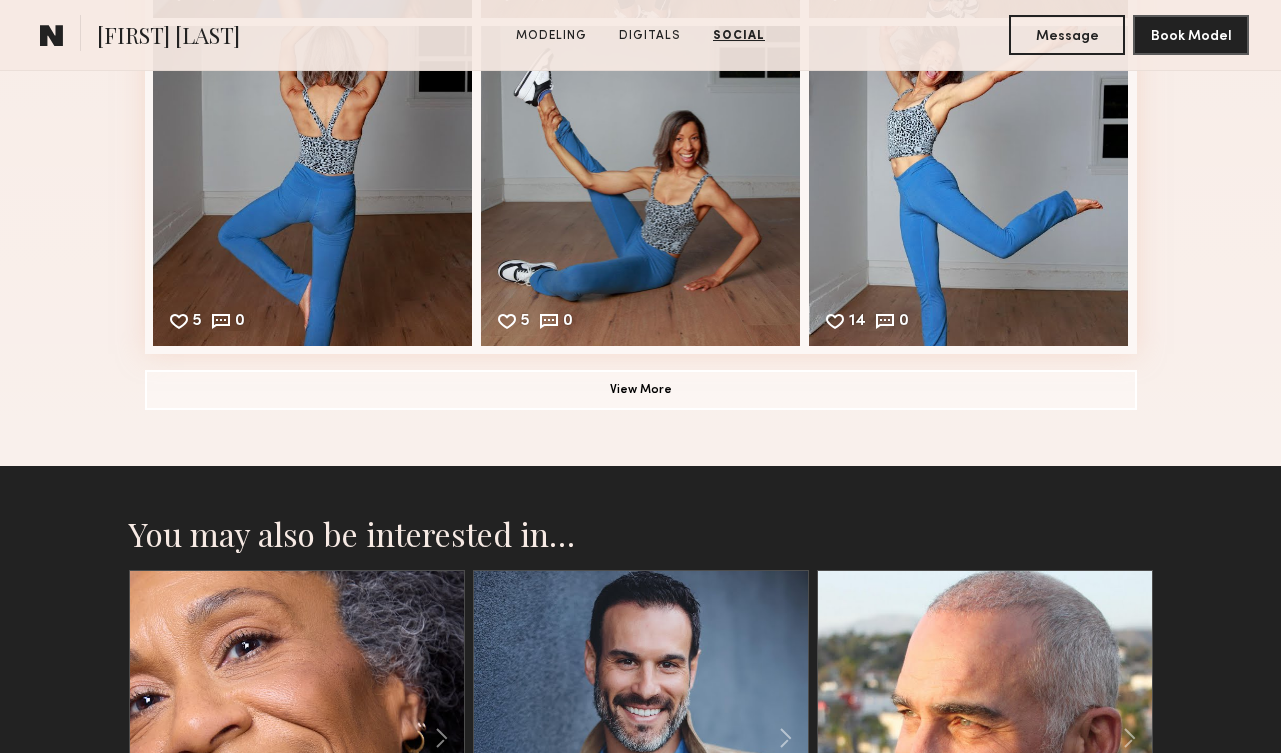 scroll, scrollTop: 2616, scrollLeft: 0, axis: vertical 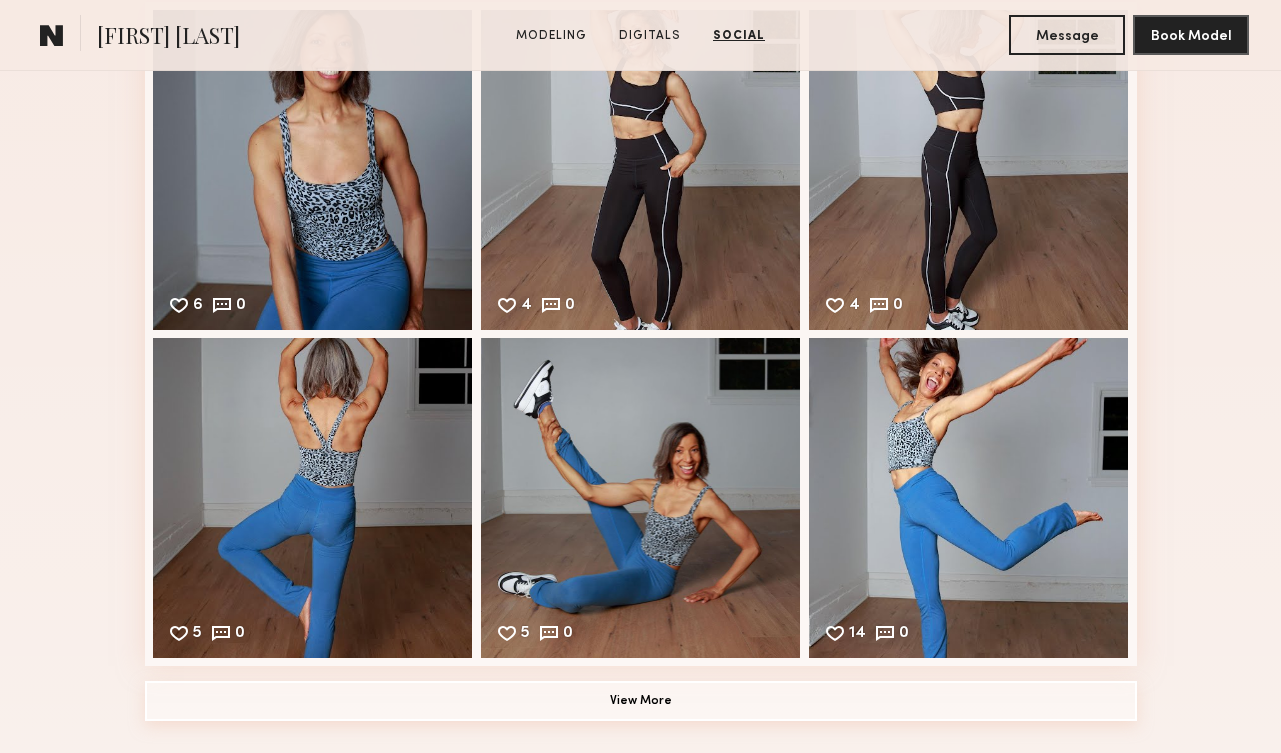 click on "View More" 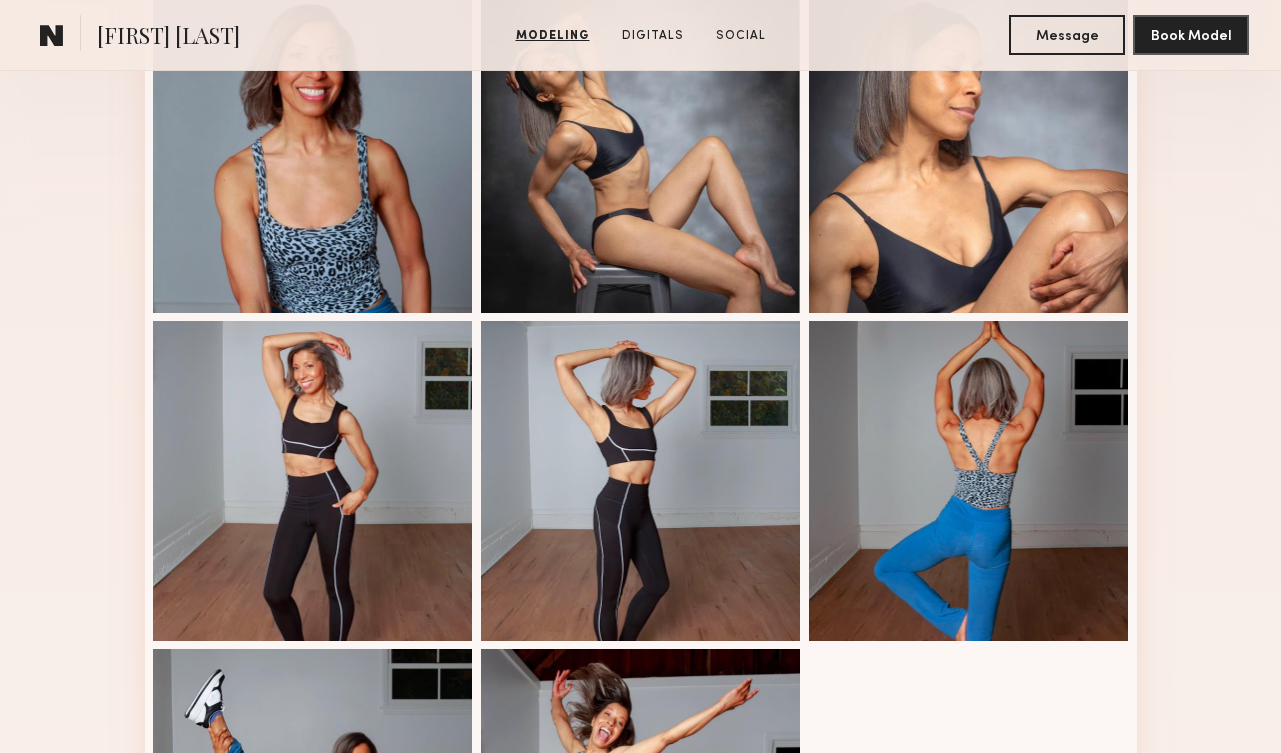 scroll, scrollTop: 409, scrollLeft: 0, axis: vertical 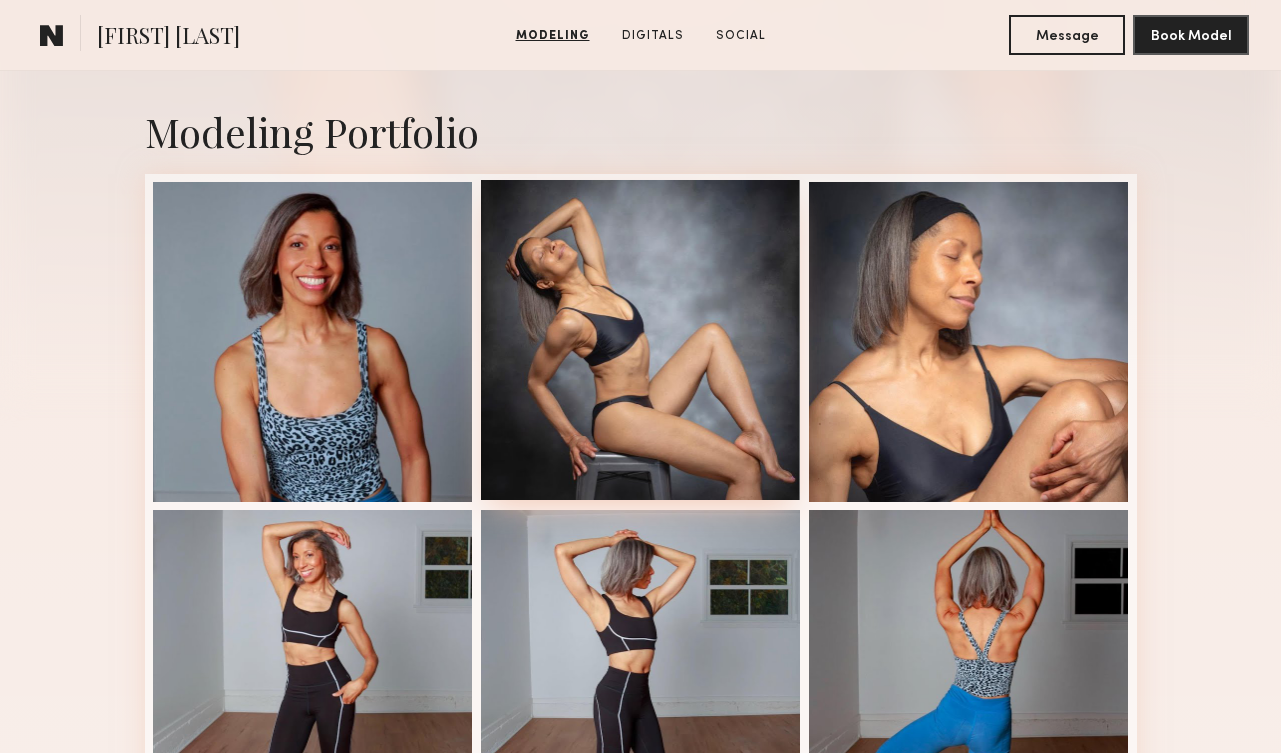 click at bounding box center (641, 340) 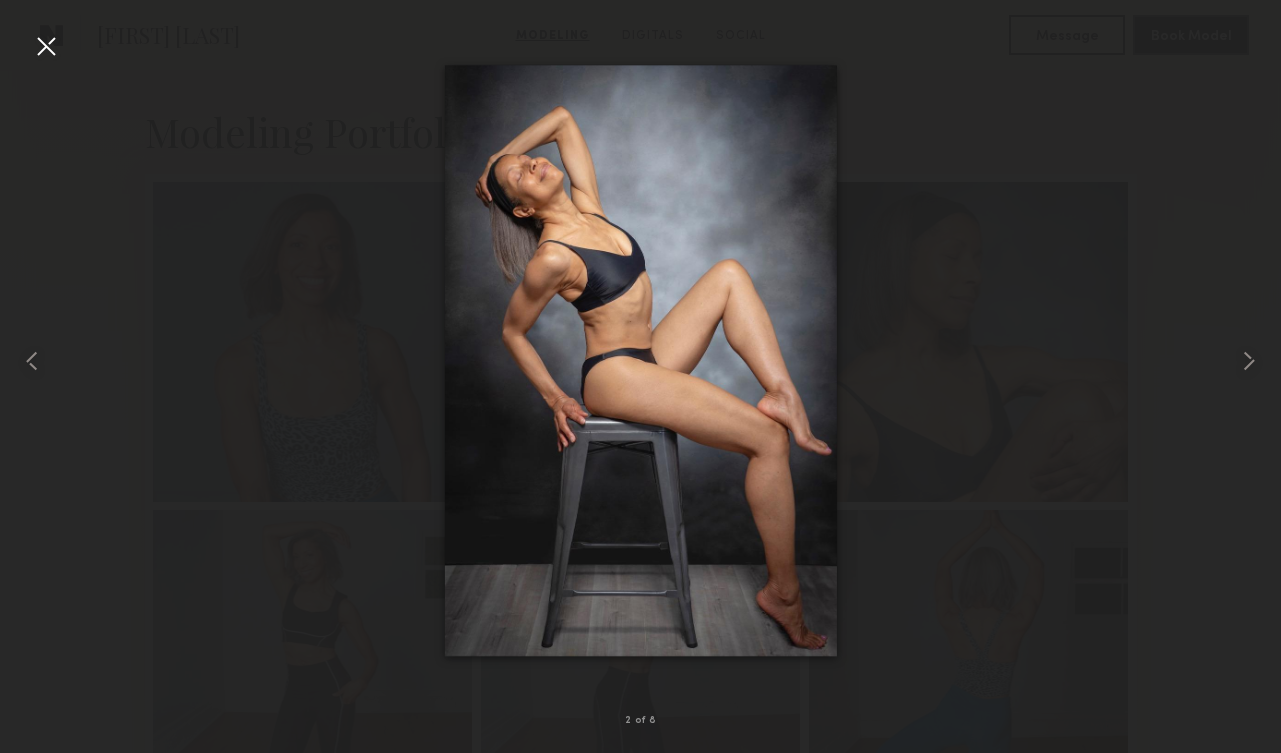 click at bounding box center (46, 46) 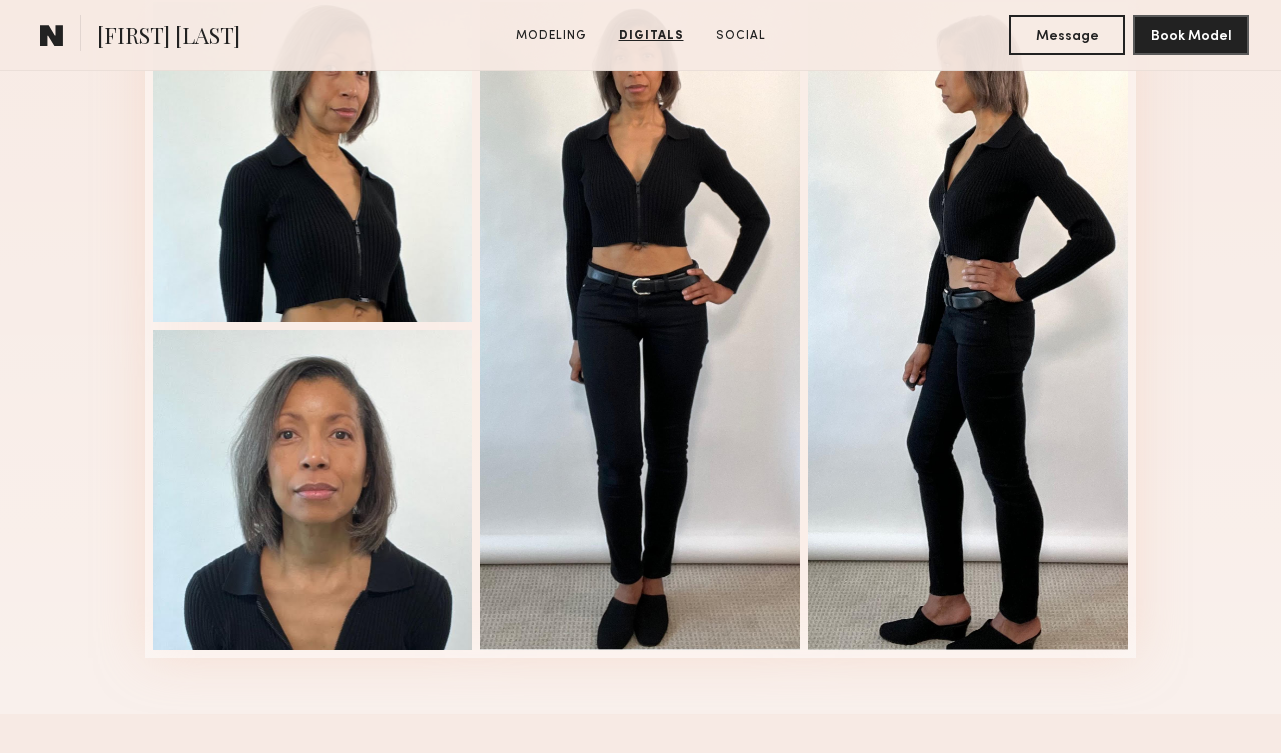 scroll, scrollTop: 1676, scrollLeft: 0, axis: vertical 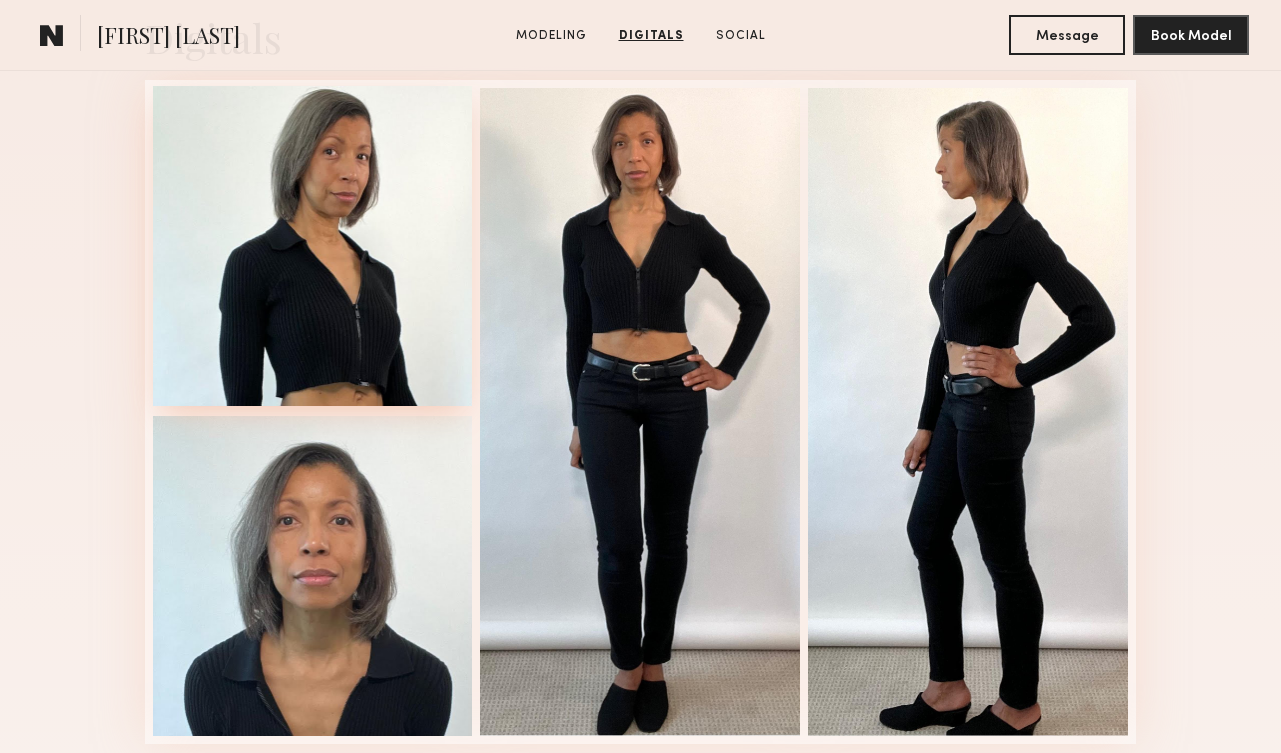 click at bounding box center (313, 246) 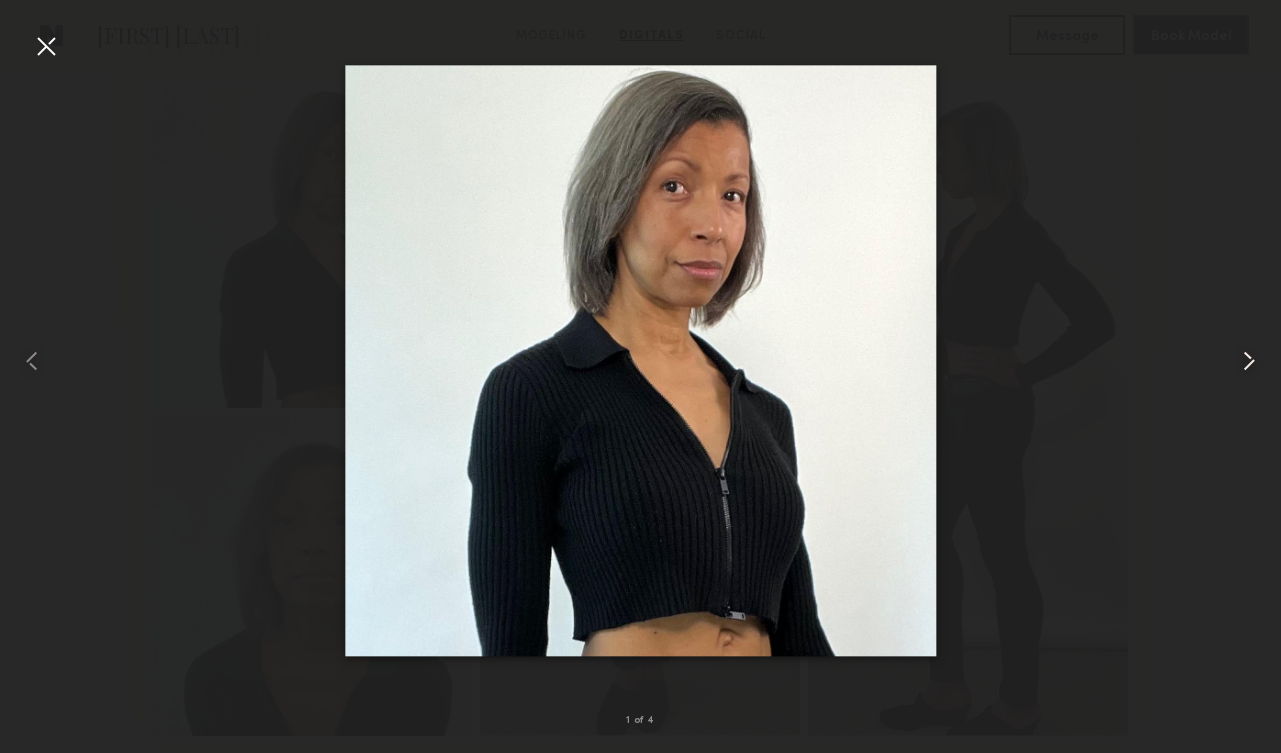 click at bounding box center [1249, 361] 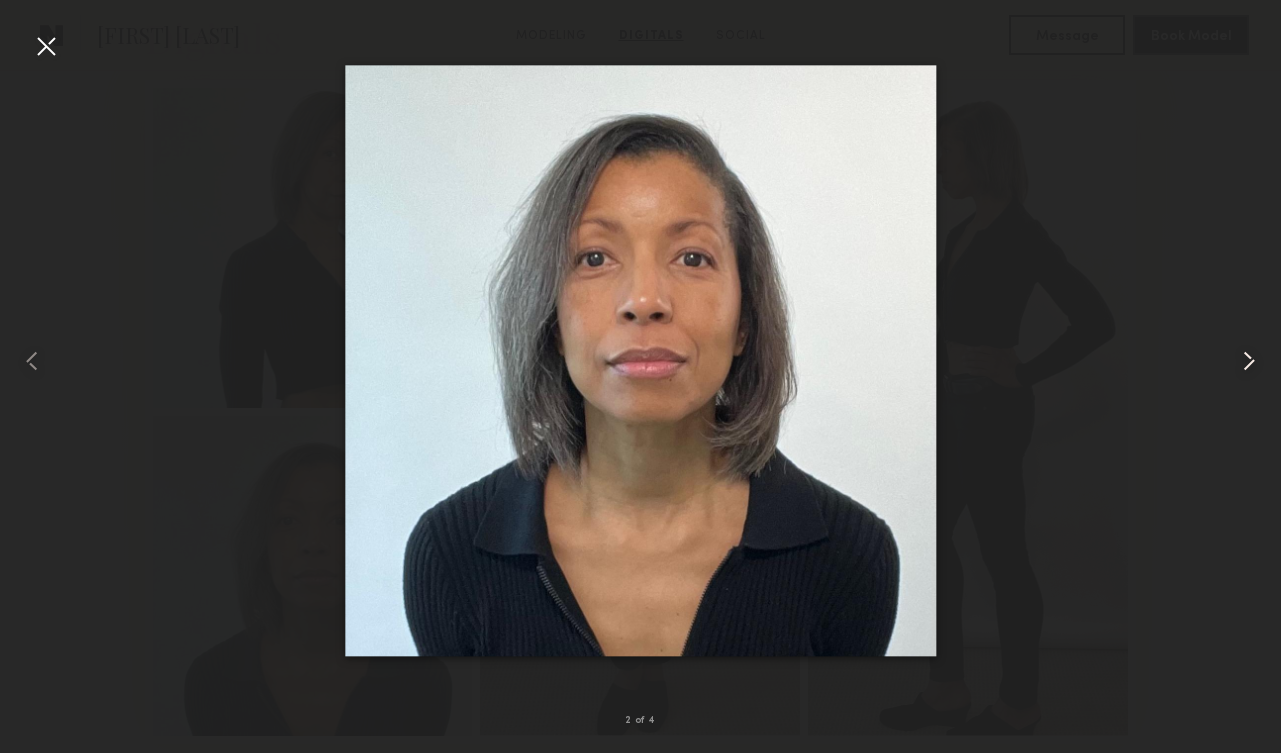 click at bounding box center (1249, 361) 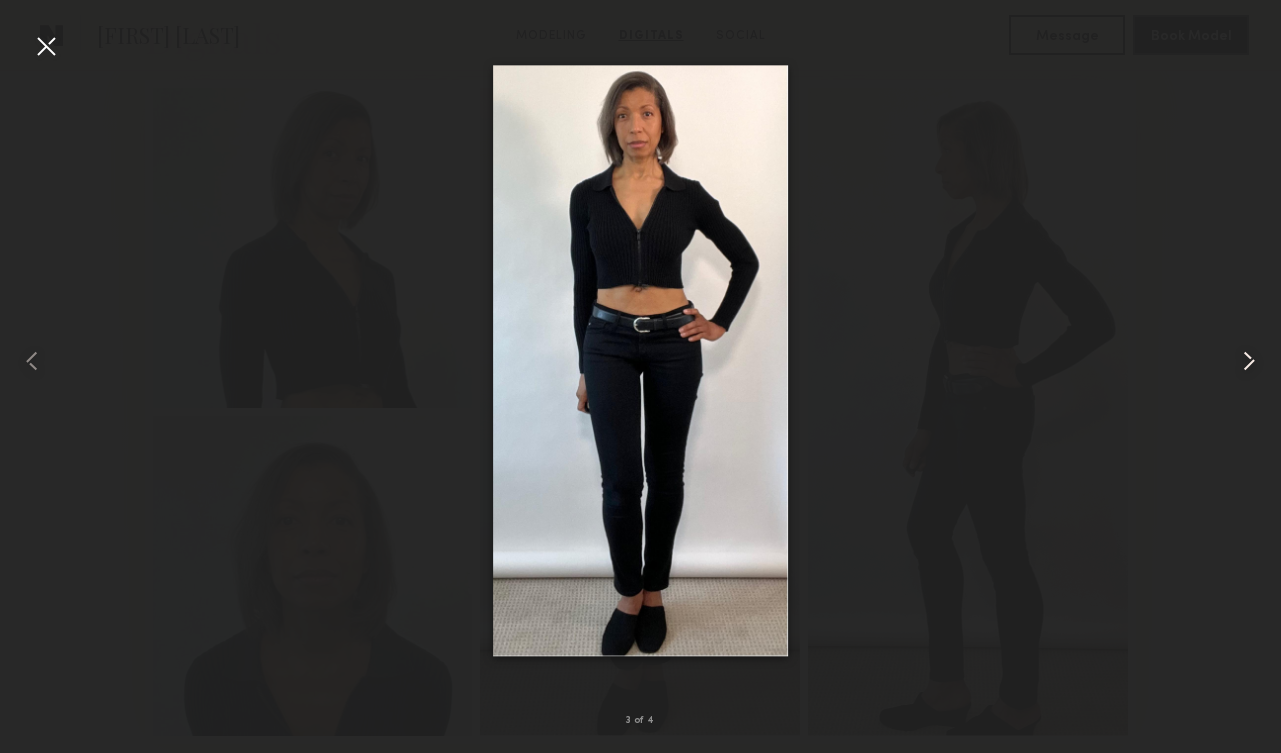 click at bounding box center [1249, 361] 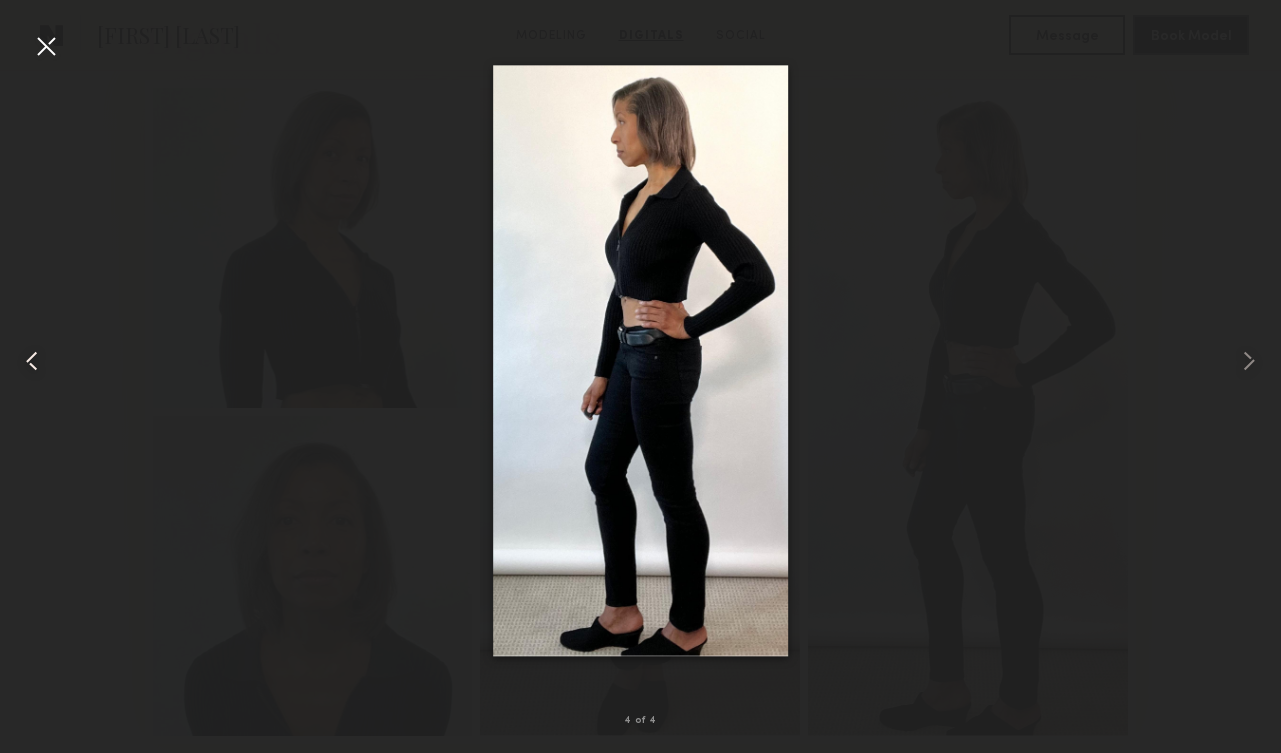 click at bounding box center [32, 361] 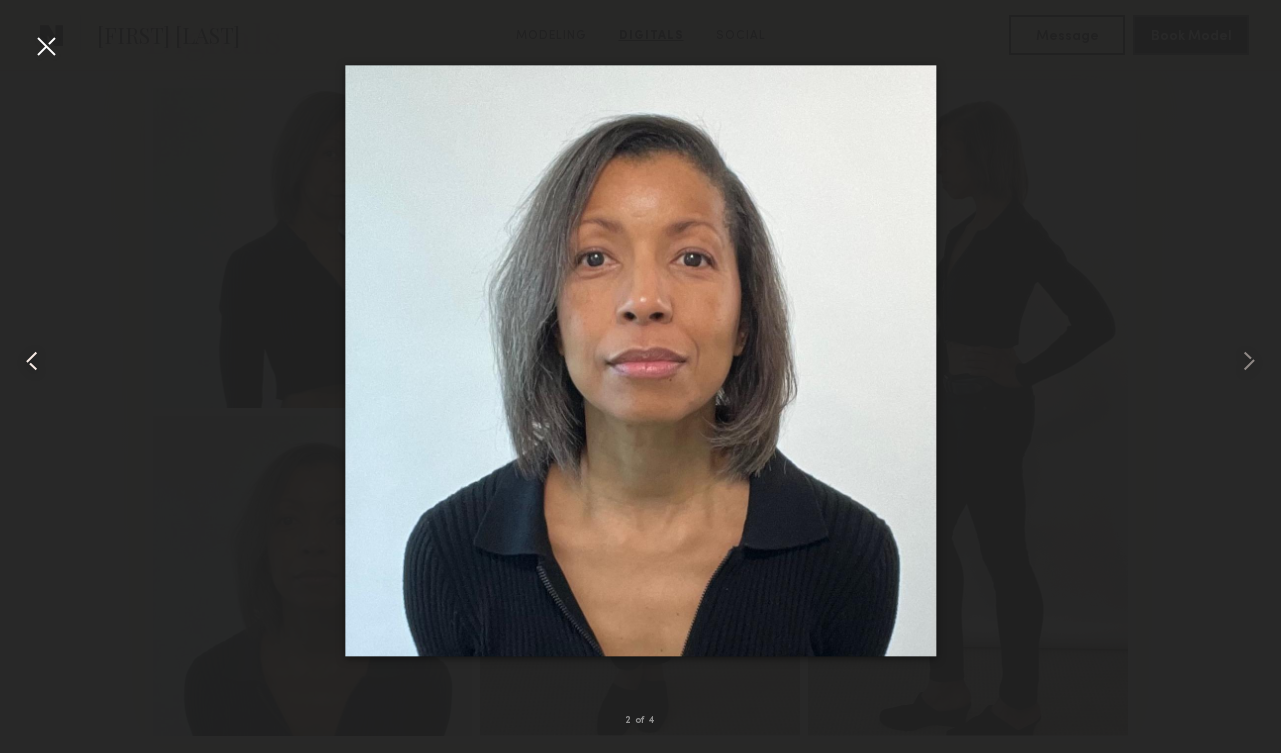 click at bounding box center [32, 361] 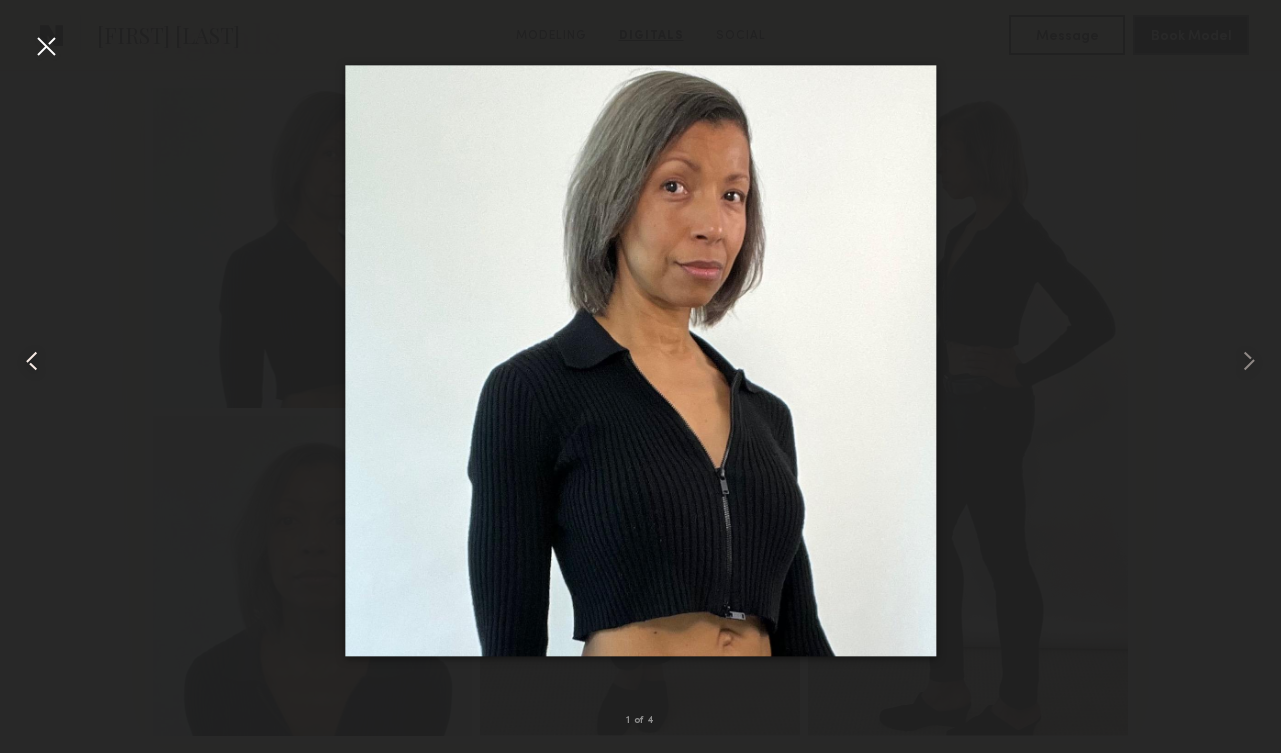 click at bounding box center [25, 360] 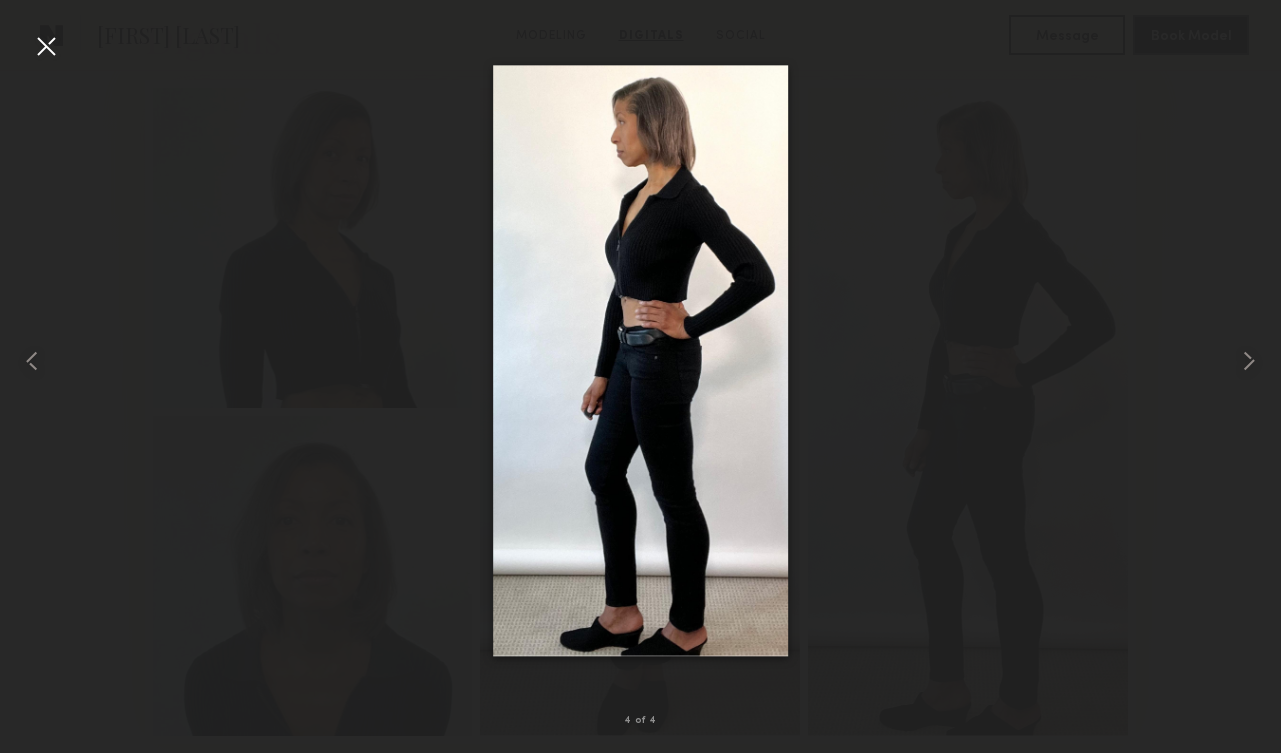 click at bounding box center (46, 46) 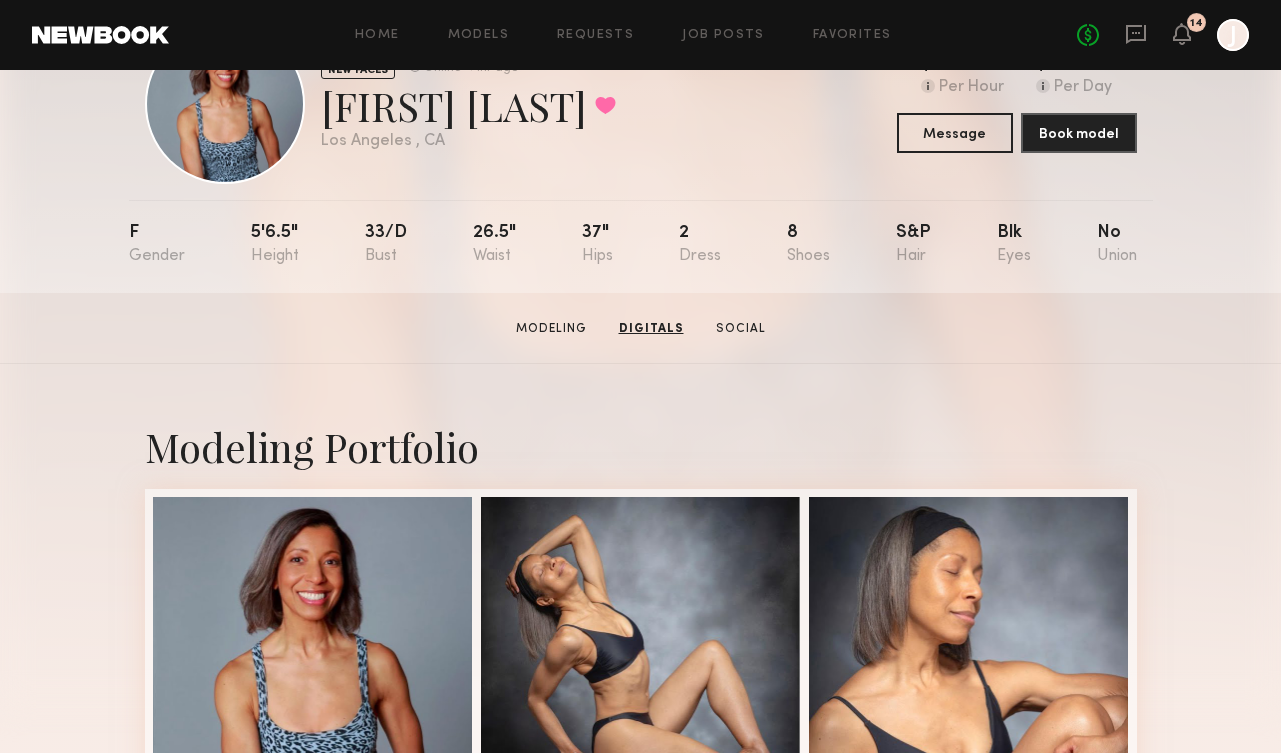 scroll, scrollTop: 0, scrollLeft: 0, axis: both 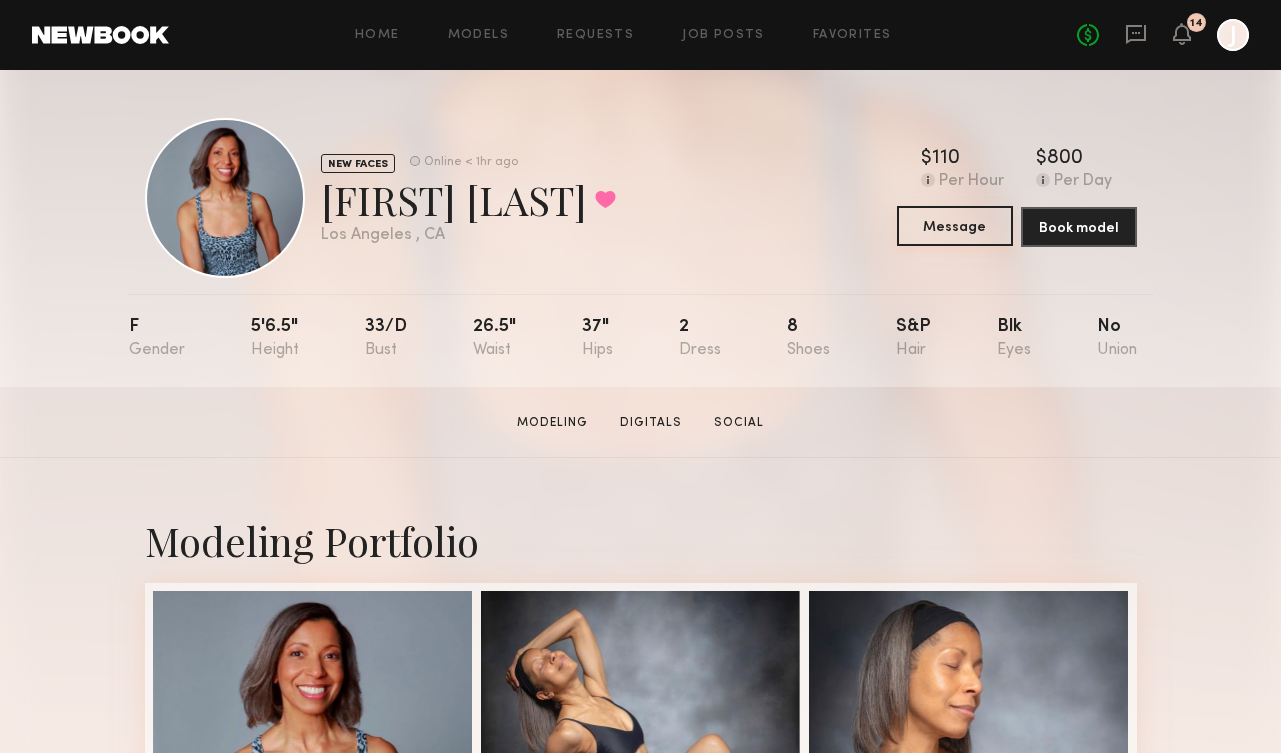 click on "Message" 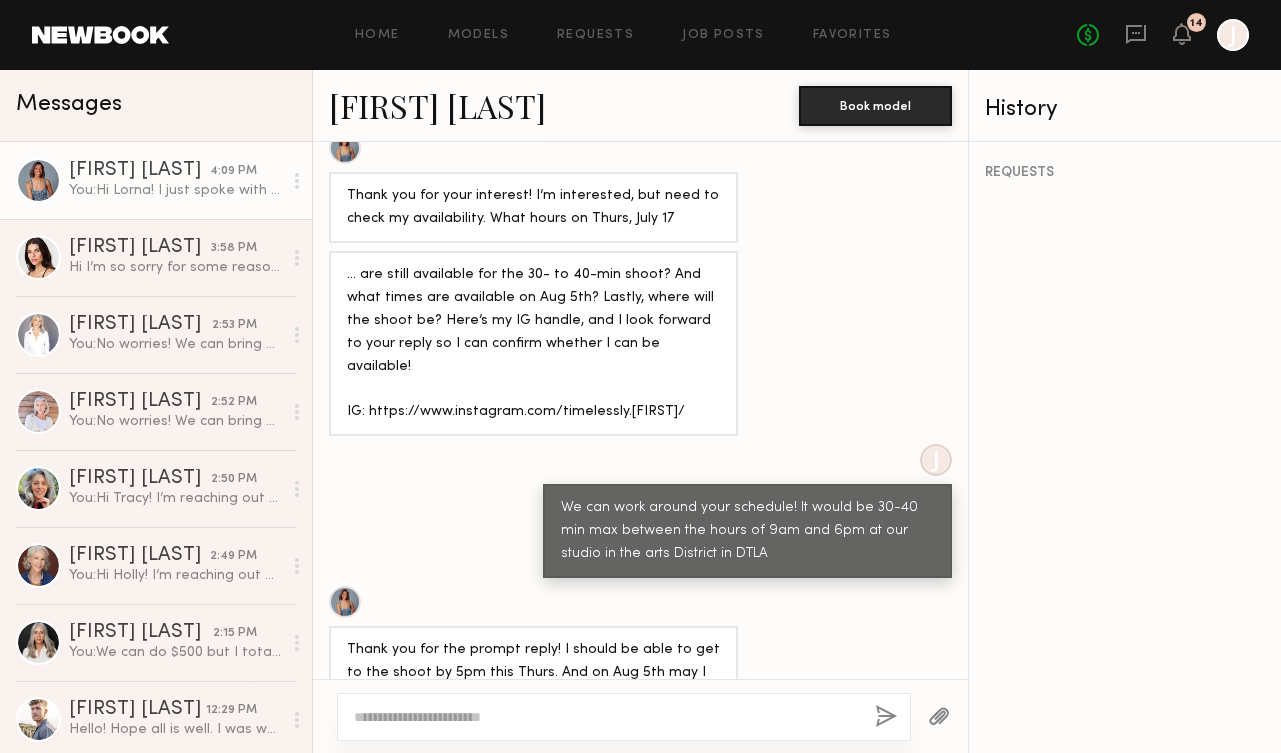 scroll, scrollTop: 1656, scrollLeft: 0, axis: vertical 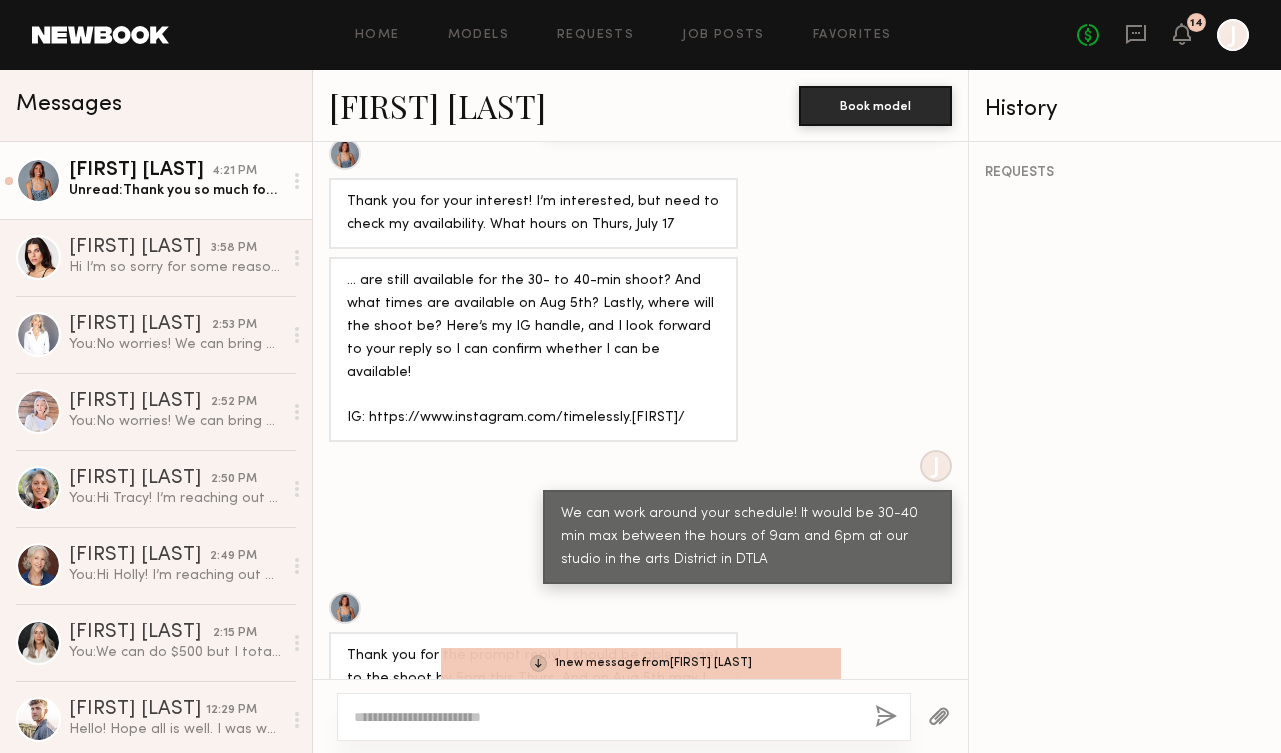 click on "4:21 PM" 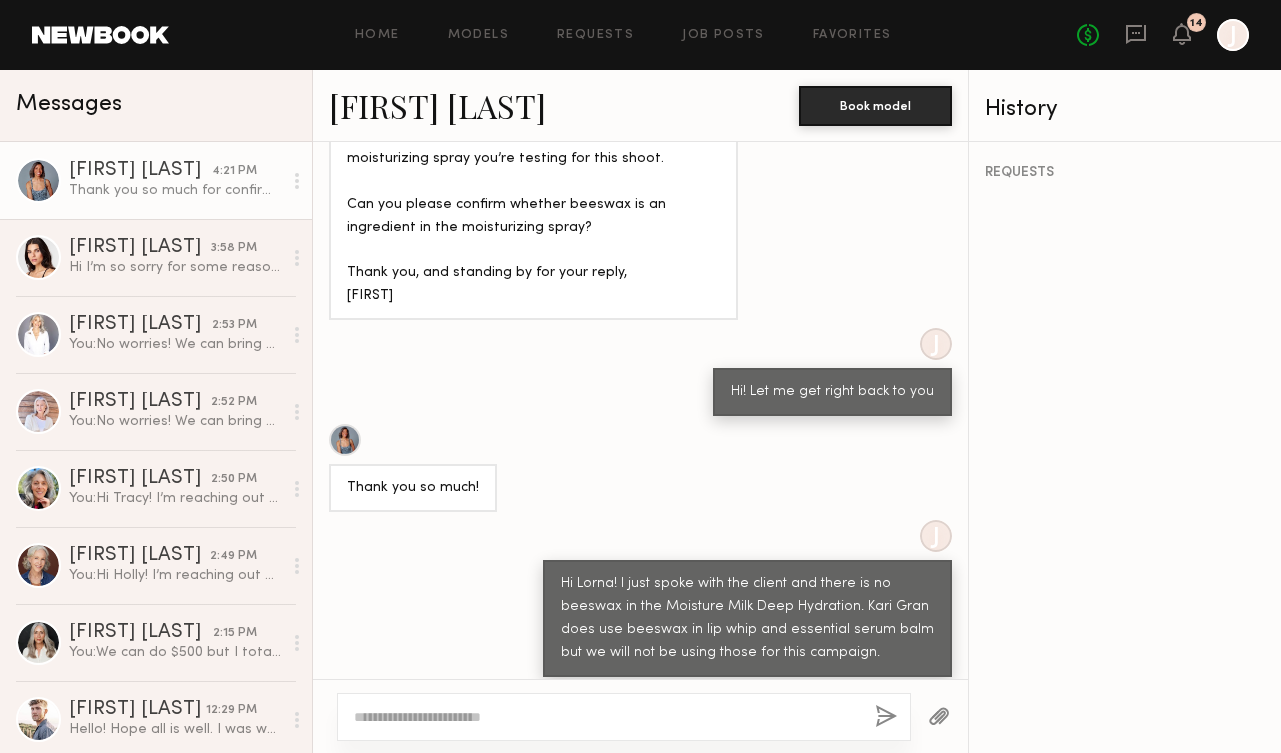 scroll, scrollTop: 2715, scrollLeft: 0, axis: vertical 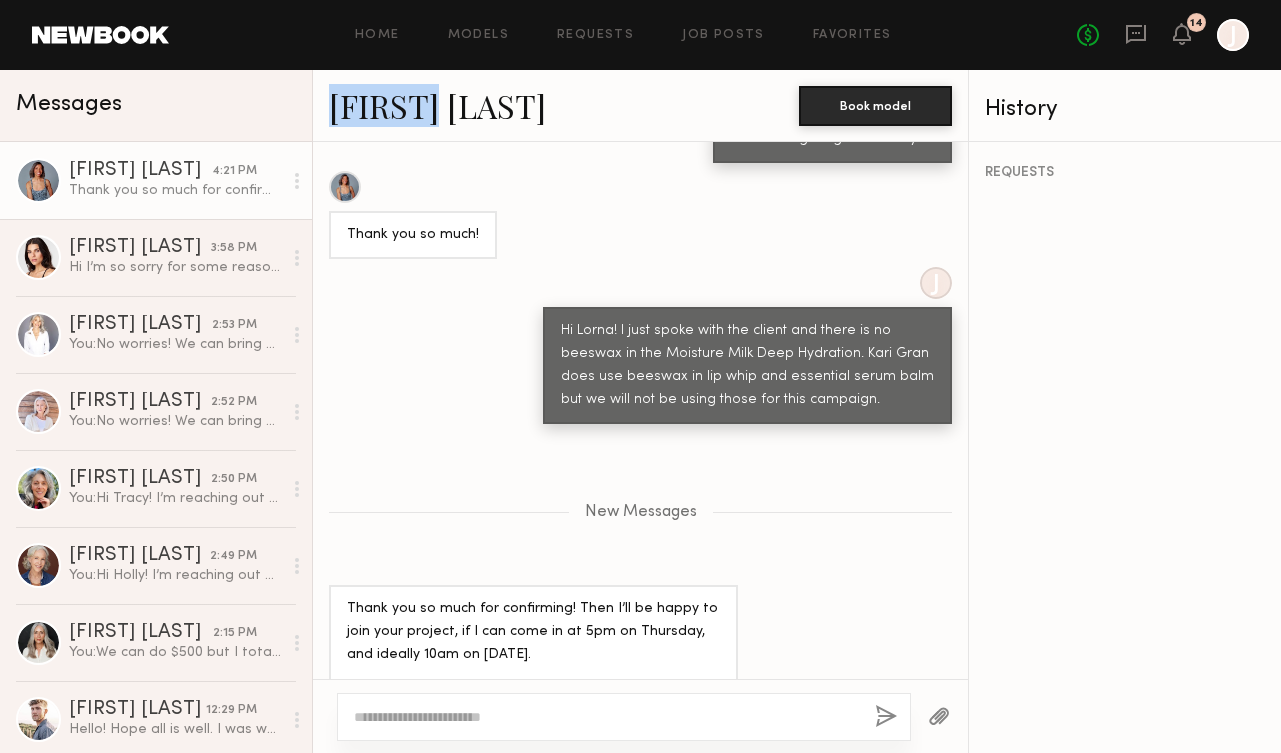 drag, startPoint x: 326, startPoint y: 114, endPoint x: 449, endPoint y: 115, distance: 123.00407 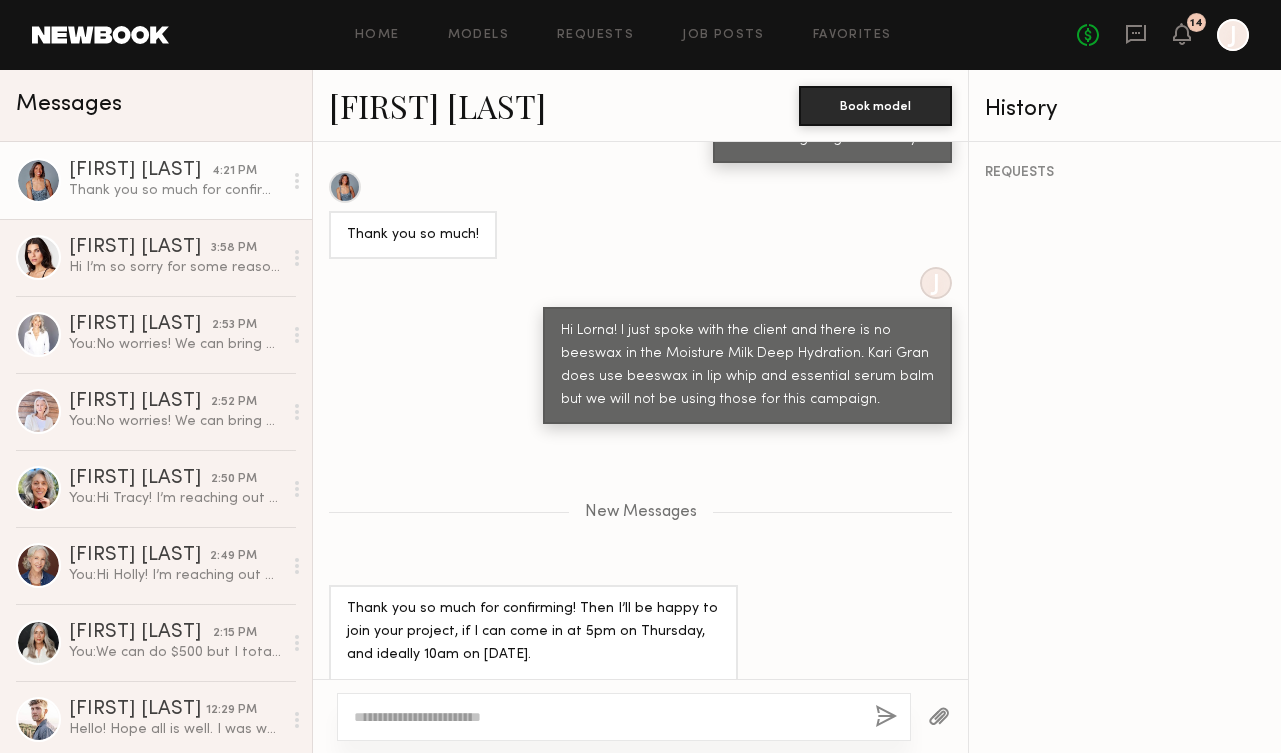 click 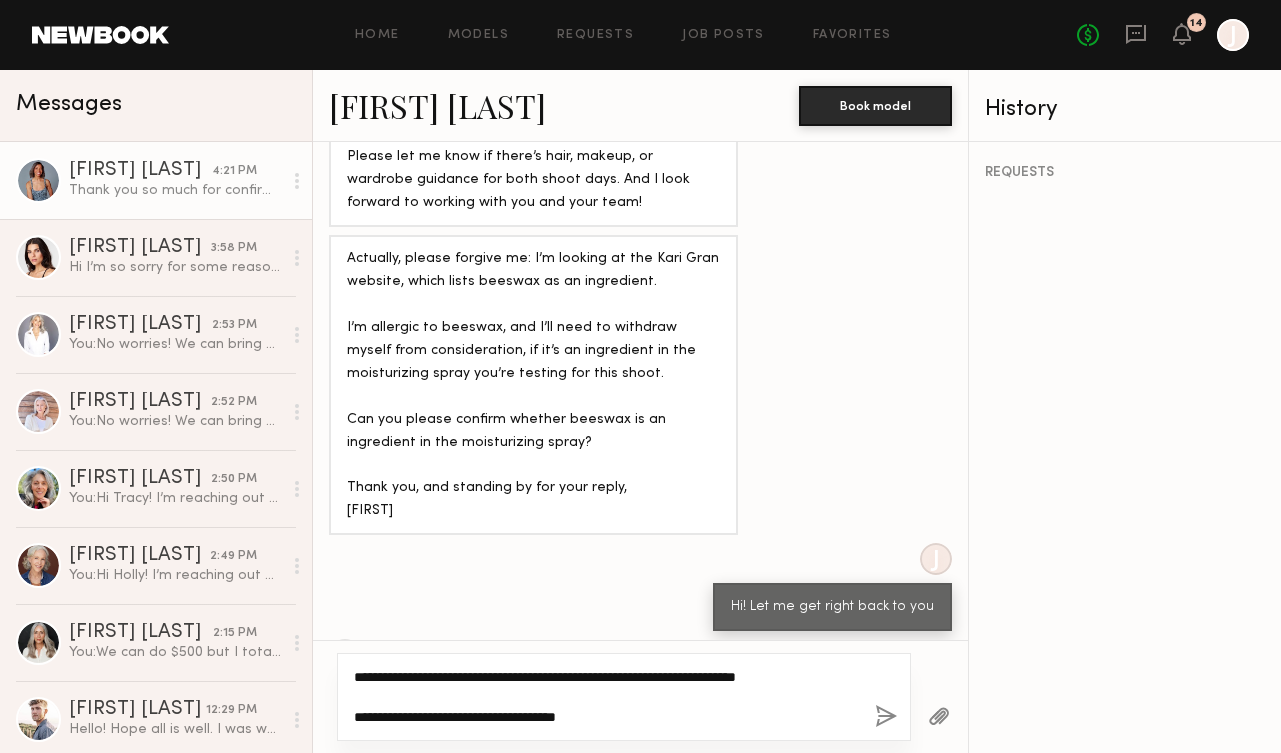 scroll, scrollTop: 2754, scrollLeft: 0, axis: vertical 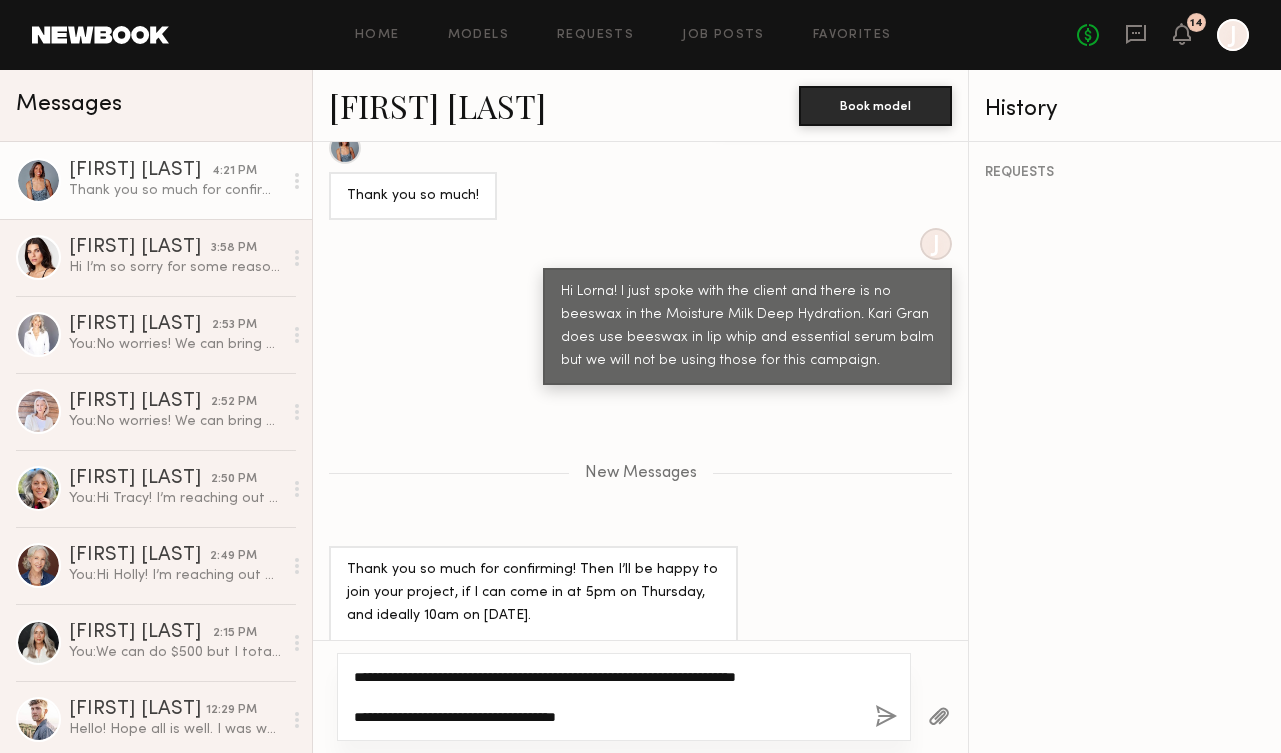 drag, startPoint x: 442, startPoint y: 719, endPoint x: 411, endPoint y: 719, distance: 31 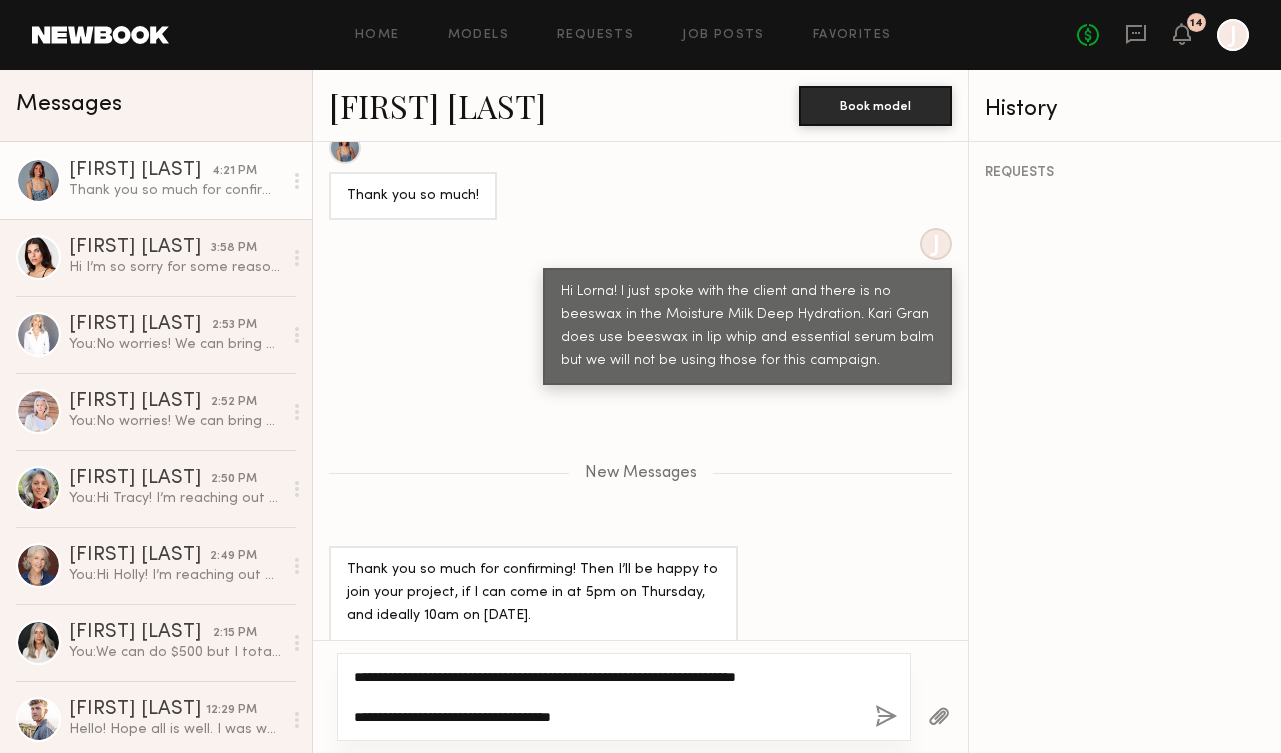 drag, startPoint x: 494, startPoint y: 720, endPoint x: 442, endPoint y: 720, distance: 52 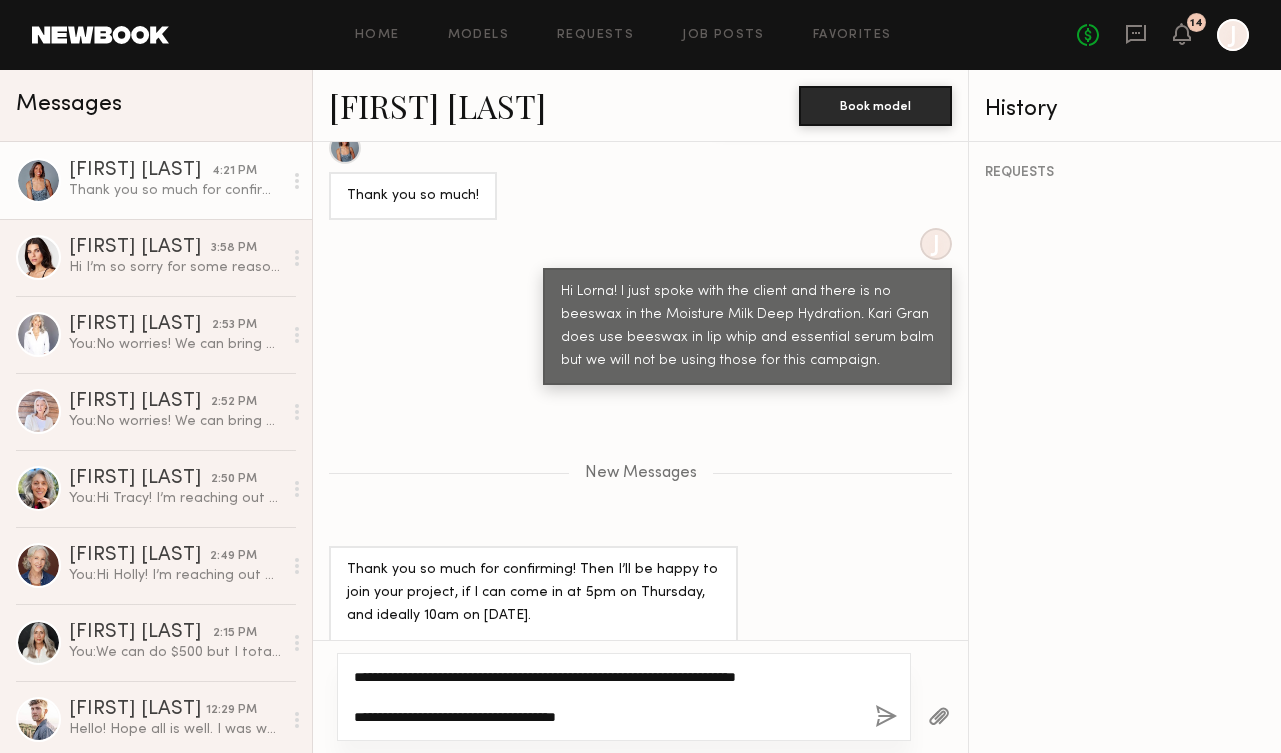 click on "**********" 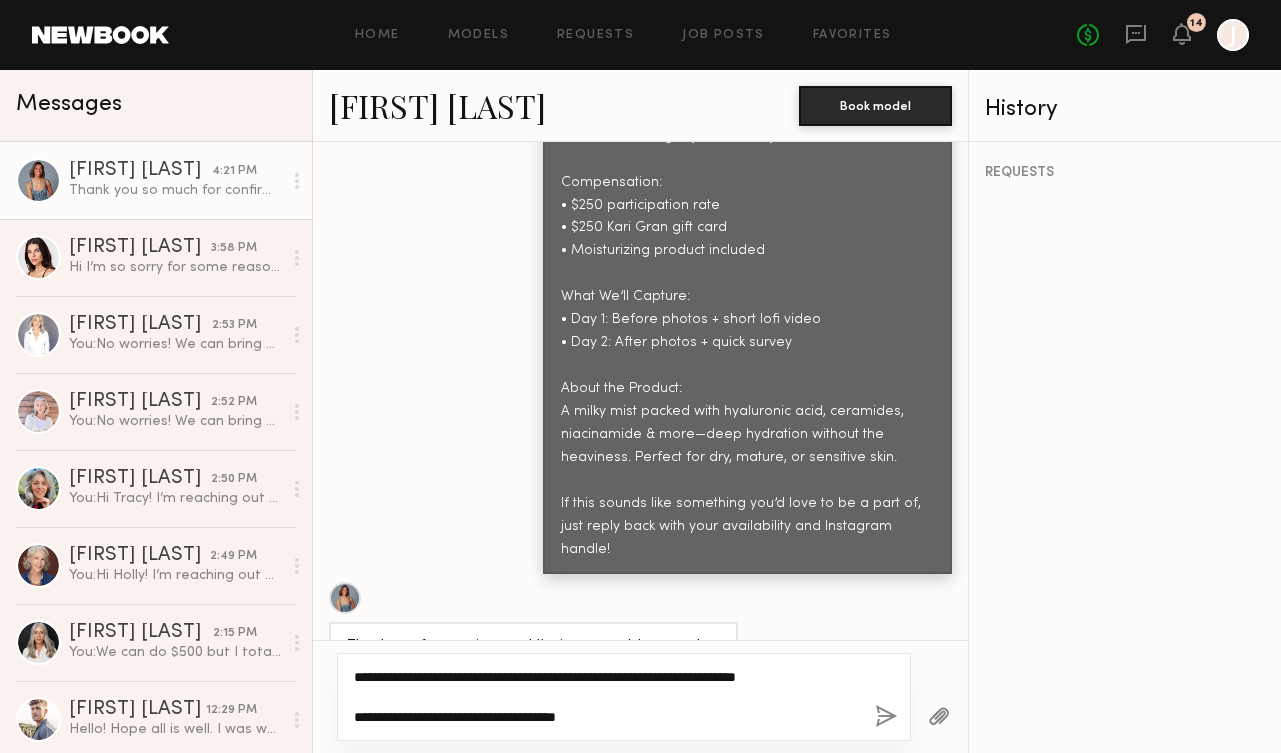 scroll, scrollTop: 2754, scrollLeft: 0, axis: vertical 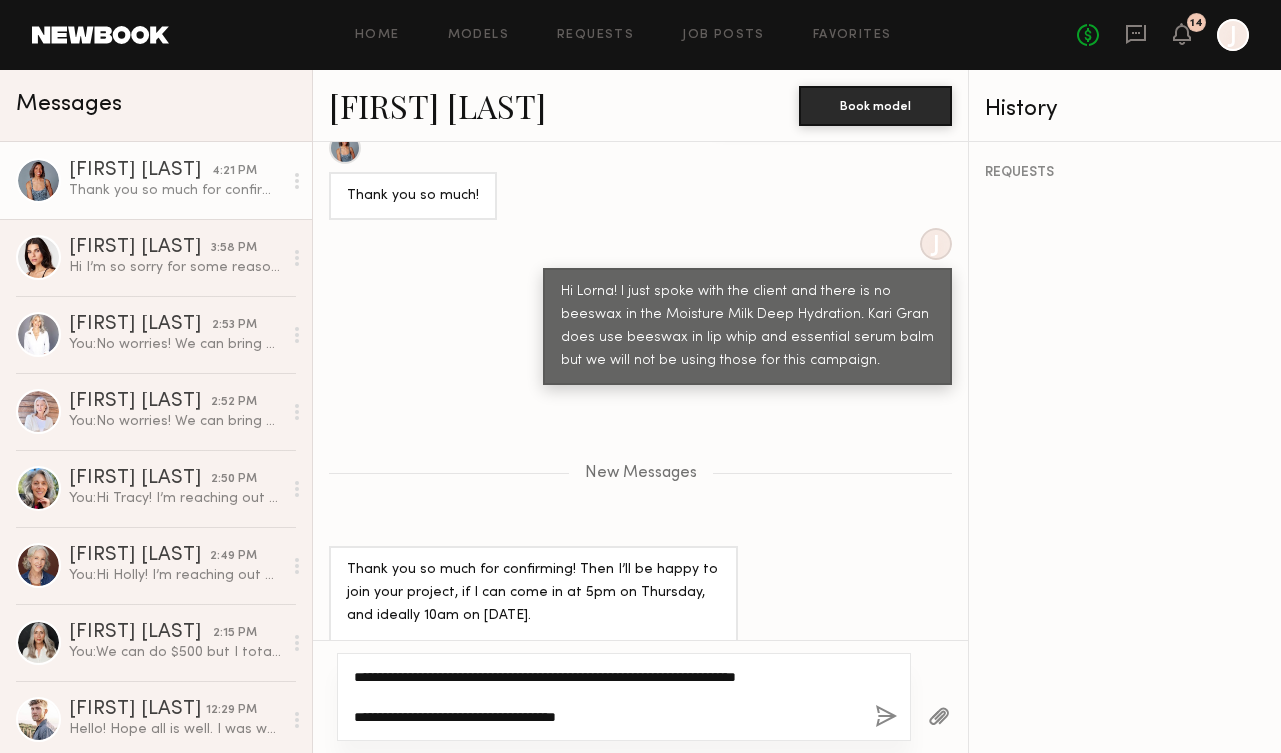 click on "**********" 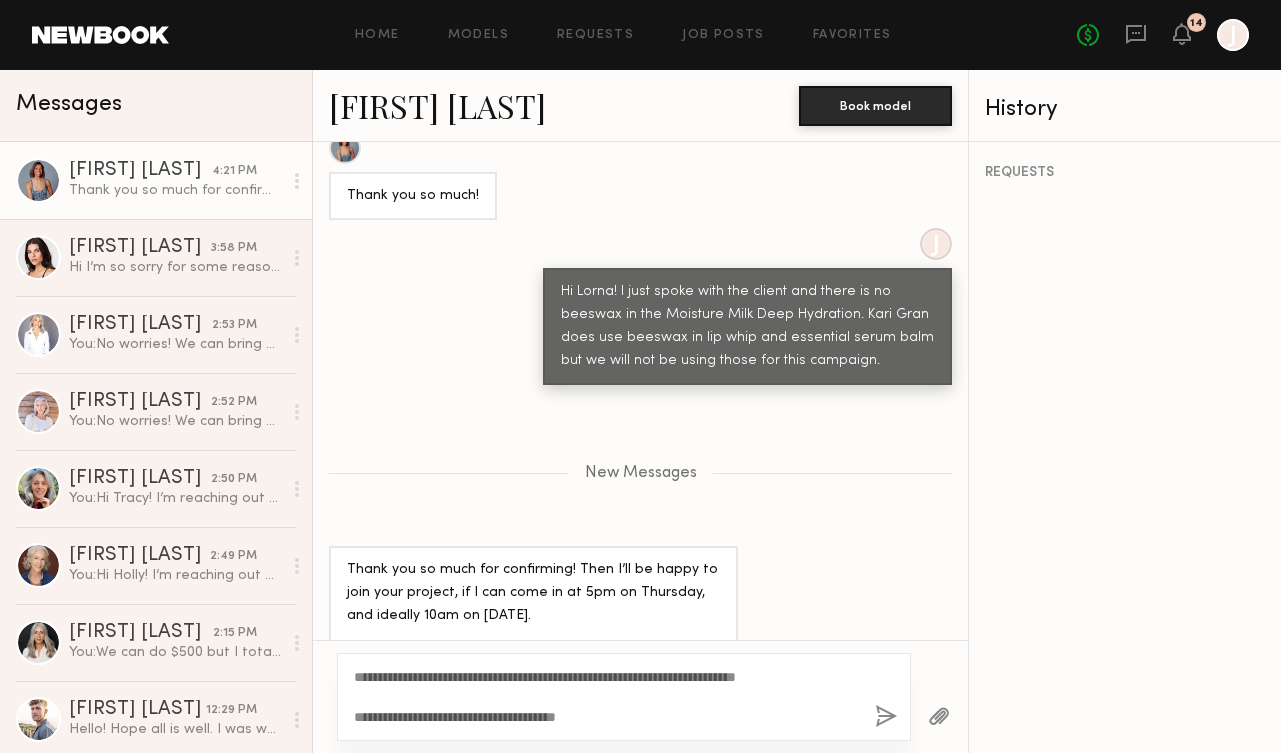 click 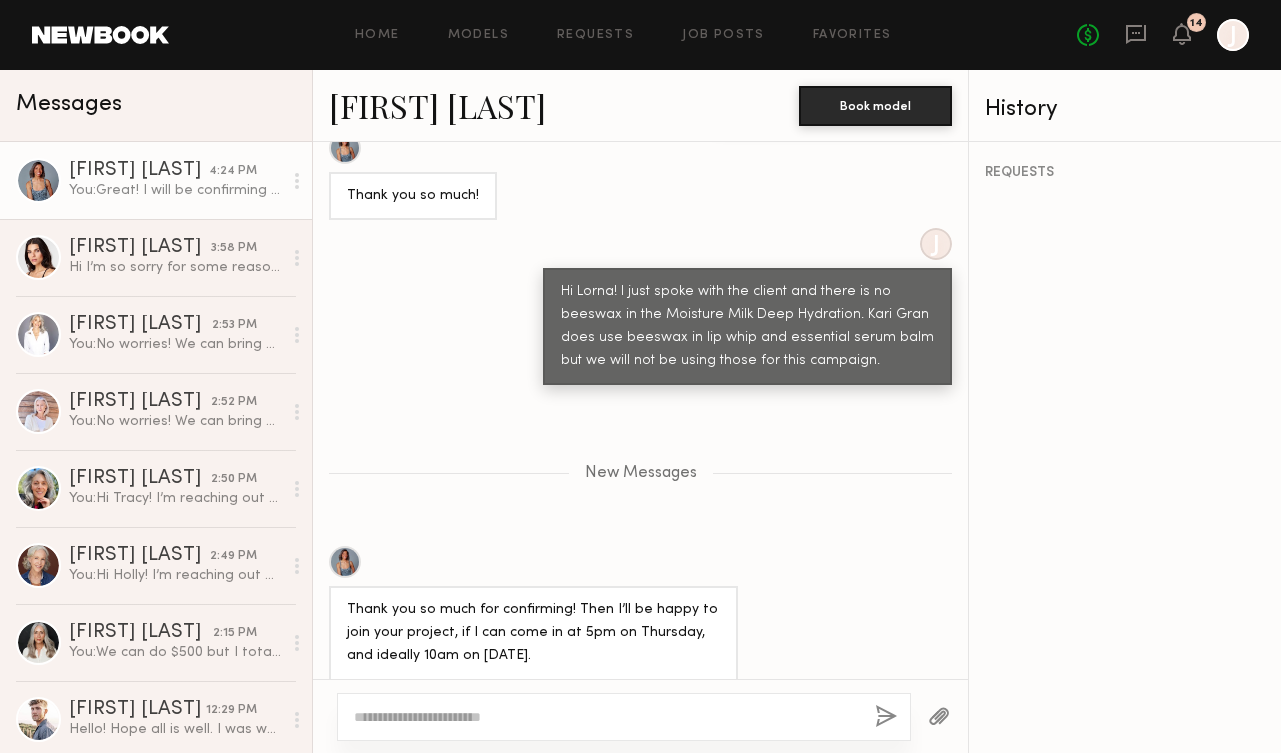 scroll, scrollTop: 2880, scrollLeft: 0, axis: vertical 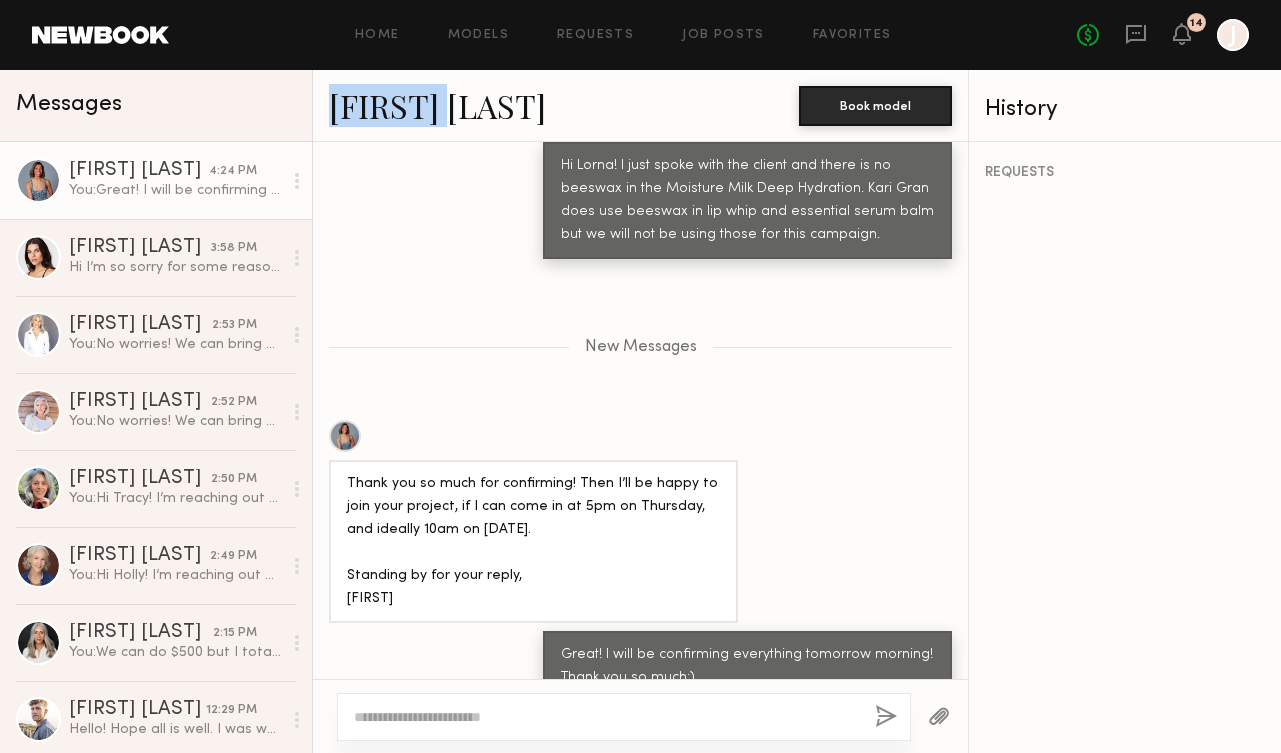 drag, startPoint x: 327, startPoint y: 107, endPoint x: 470, endPoint y: 112, distance: 143.08739 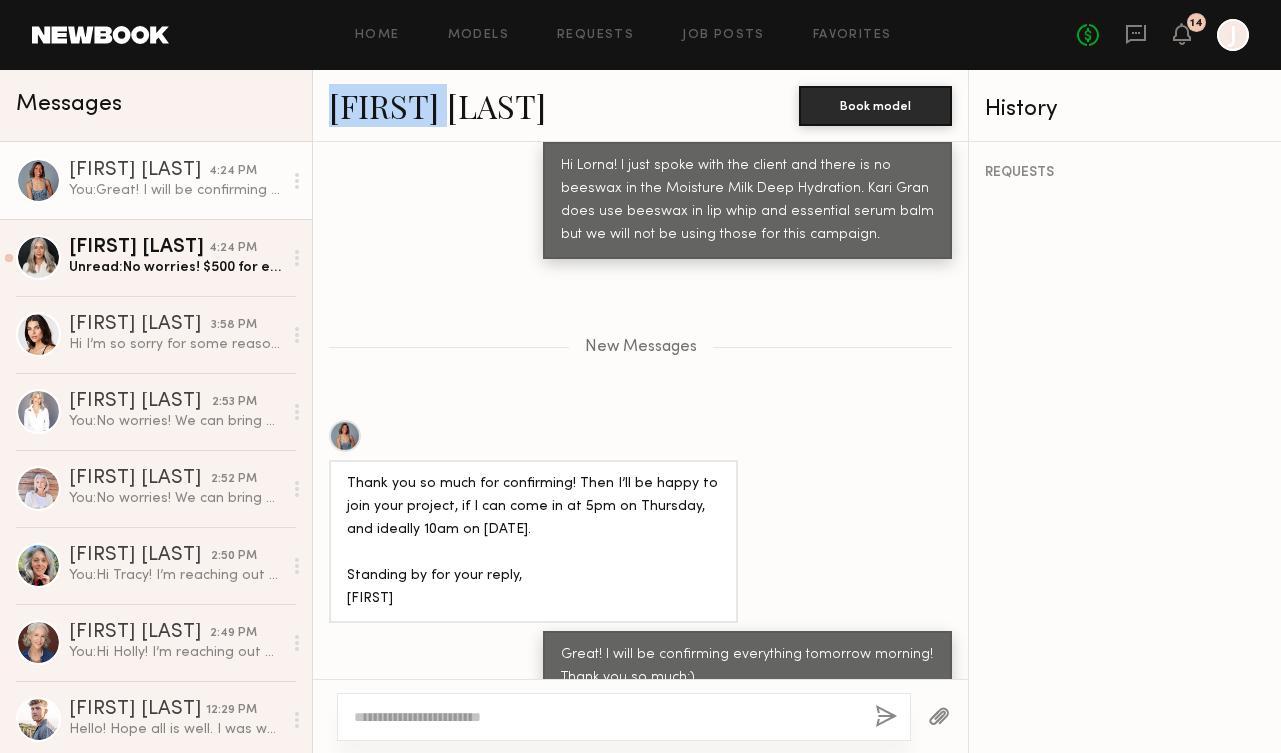 click on "You:  Great! I will be confirming everything tomorrow morning! Thank you so much:)
Can you send over your instagram handle?" 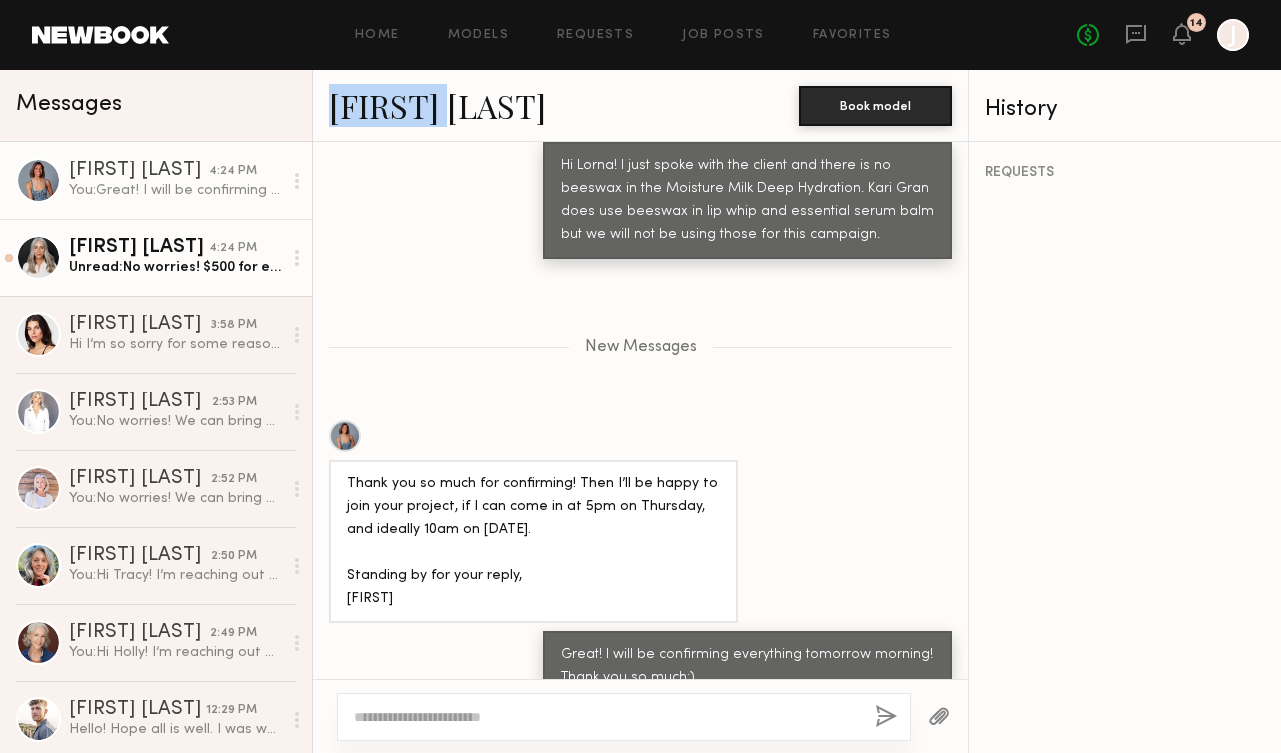click on "Unread:  No worries! $500 for each date? Just to make sure! Thx" 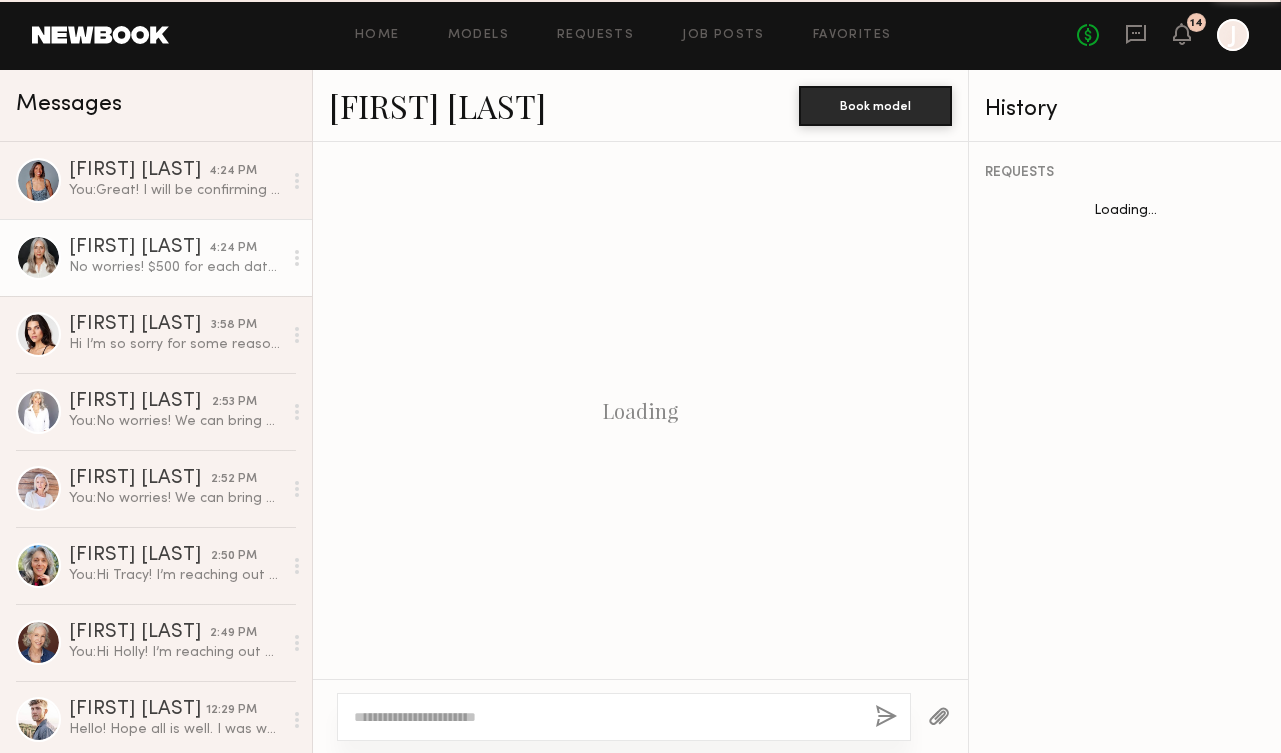scroll, scrollTop: 2150, scrollLeft: 0, axis: vertical 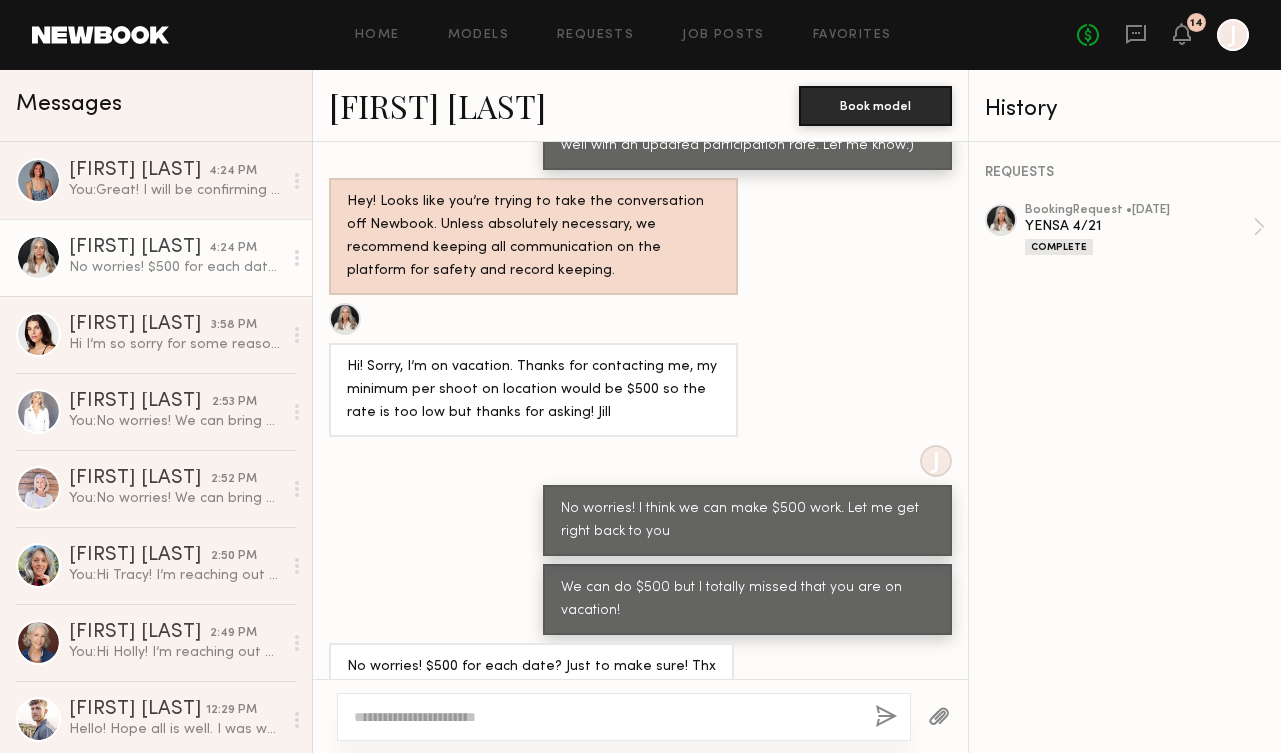 click 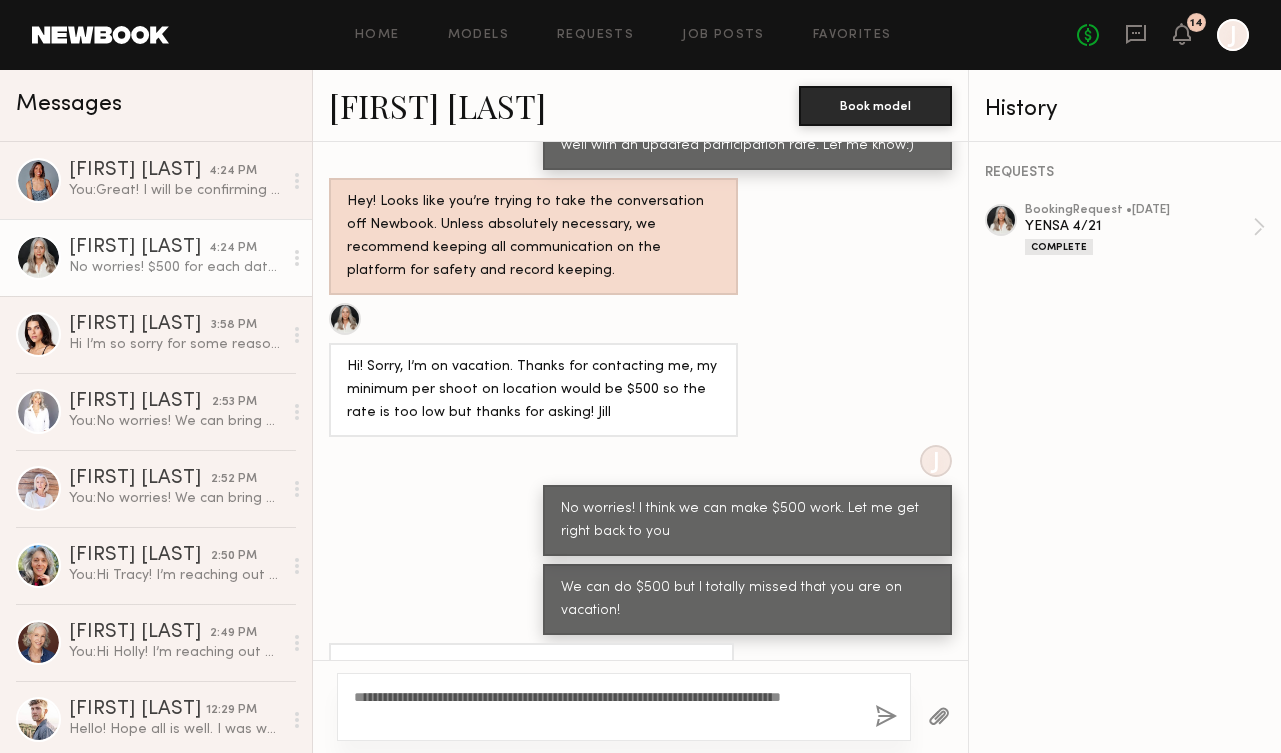click on "**********" 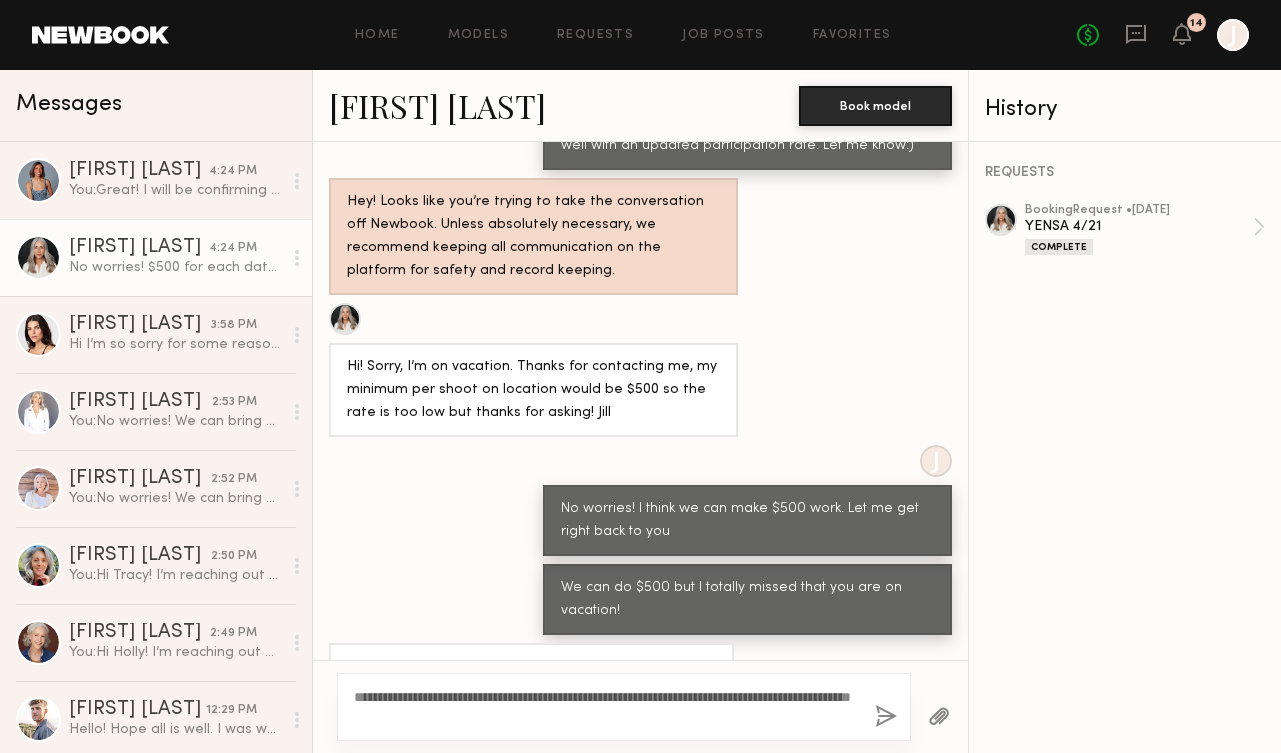 click on "**********" 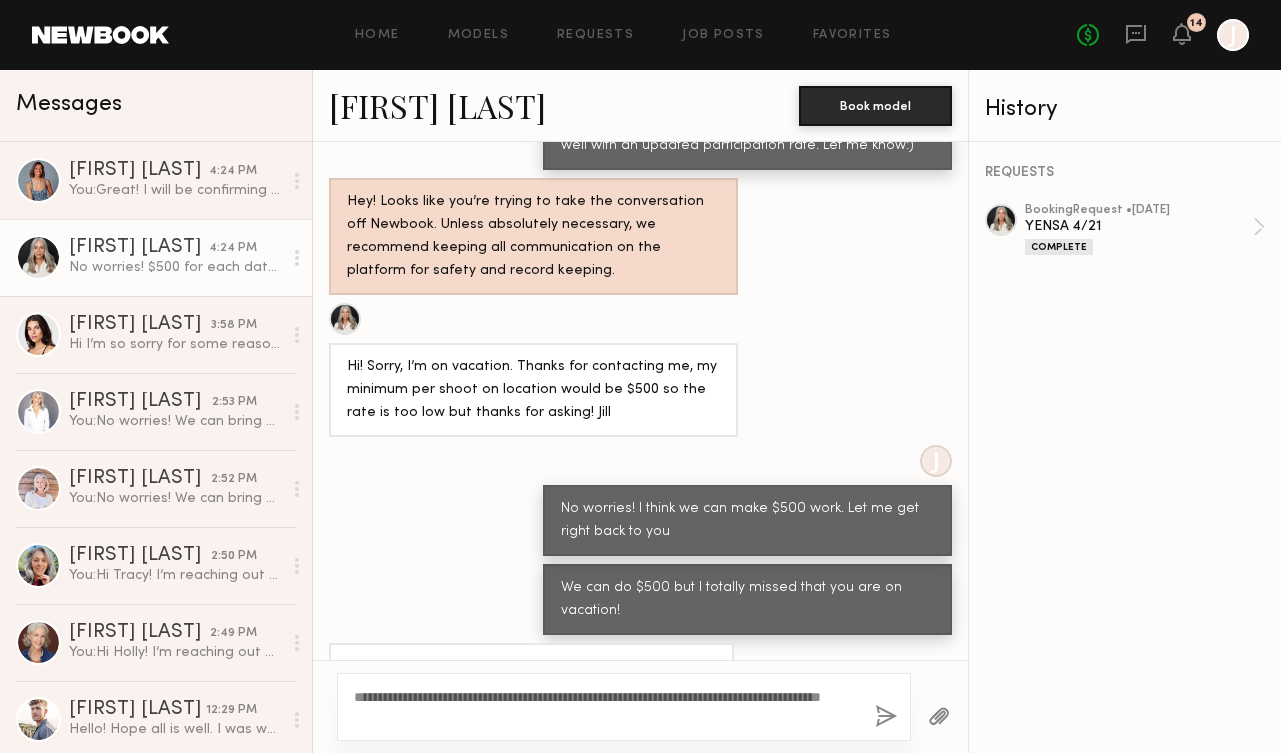 click on "**********" 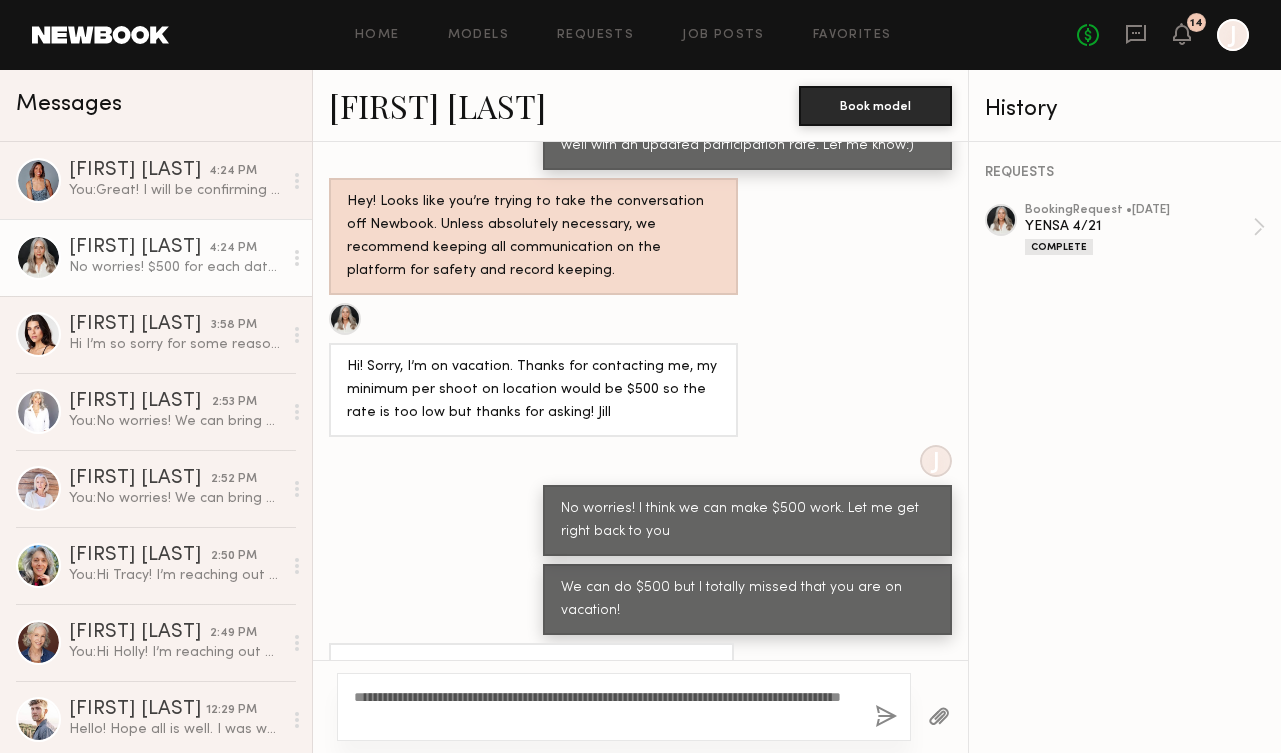 type on "**********" 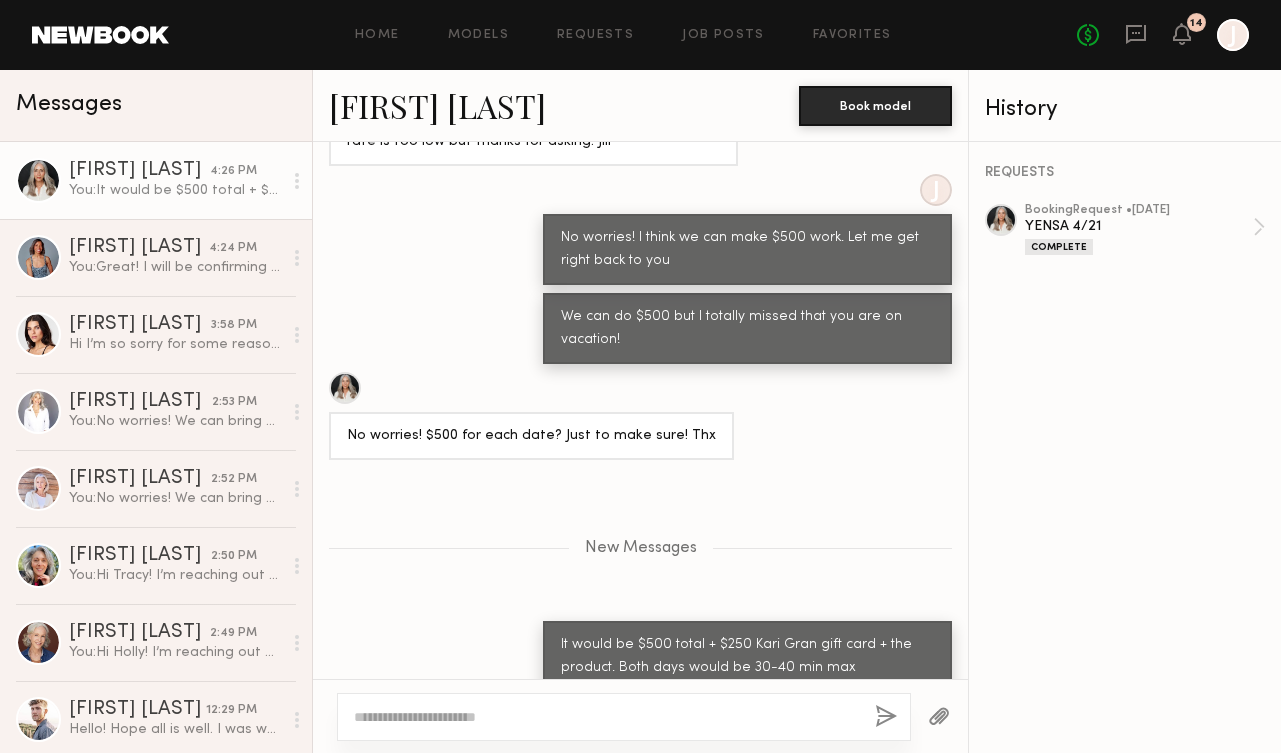 scroll, scrollTop: 2546, scrollLeft: 0, axis: vertical 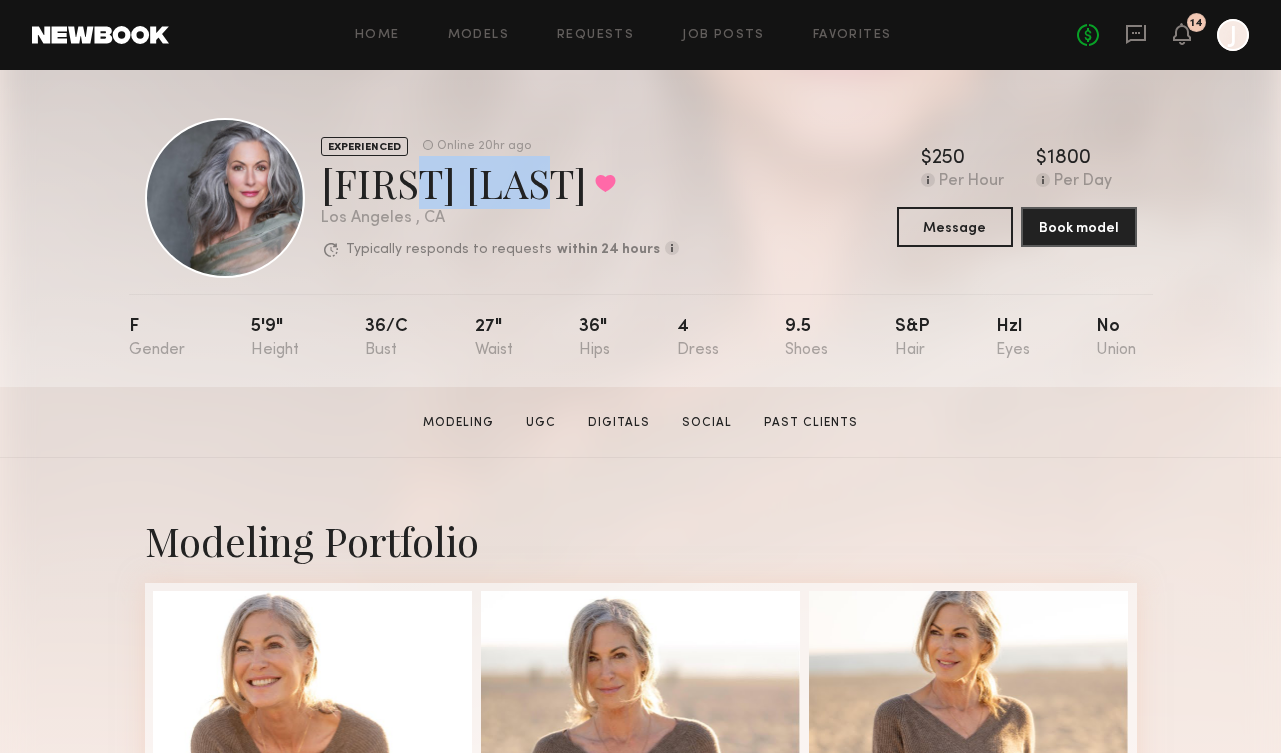 click on "[FIRST] [LAST]  Favorited" 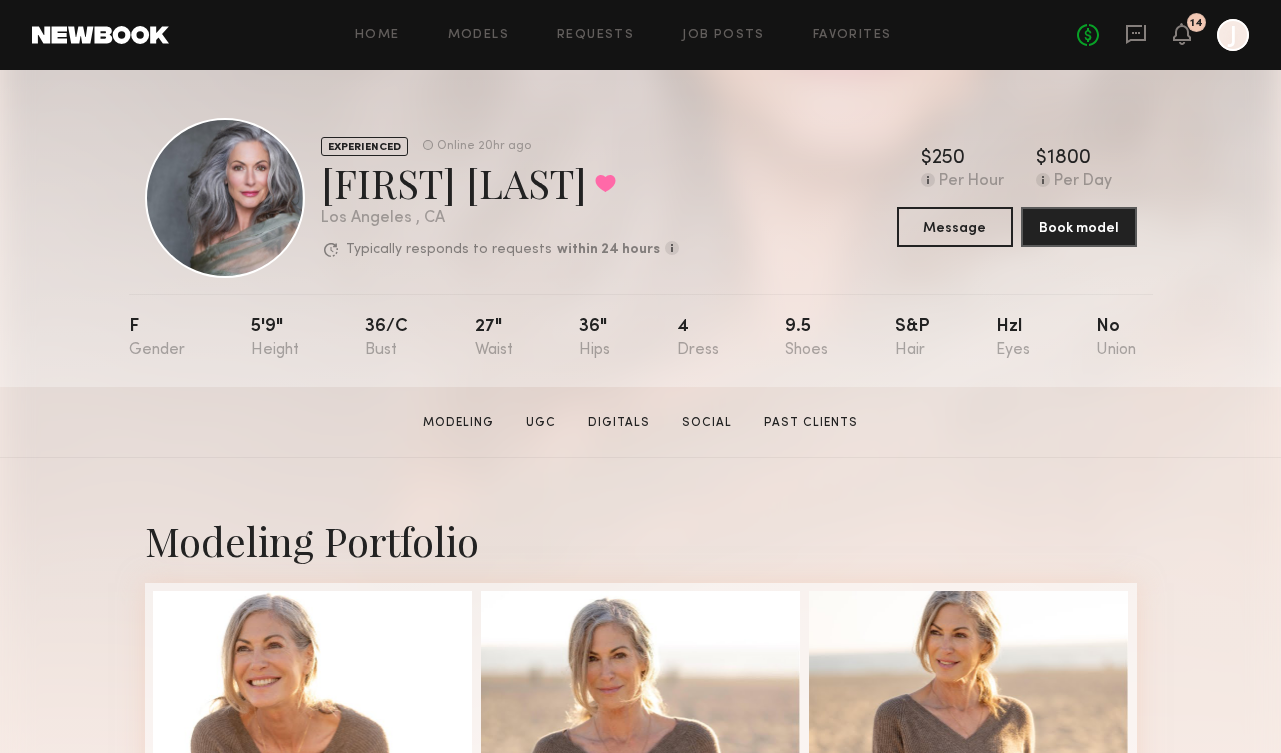 click on "[FIRST] [LAST]  Favorited" 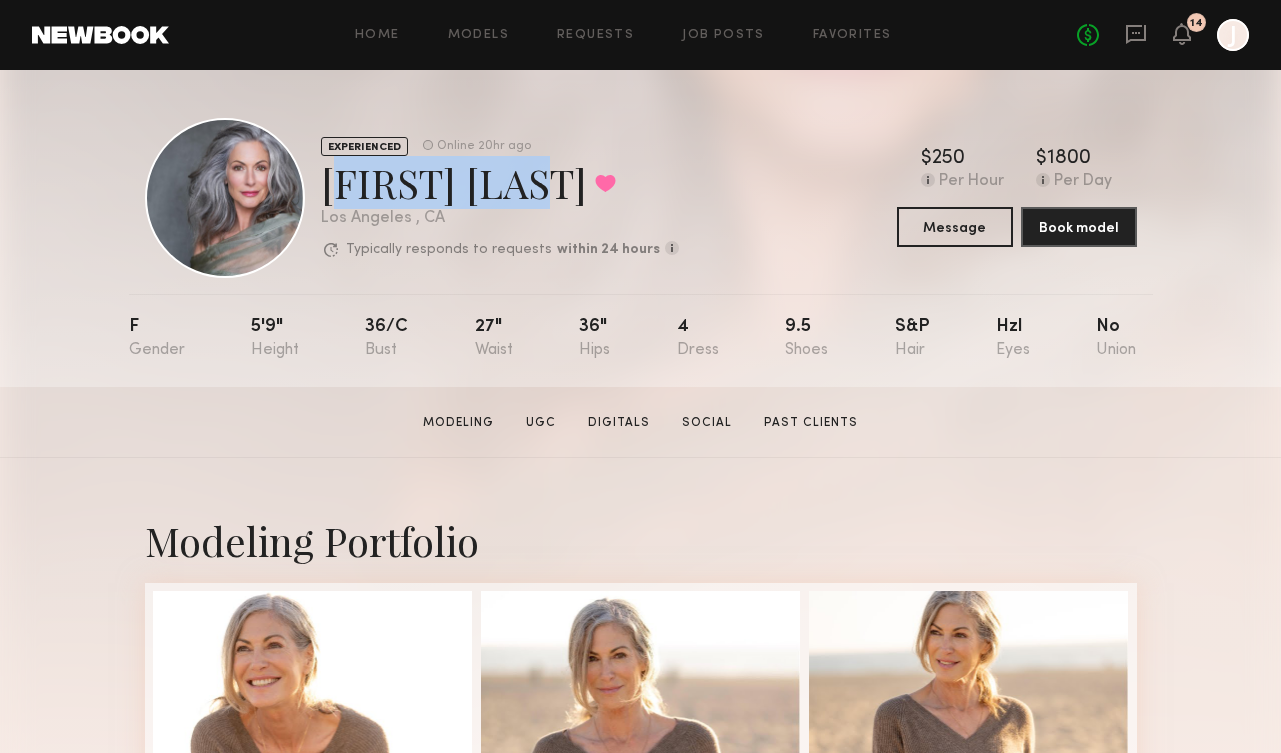 drag, startPoint x: 322, startPoint y: 191, endPoint x: 525, endPoint y: 197, distance: 203.08865 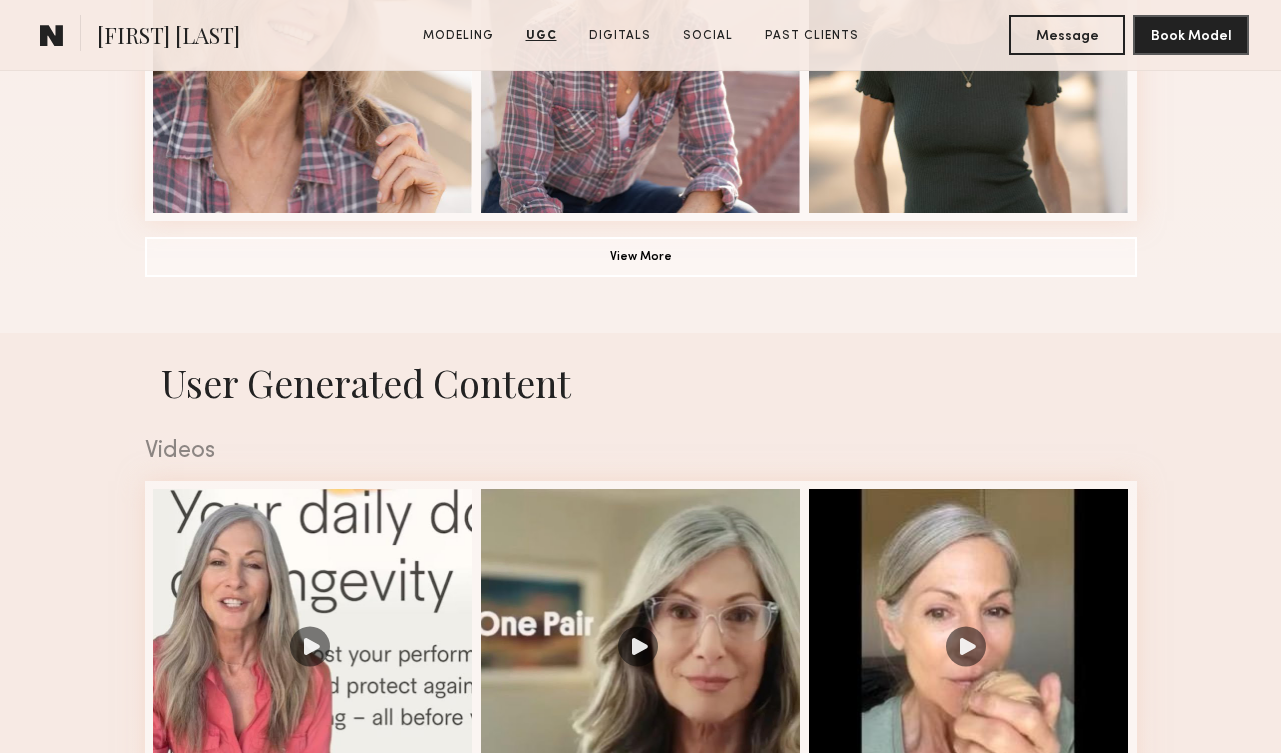 scroll, scrollTop: 1541, scrollLeft: 0, axis: vertical 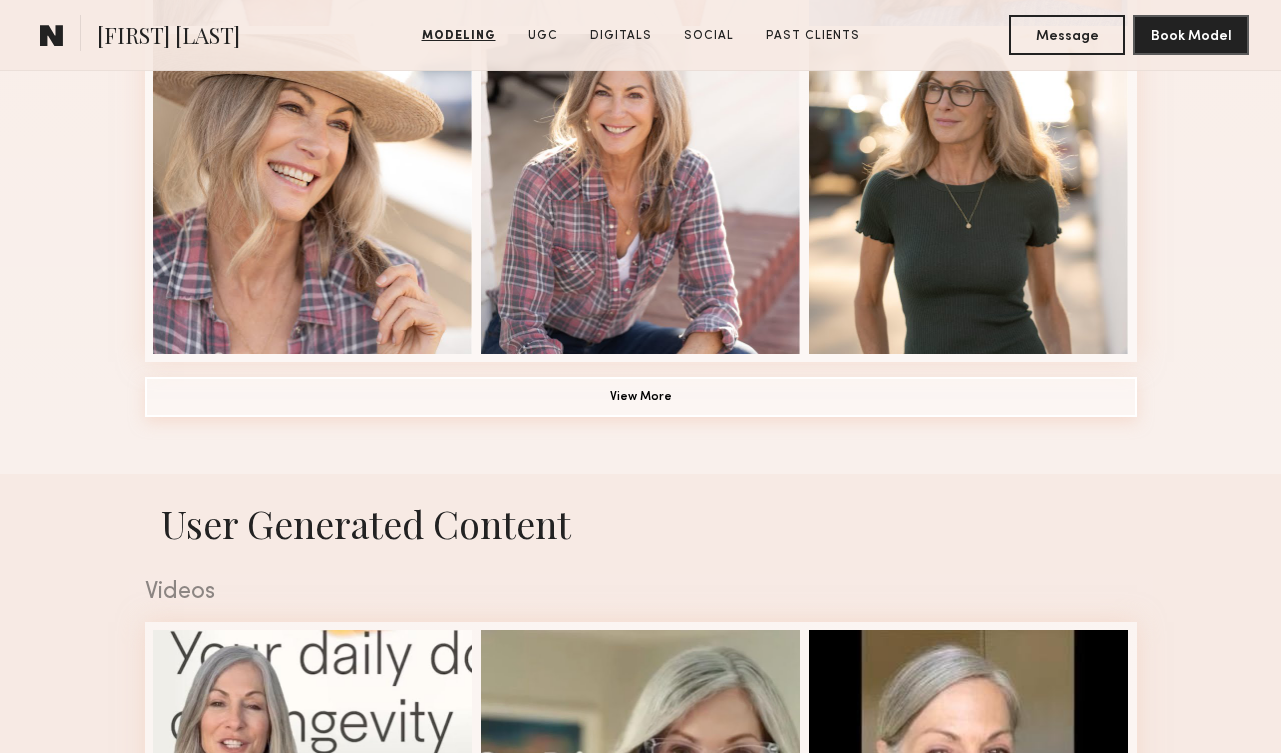 click on "View More" 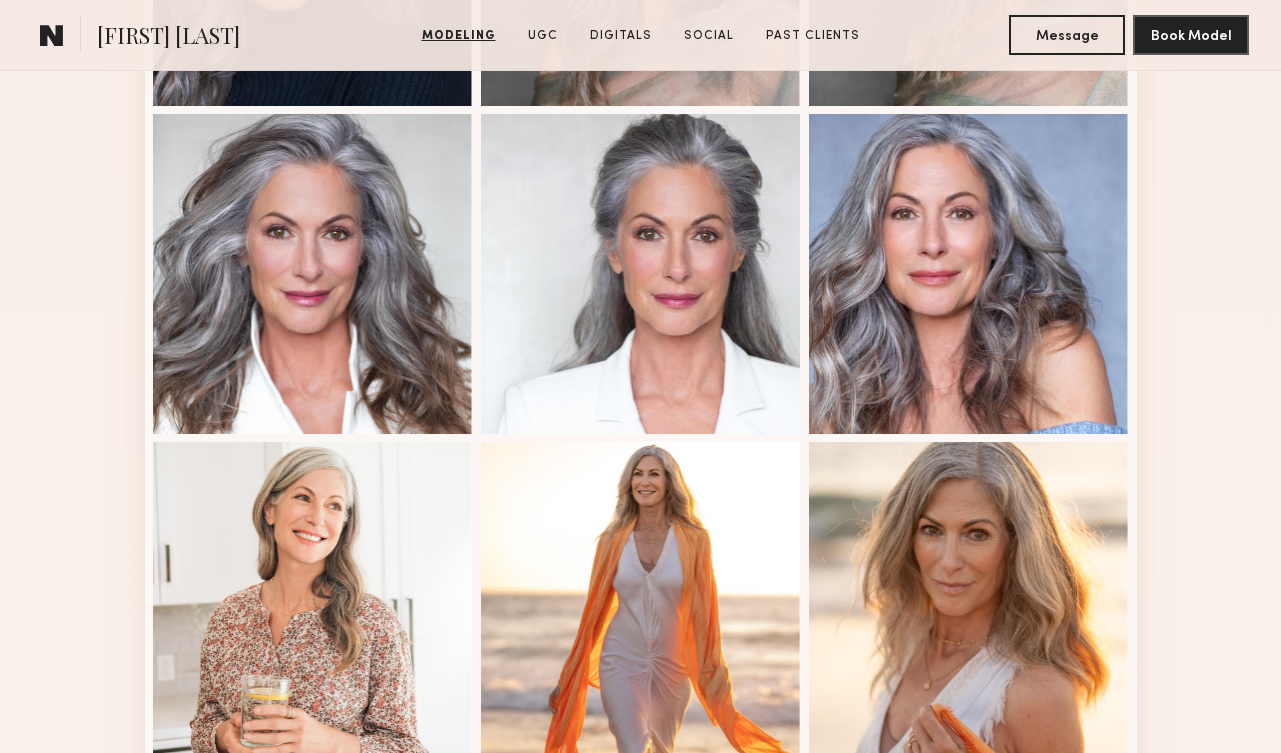 scroll, scrollTop: 2427, scrollLeft: 0, axis: vertical 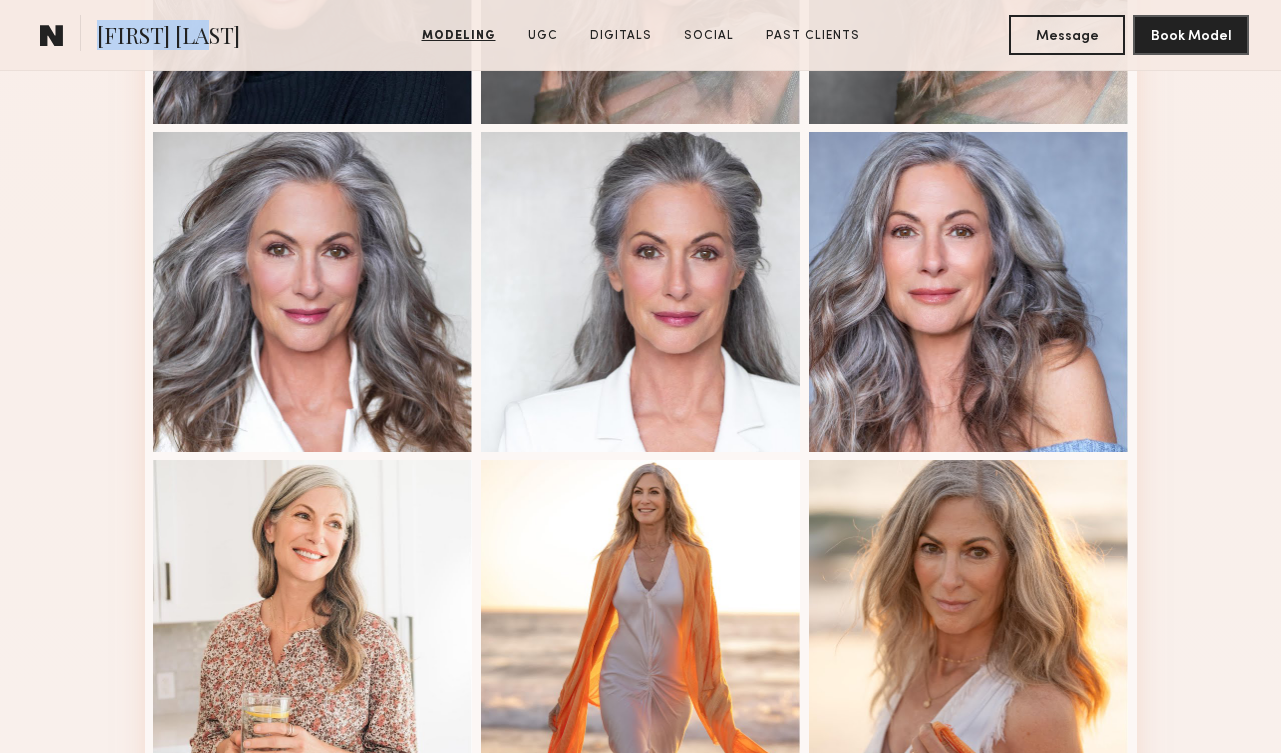 drag, startPoint x: 97, startPoint y: 33, endPoint x: 215, endPoint y: 35, distance: 118.016945 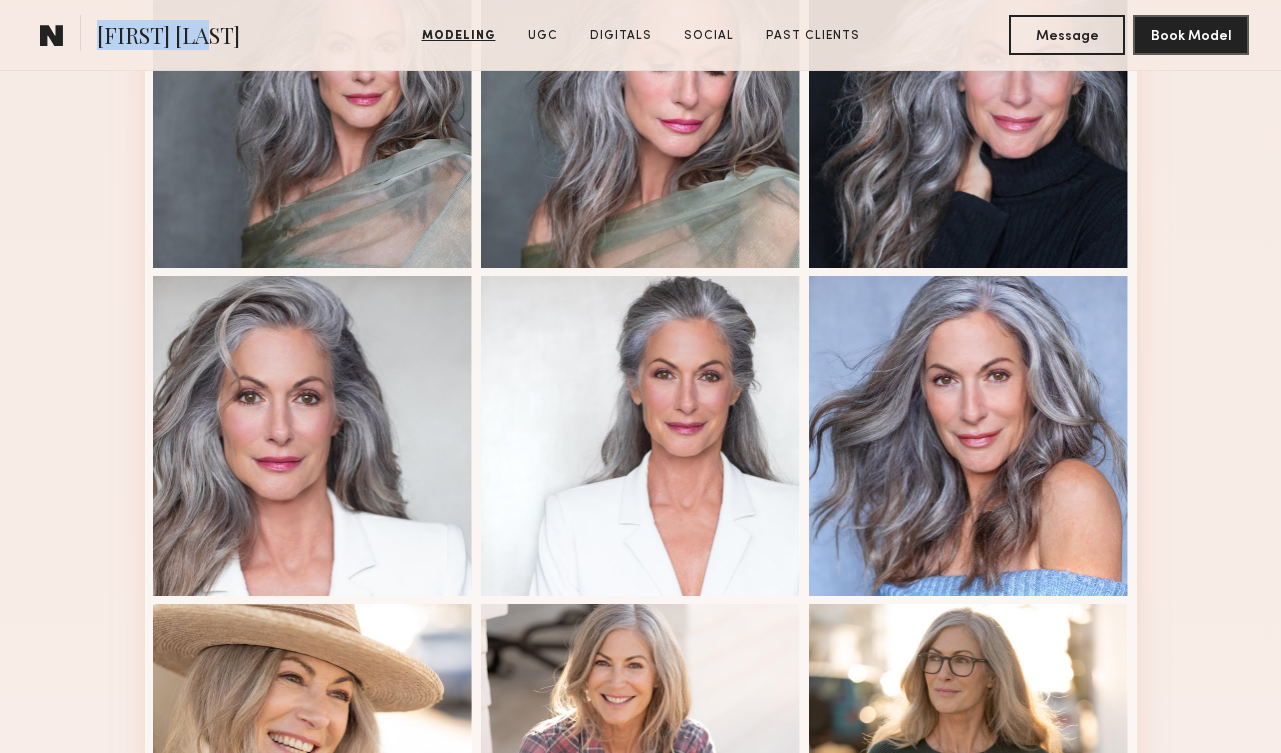 scroll, scrollTop: 0, scrollLeft: 0, axis: both 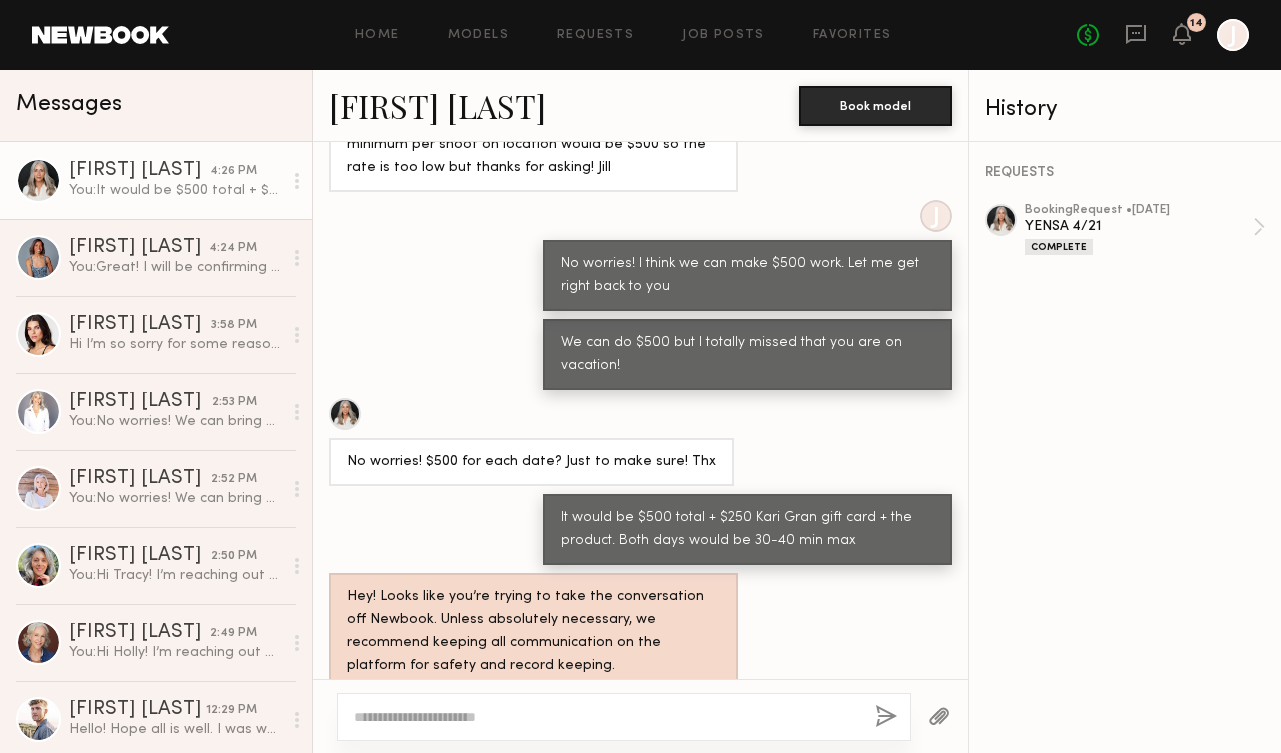 click on "You:  Great! I will be confirming everything tomorrow morning! Thank you so much:)
Can you send over your instagram handle?" 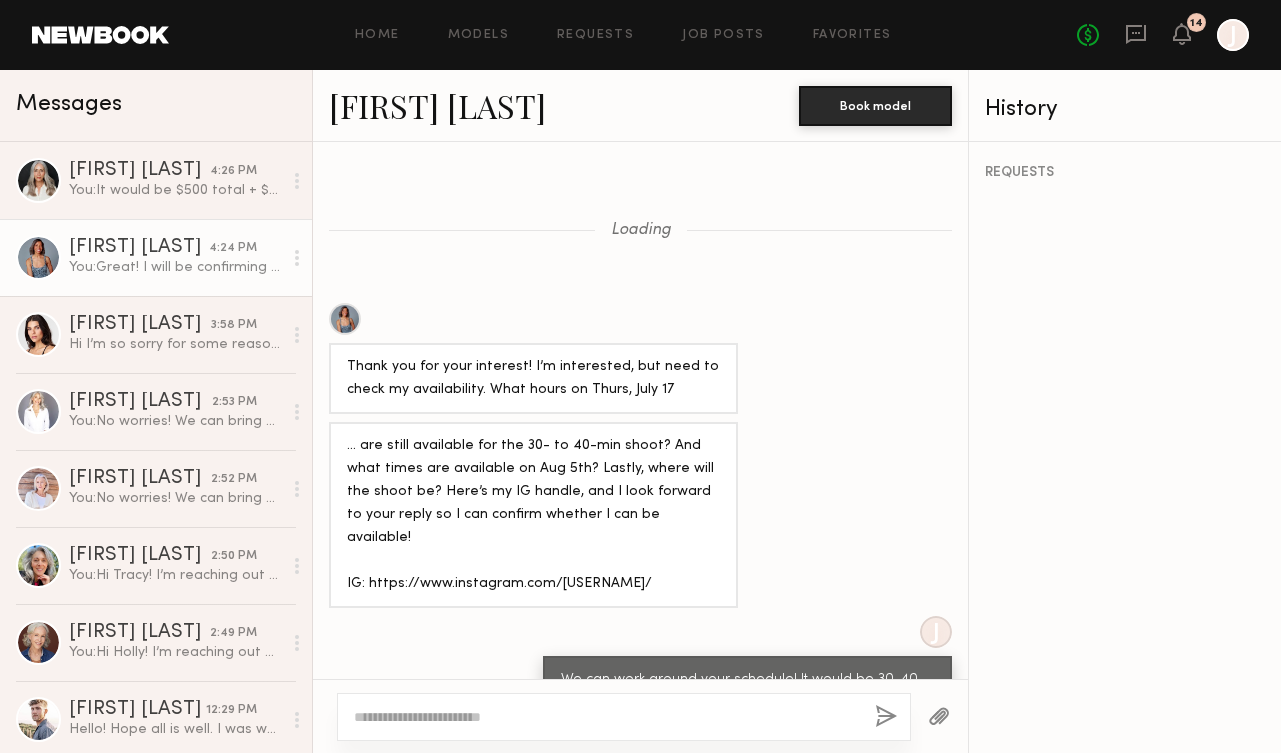 scroll, scrollTop: 1297, scrollLeft: 0, axis: vertical 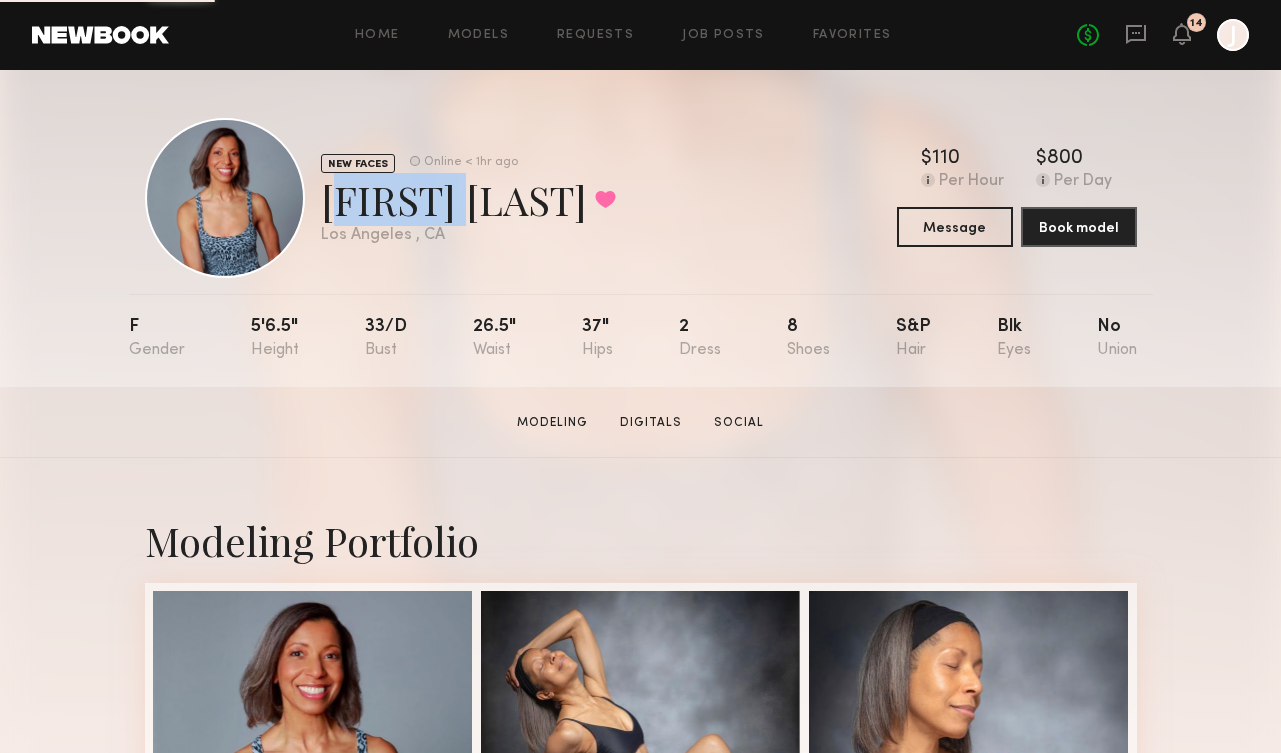 drag, startPoint x: 321, startPoint y: 195, endPoint x: 1137, endPoint y: 0, distance: 838.97614 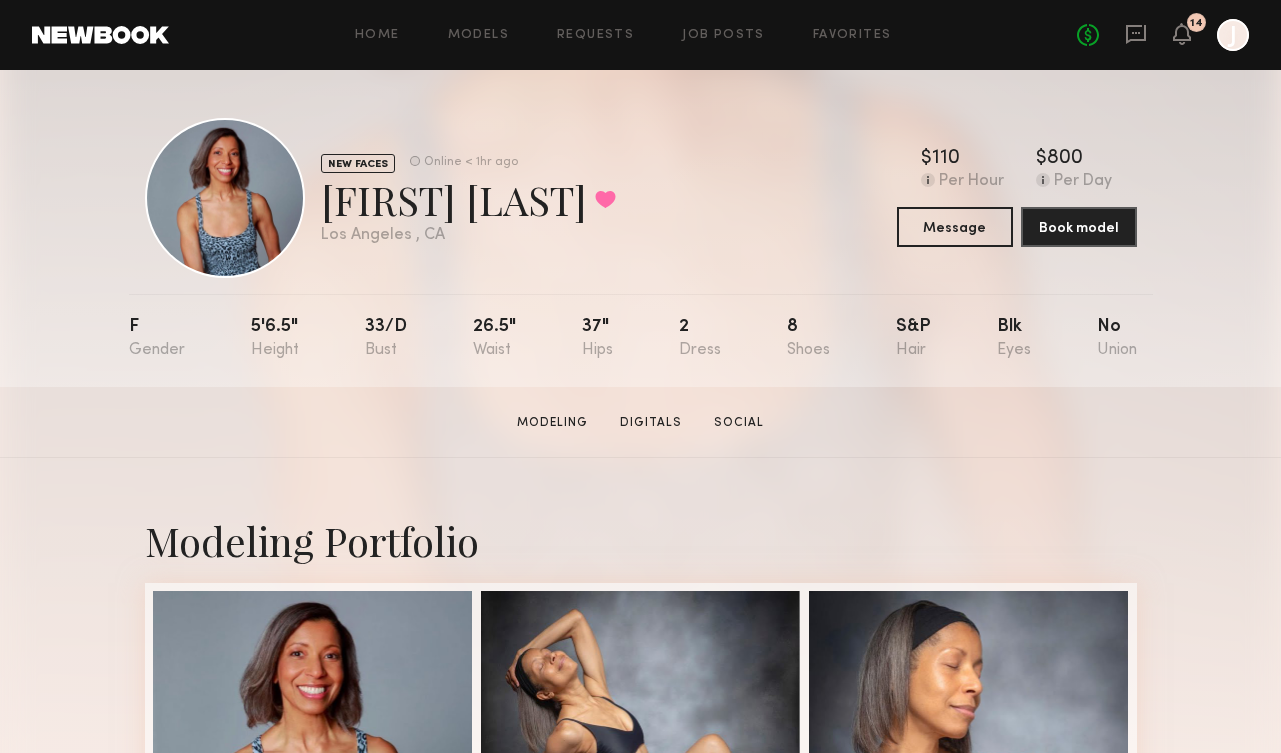 click on "NEW FACES Online < 1hr ago  Lorna M.  Favorited Los Angeles , CA  Online < 1hr ago  $   Typical rate set by model.  Can vary by project & usage.  110 Per Hour  $   Typical rate set by model.  Can vary by project & usage.  800 Per Day  Message  Book model" 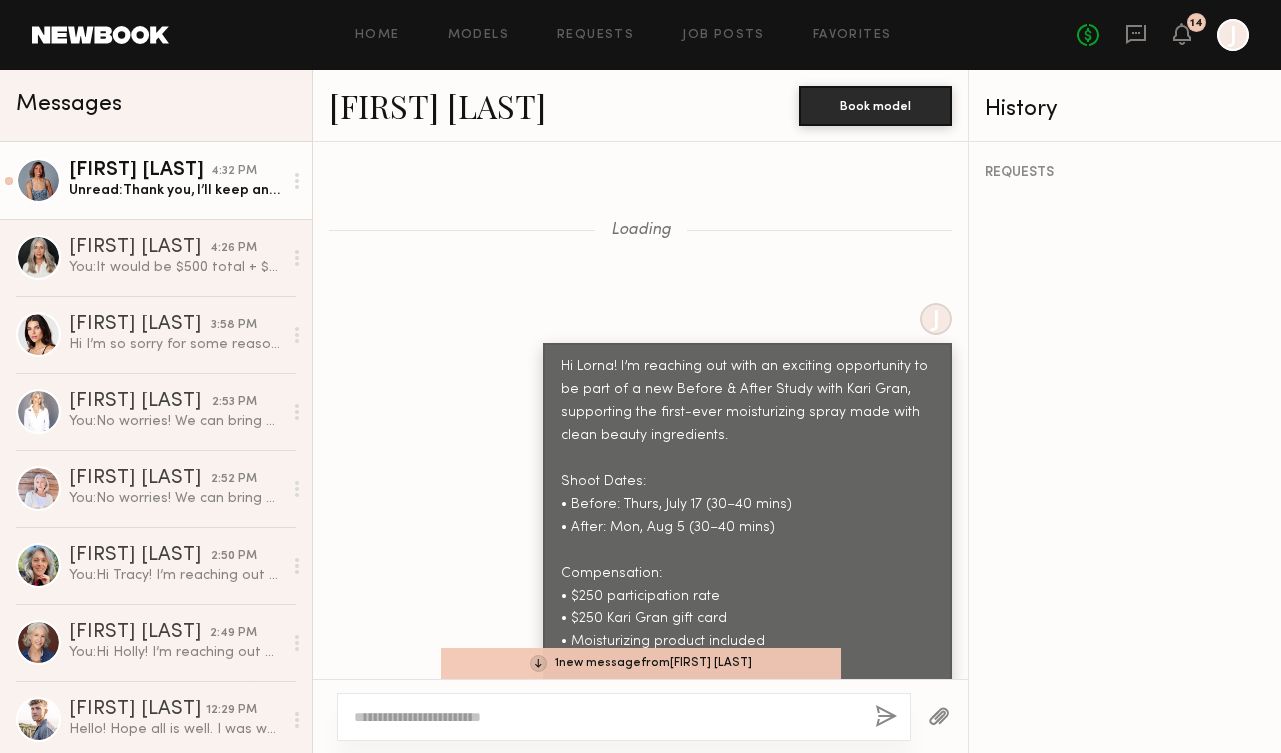 scroll, scrollTop: 0, scrollLeft: 0, axis: both 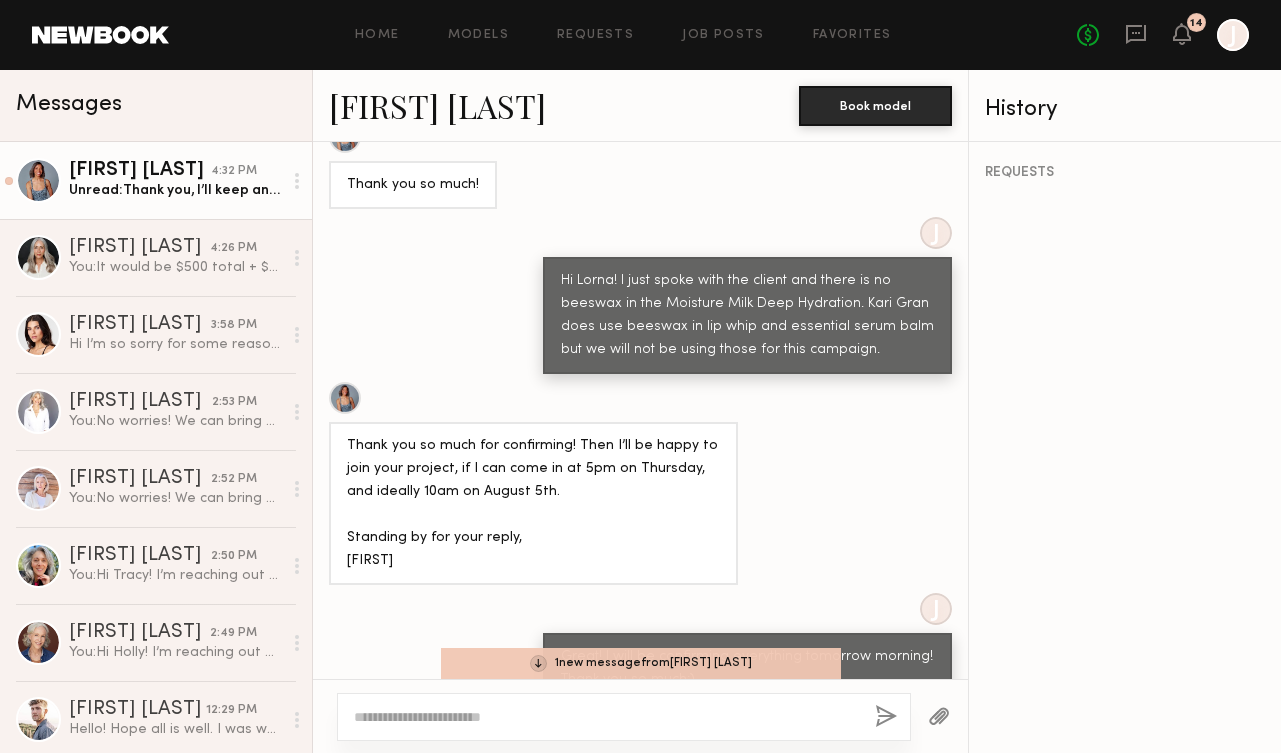 click on "Unread:  Thank you, I’ll keep an eye out for your booking request tomorrow morning! Here’s my IG handle:
https://www.instagram.com/timelessly.lorna/
Thank you again for reaching out to me!" 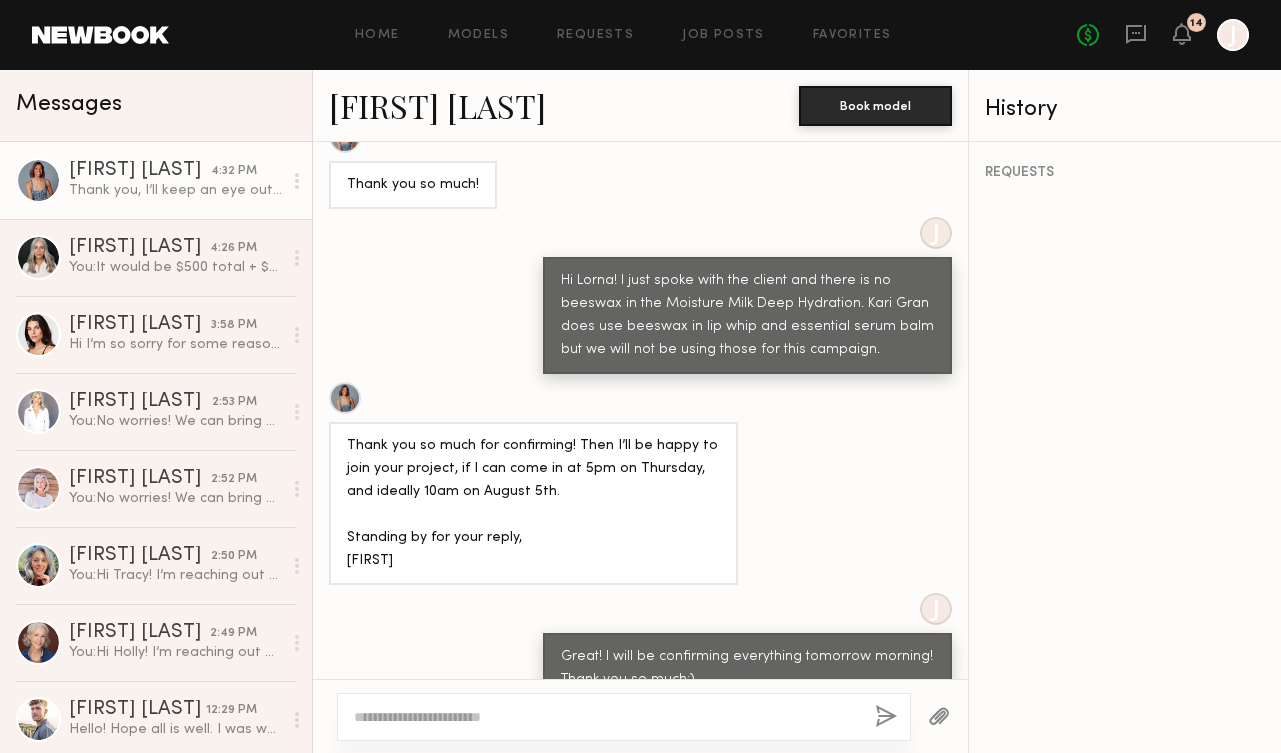 scroll, scrollTop: 2284, scrollLeft: 0, axis: vertical 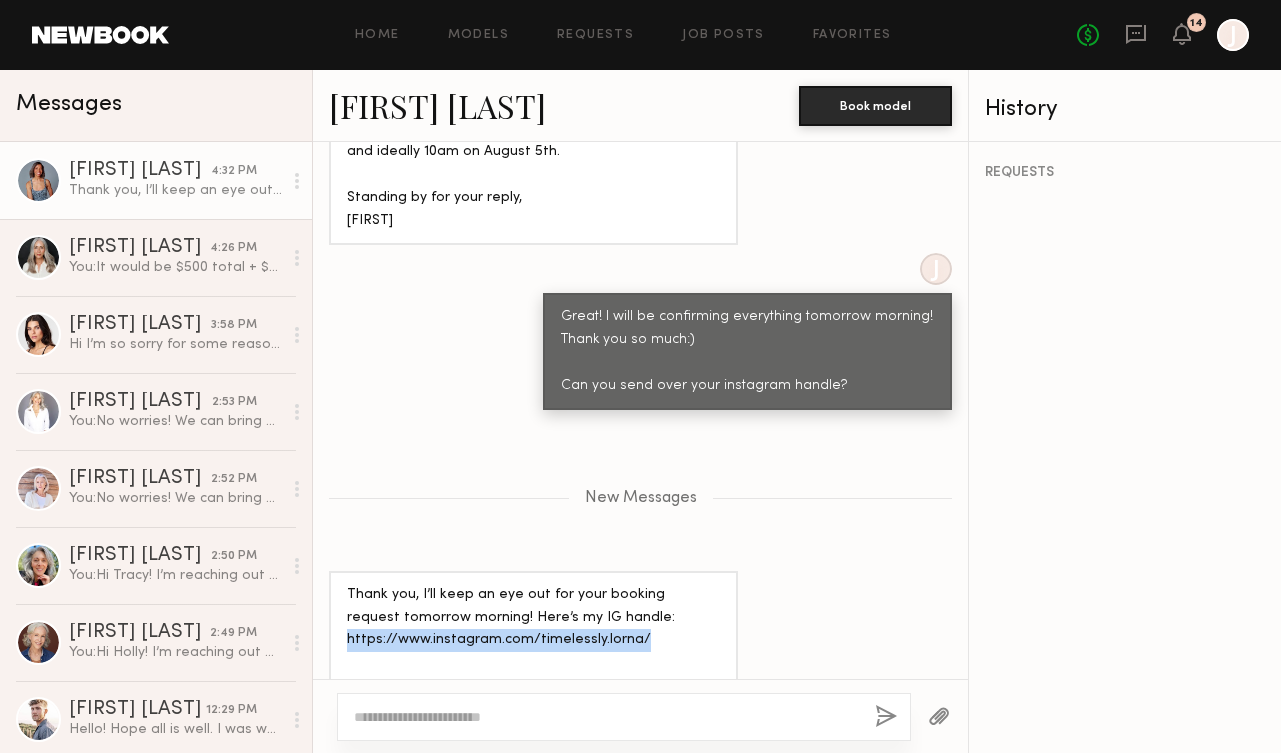 drag, startPoint x: 347, startPoint y: 594, endPoint x: 670, endPoint y: 593, distance: 323.00156 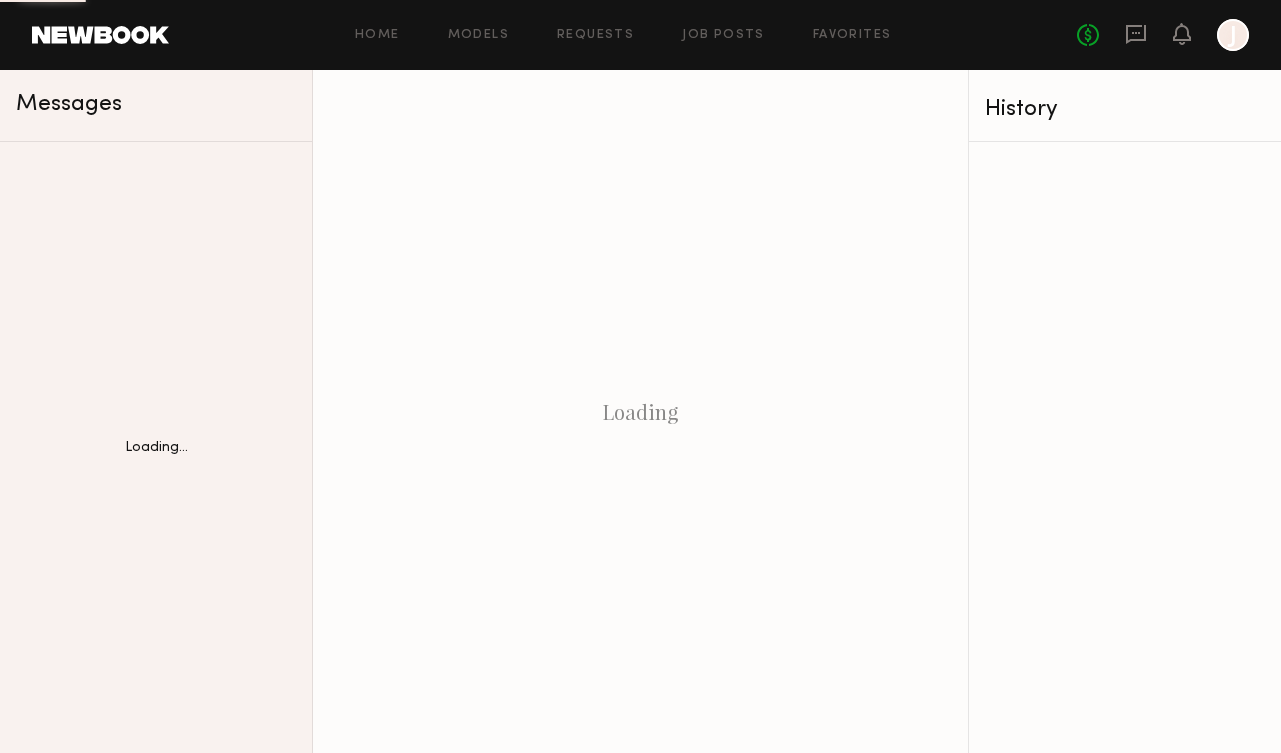 scroll, scrollTop: 0, scrollLeft: 0, axis: both 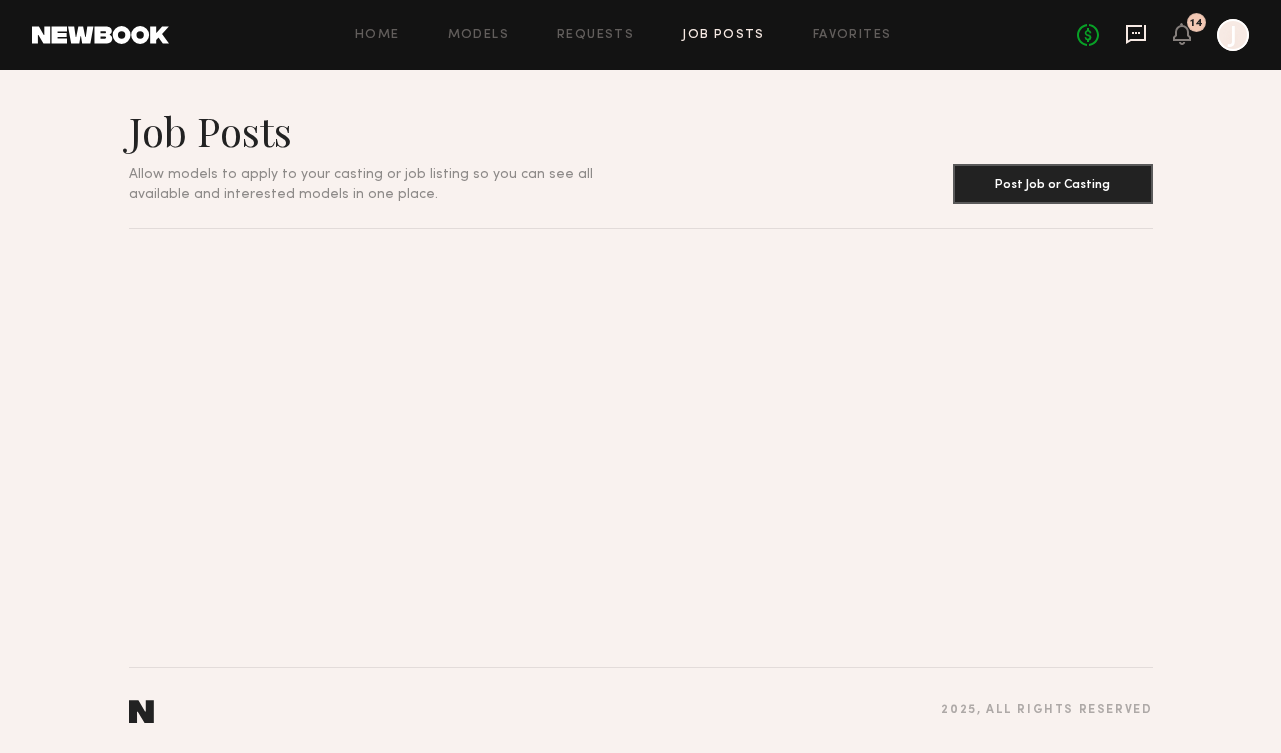 click 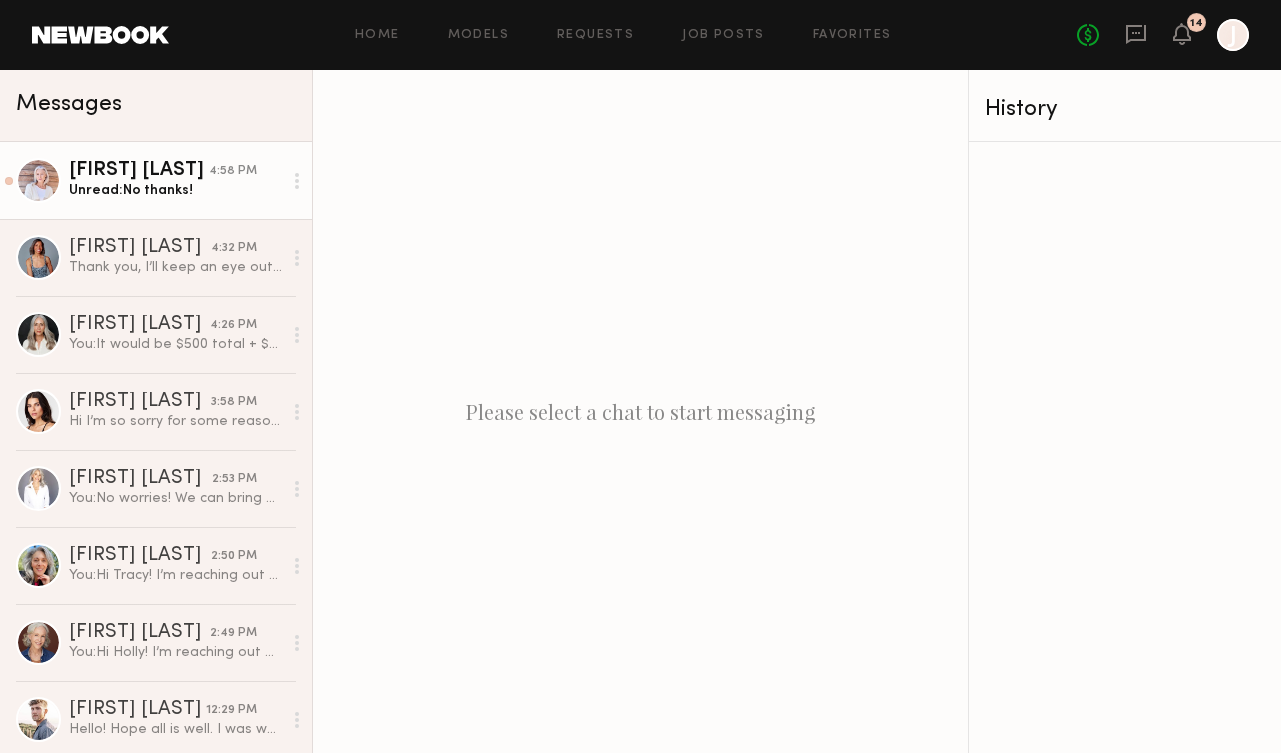 click on "[FIRST] [LAST]" 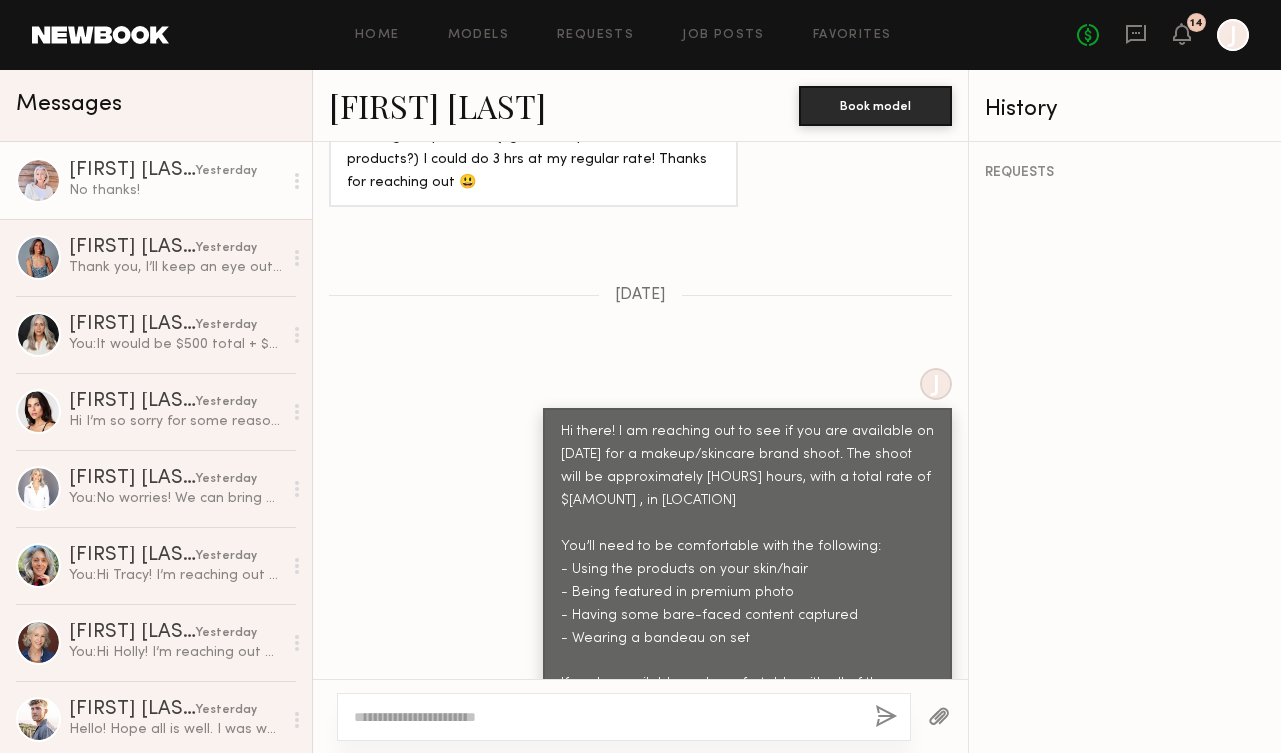 scroll, scrollTop: 5089, scrollLeft: 0, axis: vertical 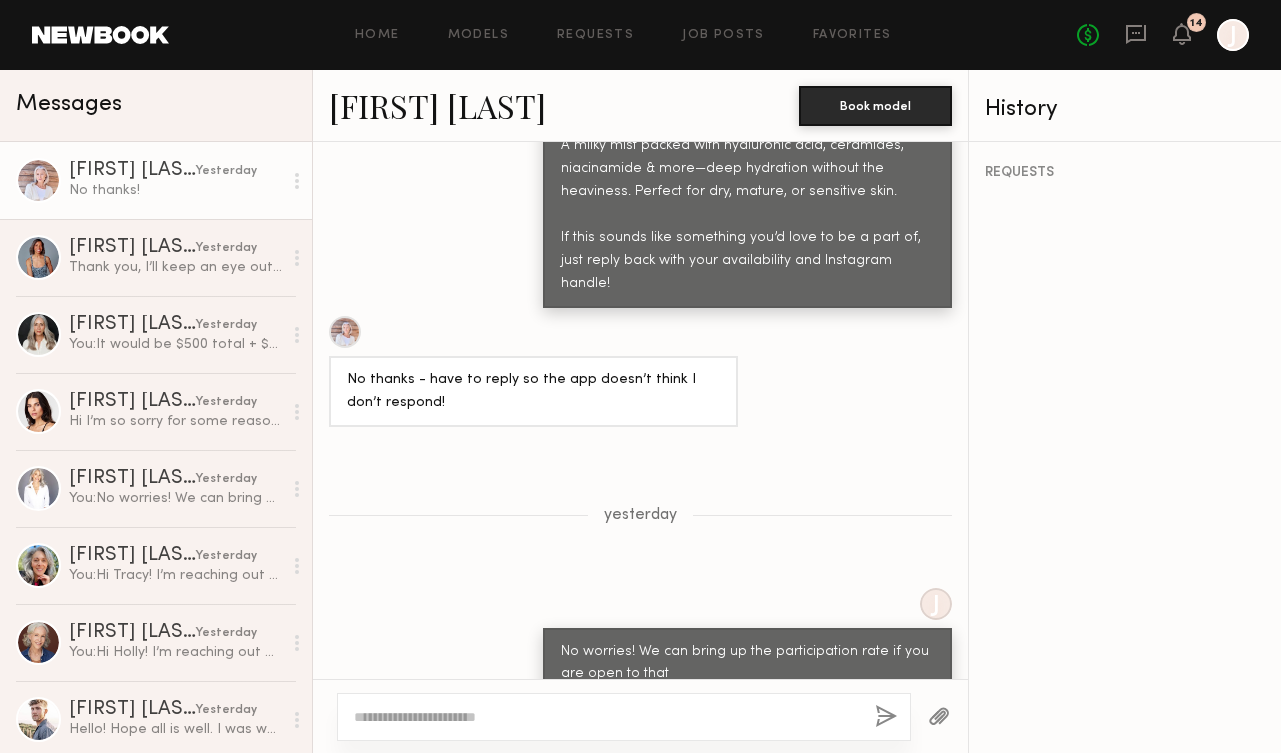 type 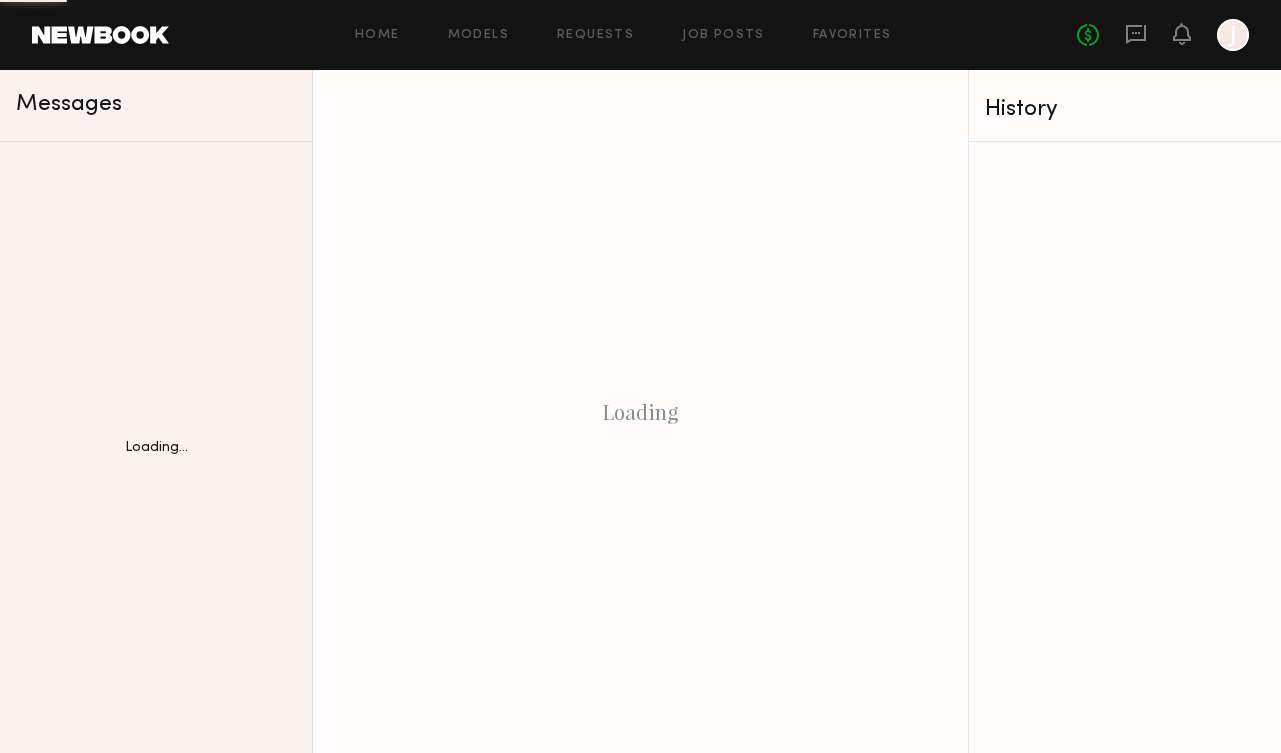 scroll, scrollTop: 0, scrollLeft: 0, axis: both 